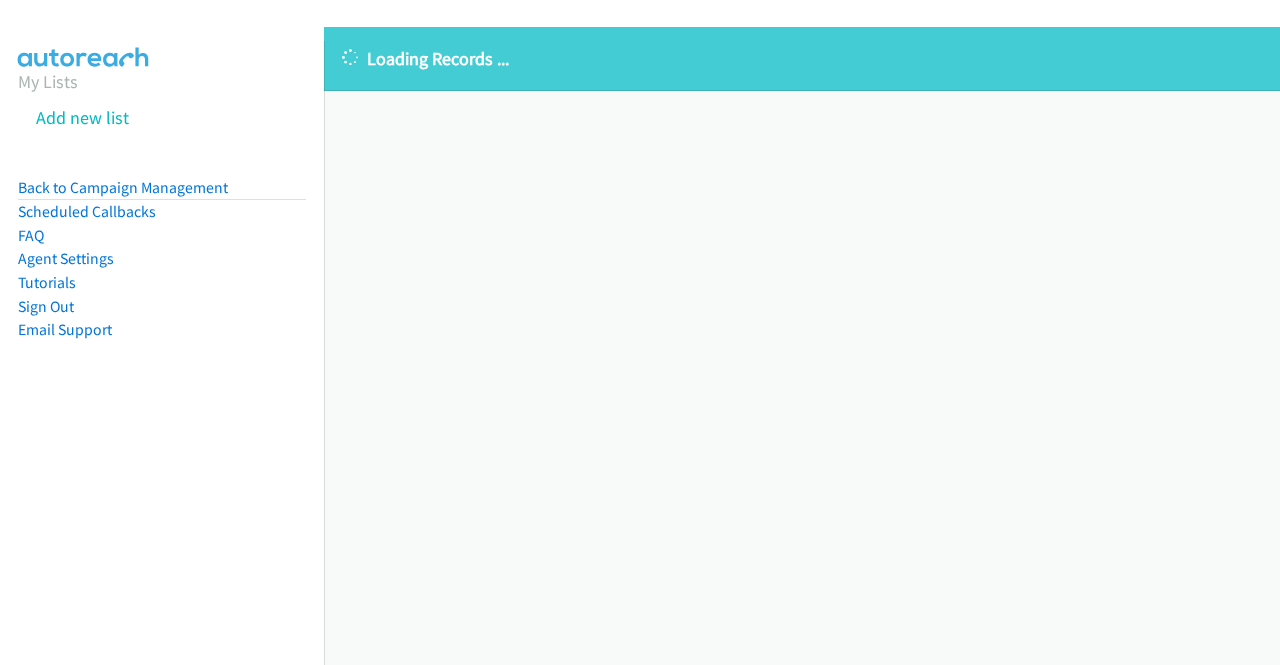 scroll, scrollTop: 0, scrollLeft: 0, axis: both 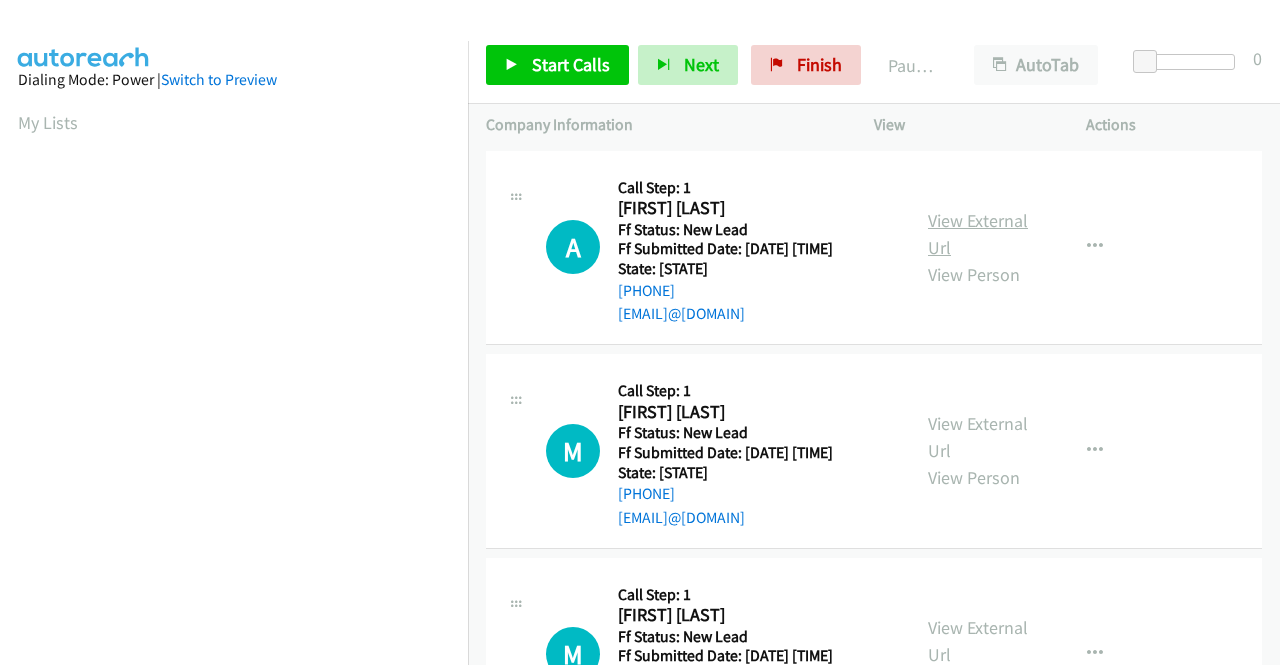 click on "View External Url" at bounding box center (978, 234) 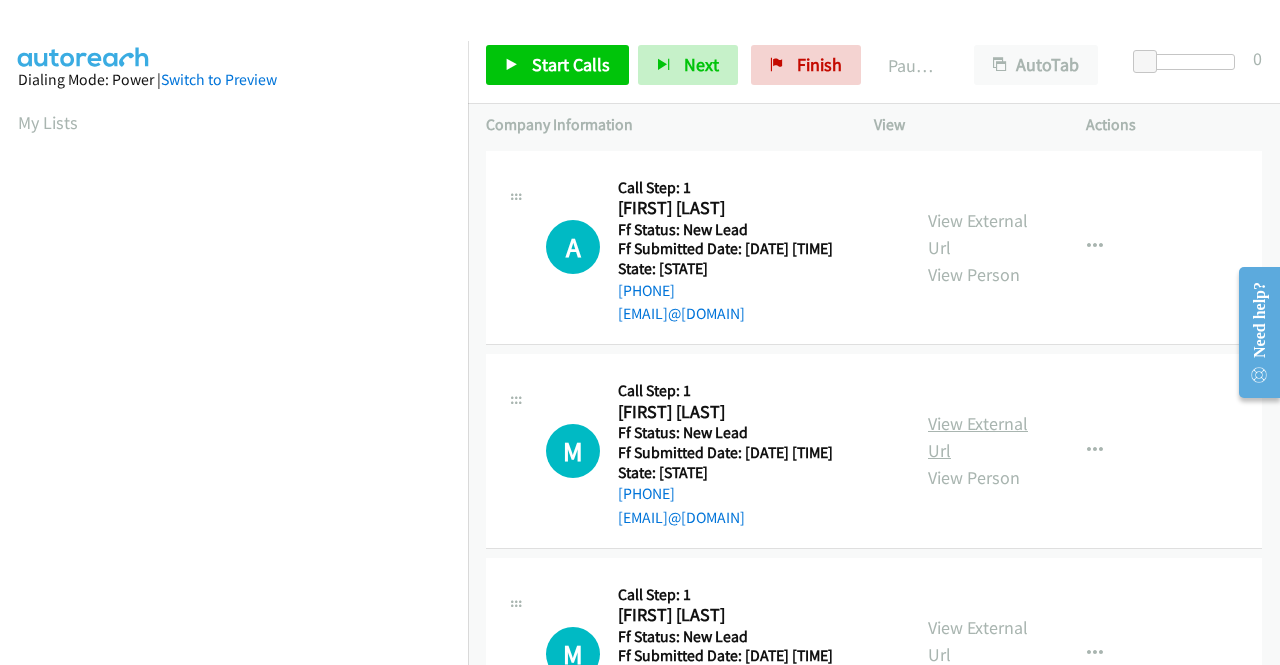 click on "View External Url" at bounding box center [978, 437] 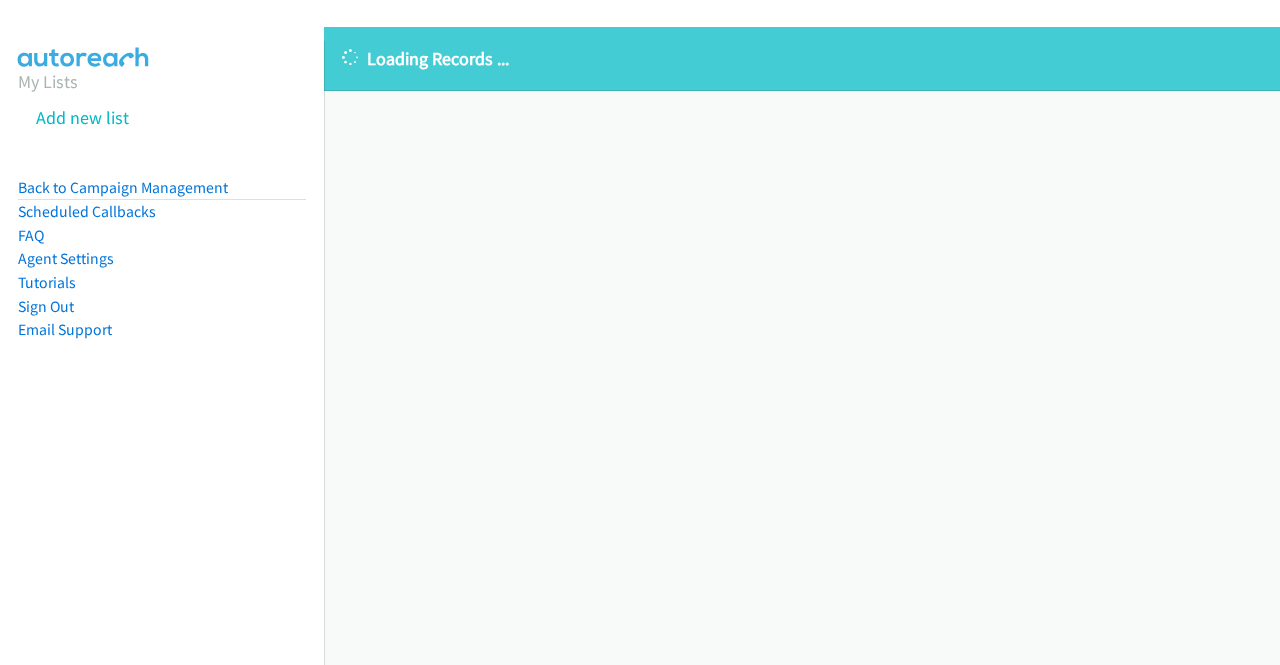 scroll, scrollTop: 0, scrollLeft: 0, axis: both 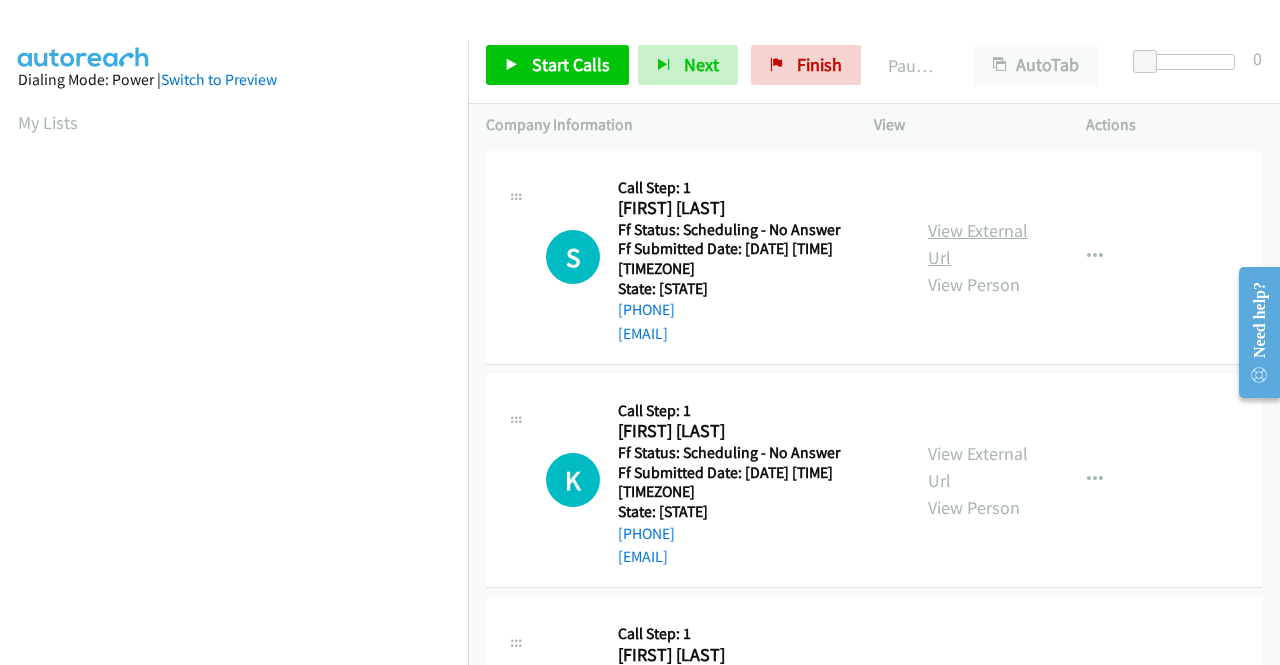 click on "View External Url" at bounding box center [978, 244] 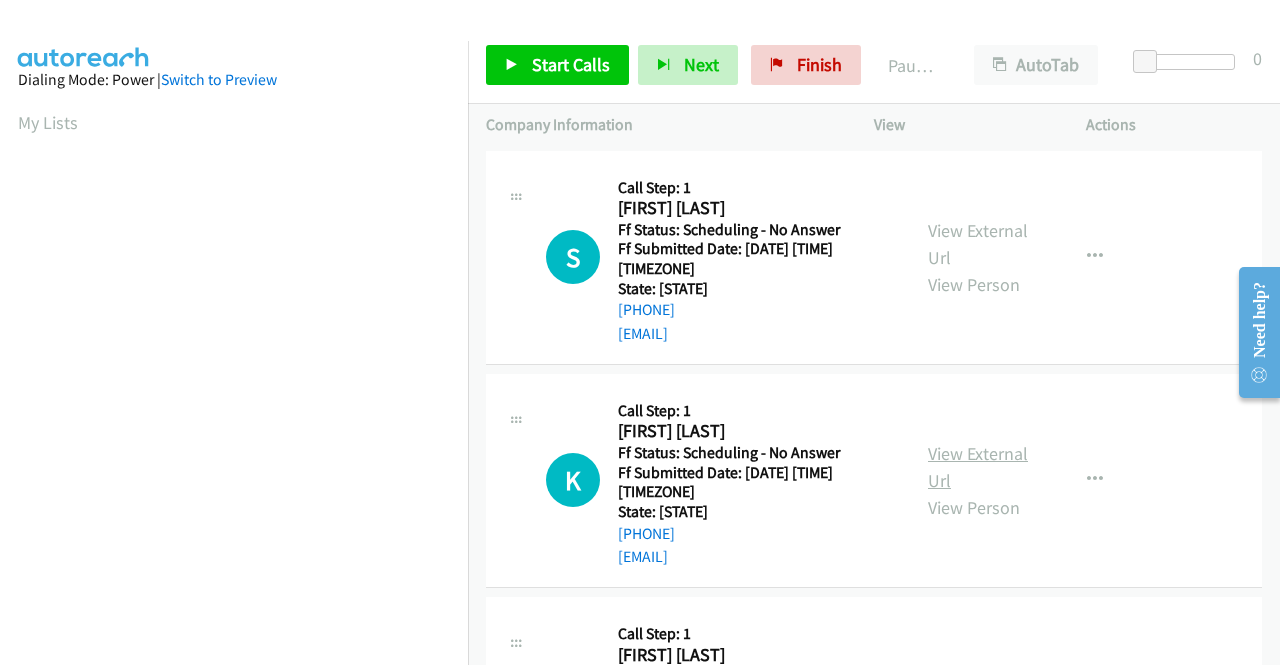click on "View External Url" at bounding box center [978, 467] 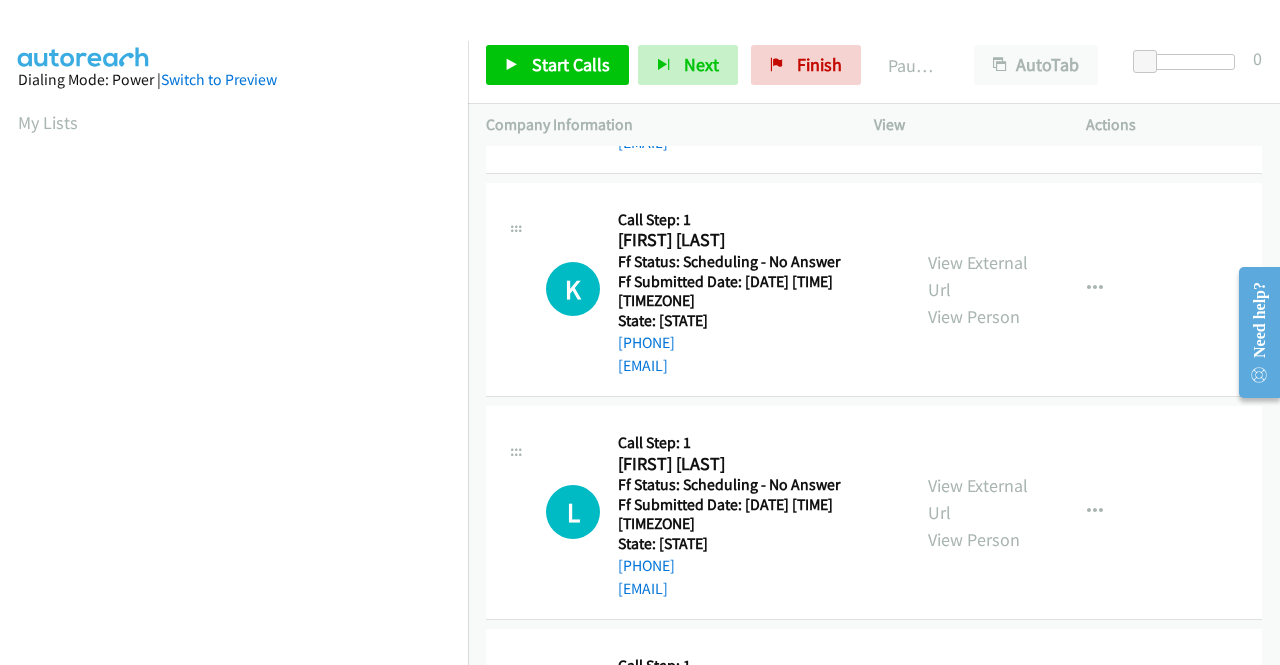 scroll, scrollTop: 200, scrollLeft: 0, axis: vertical 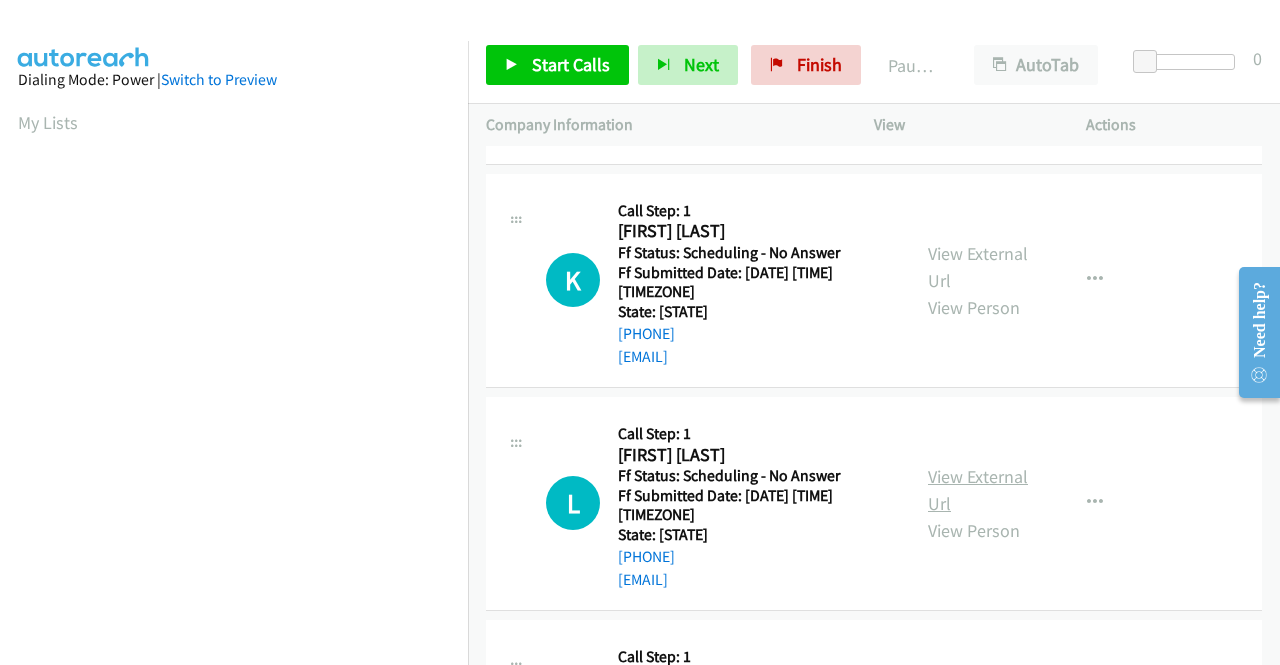 click on "View External Url" at bounding box center [978, 490] 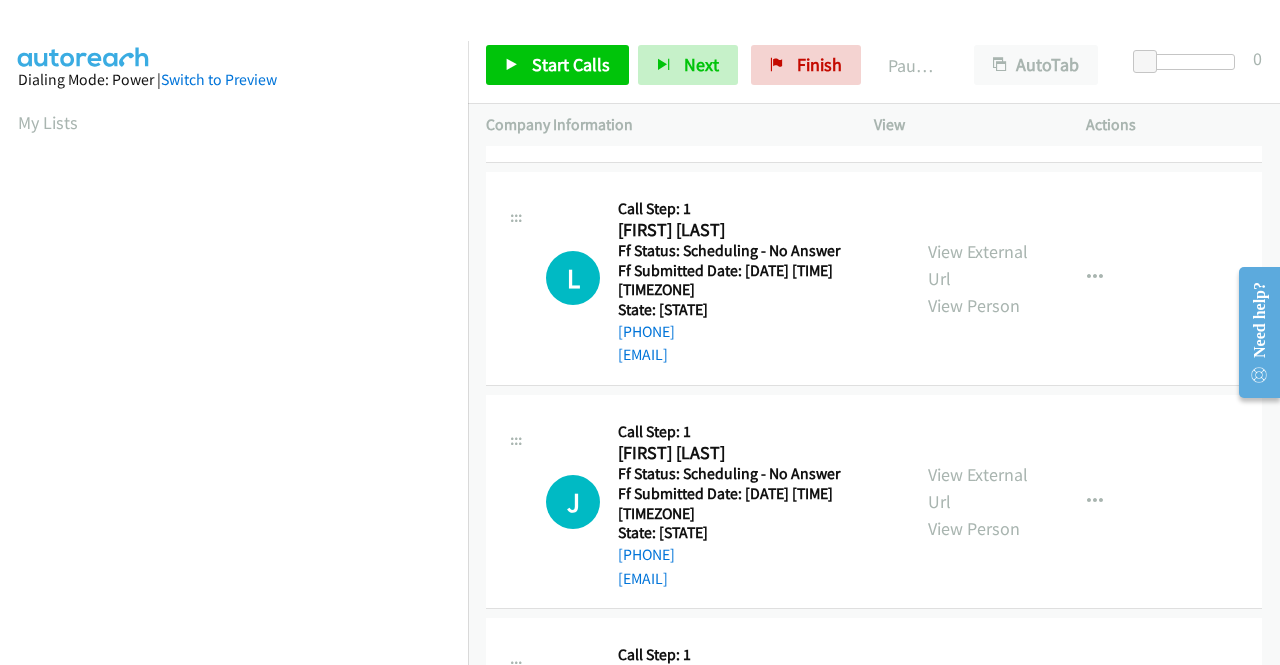 scroll, scrollTop: 500, scrollLeft: 0, axis: vertical 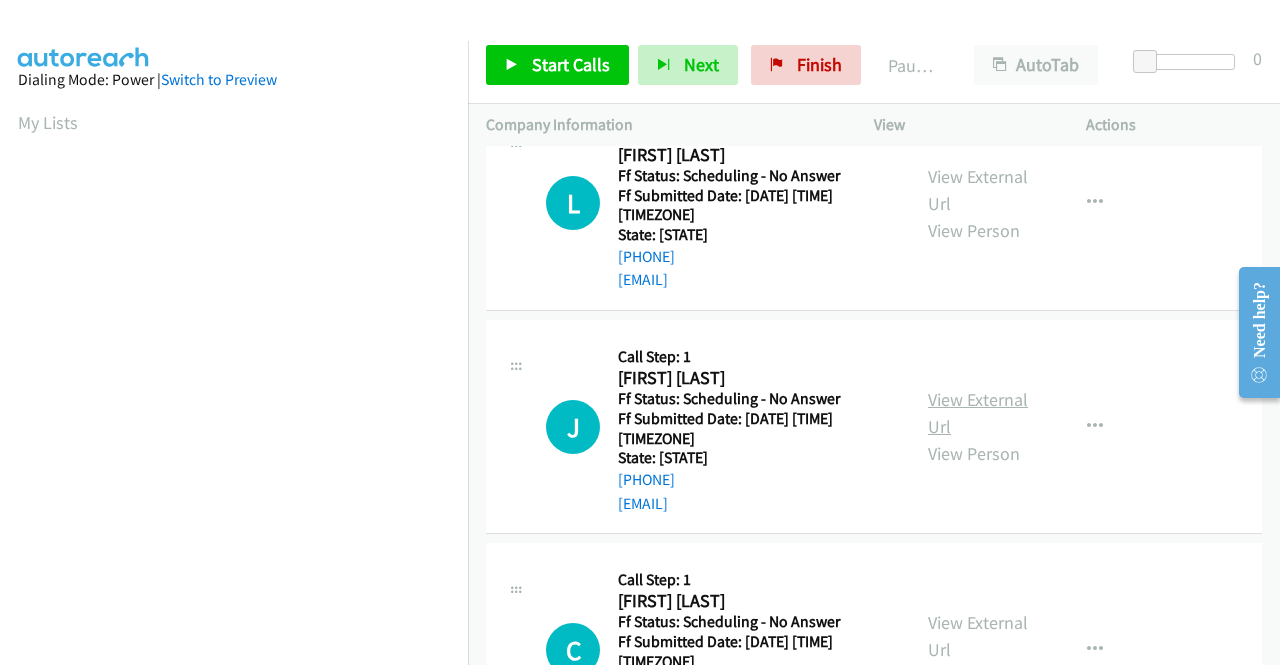 click on "View External Url" at bounding box center (978, 413) 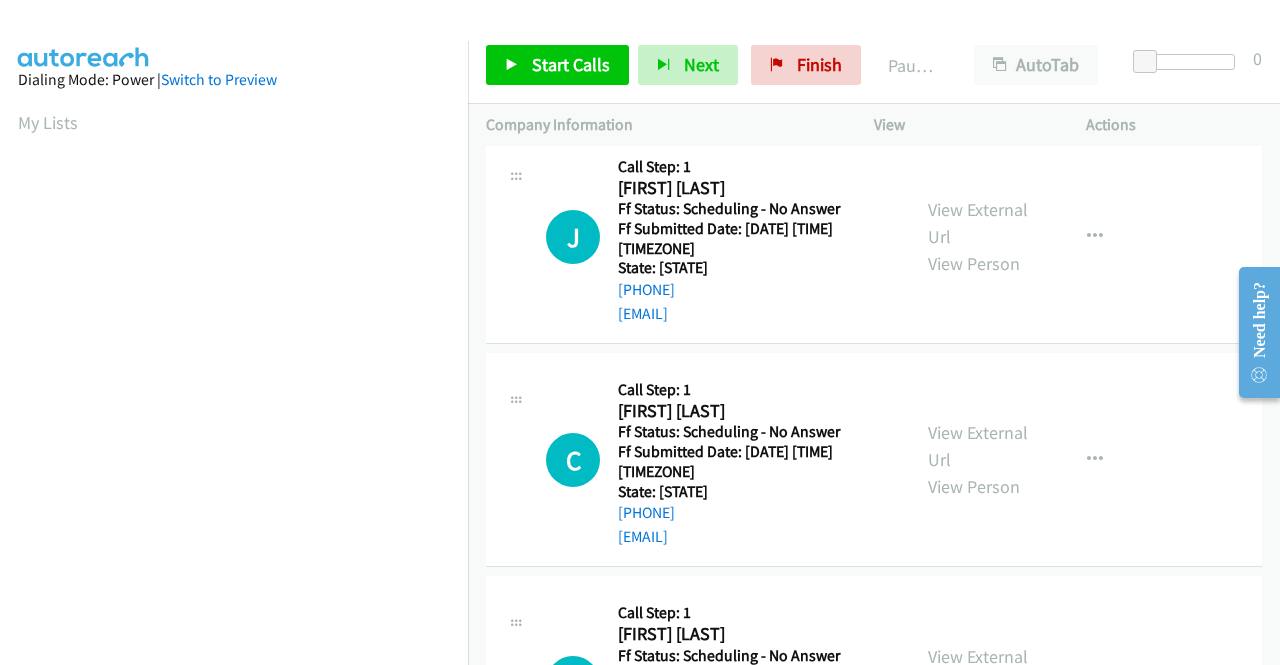 scroll, scrollTop: 700, scrollLeft: 0, axis: vertical 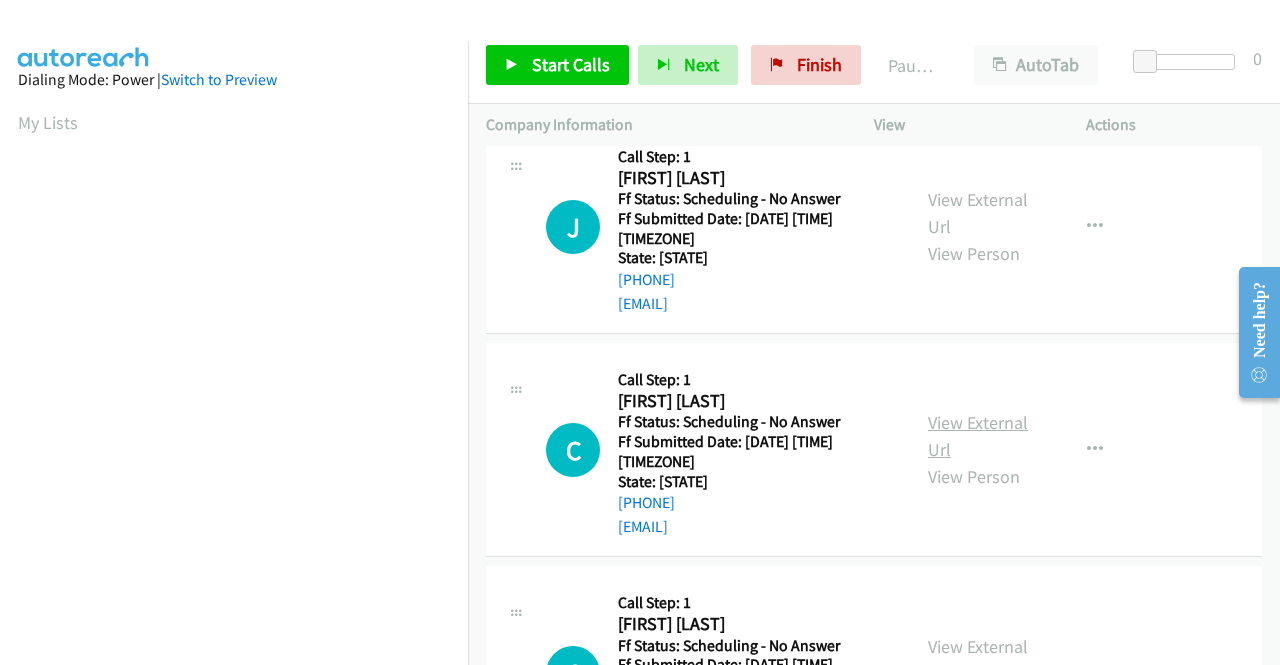 click on "View External Url" at bounding box center [978, 436] 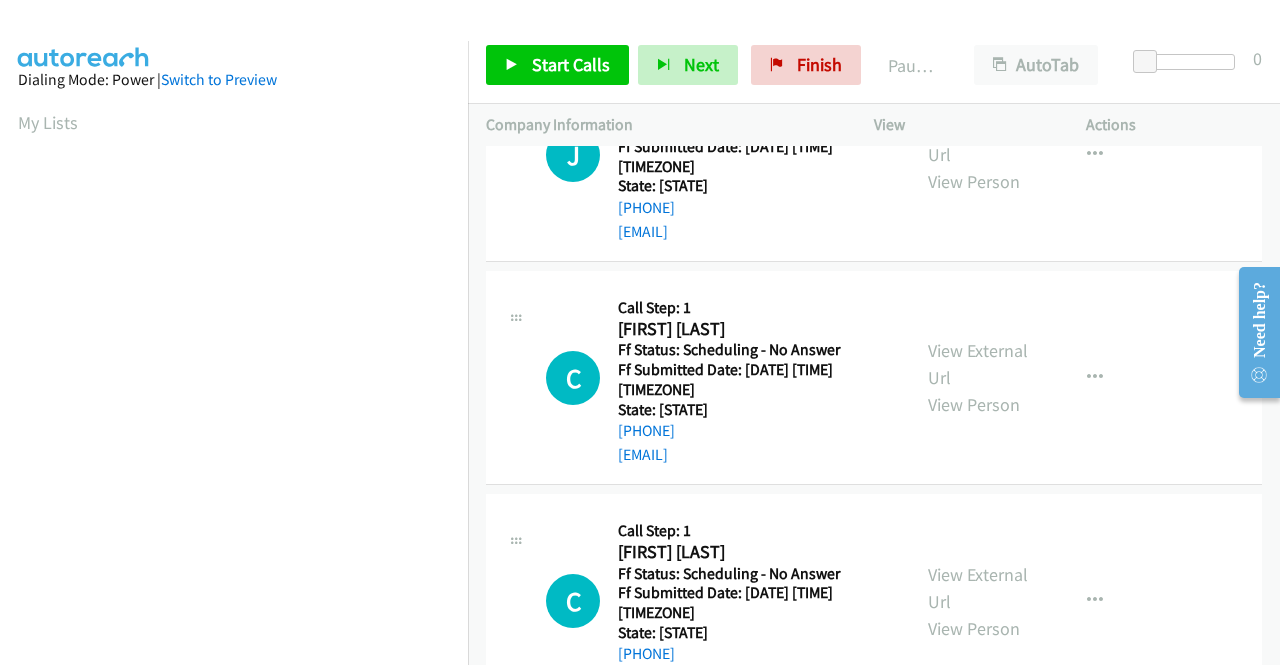 scroll, scrollTop: 800, scrollLeft: 0, axis: vertical 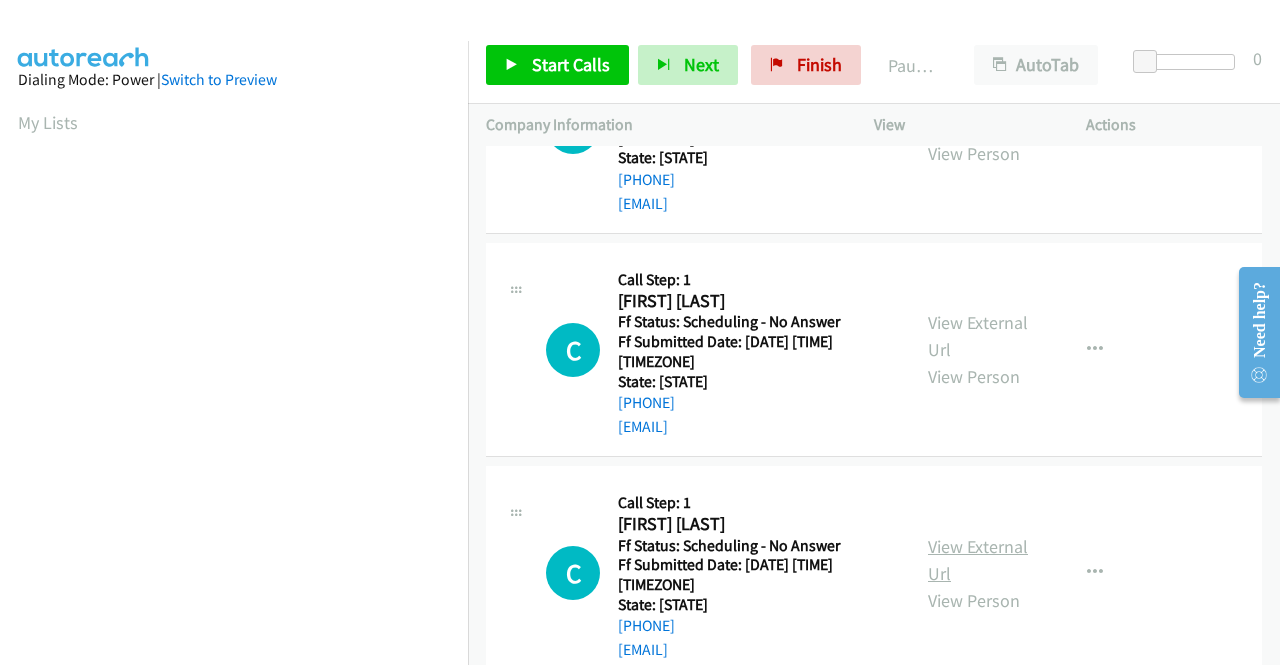 click on "View External Url" at bounding box center [978, 560] 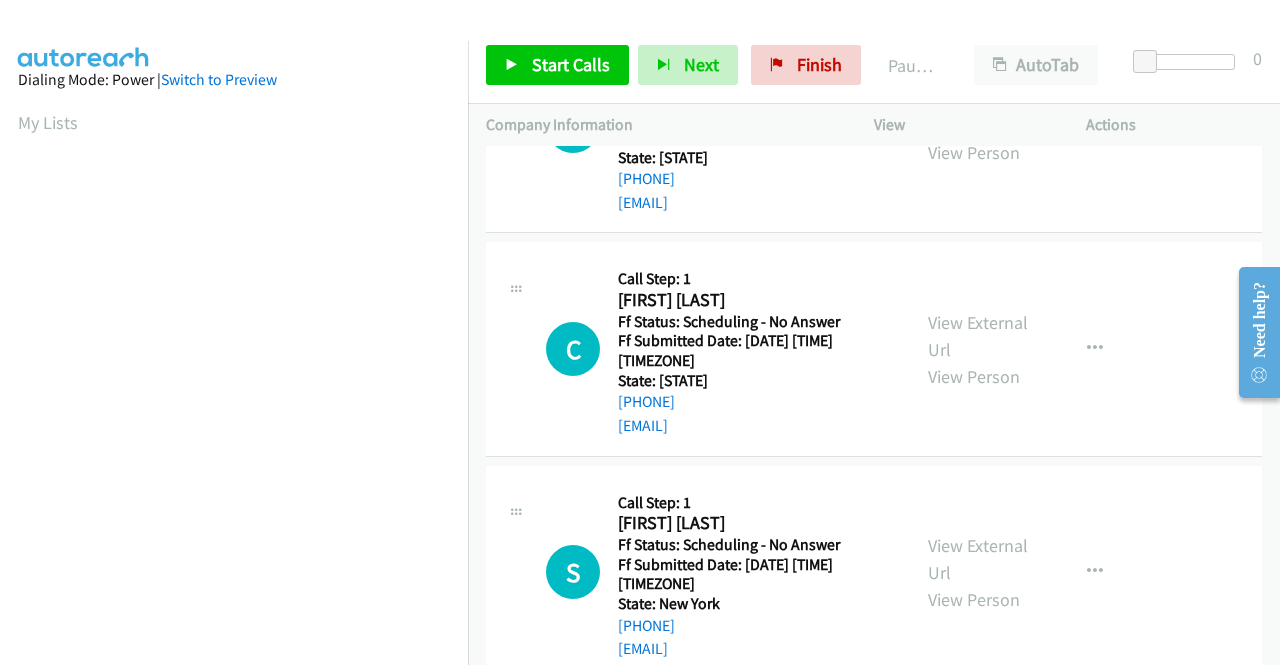 scroll, scrollTop: 1100, scrollLeft: 0, axis: vertical 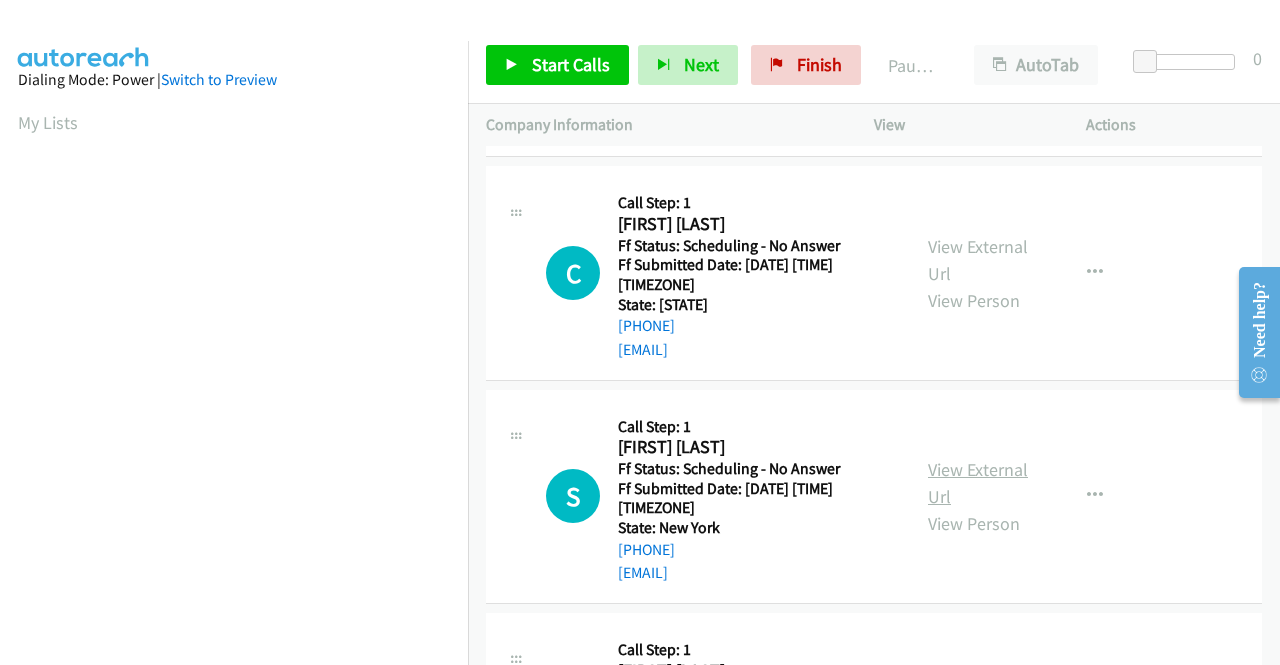 click on "View External Url" at bounding box center (978, 483) 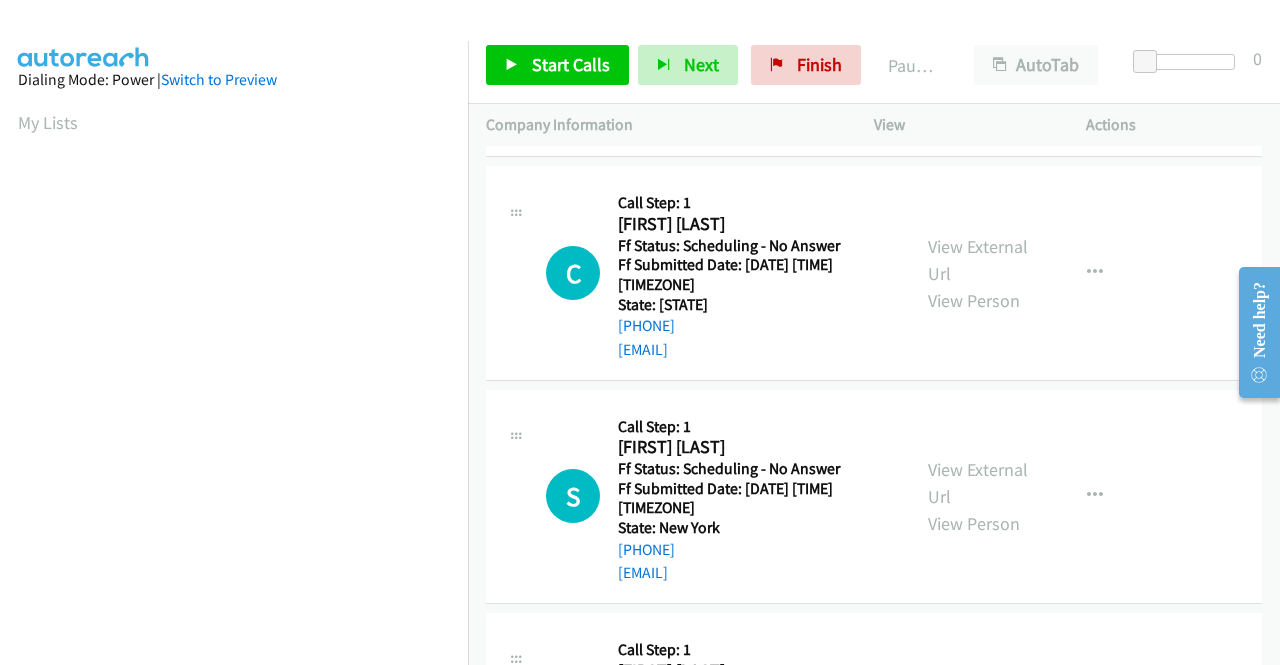 scroll, scrollTop: 1300, scrollLeft: 0, axis: vertical 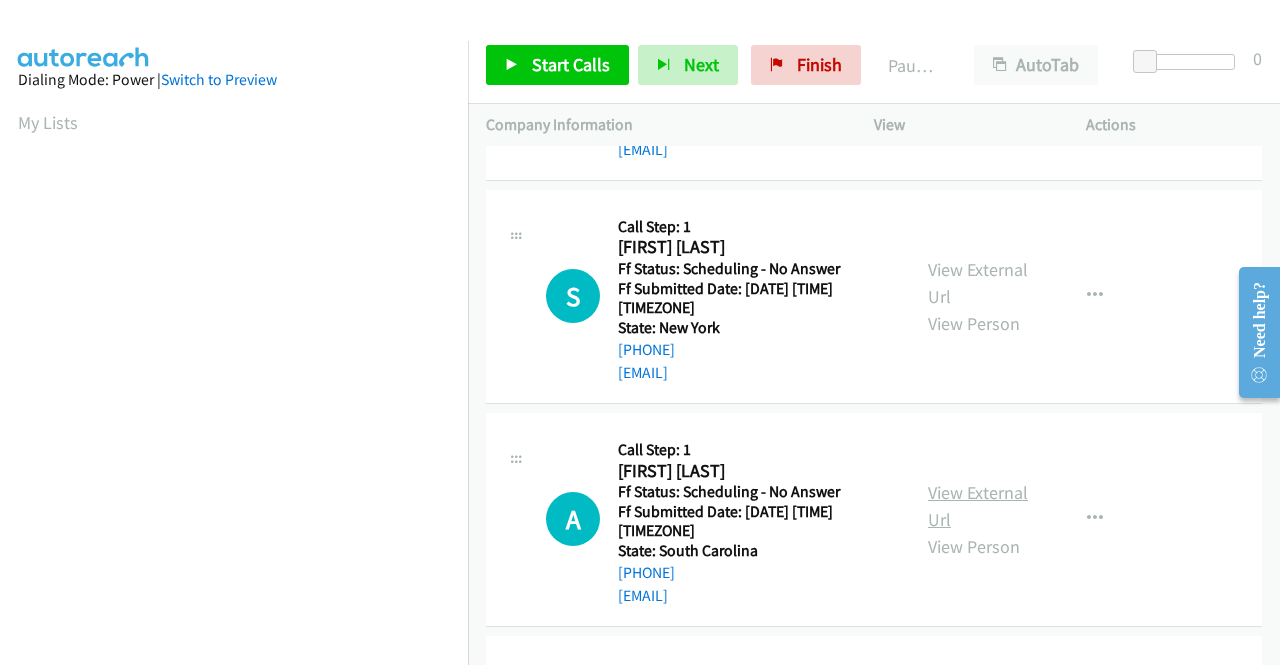 click on "View External Url" at bounding box center [978, 506] 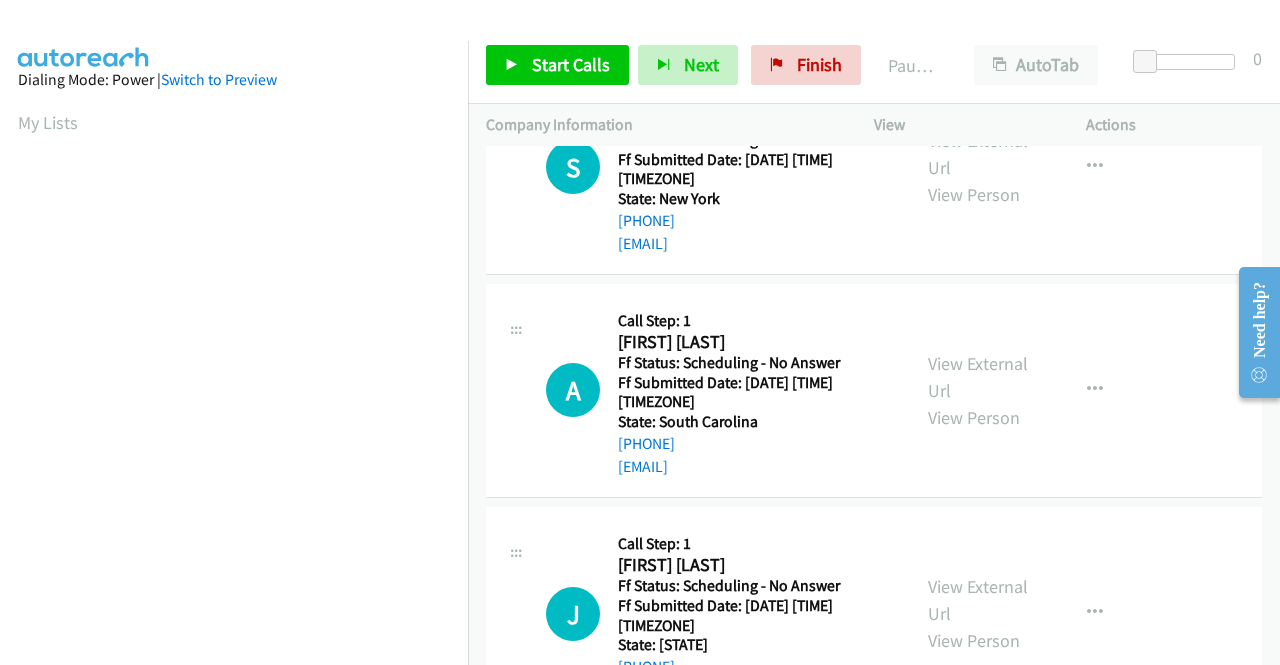 scroll, scrollTop: 1500, scrollLeft: 0, axis: vertical 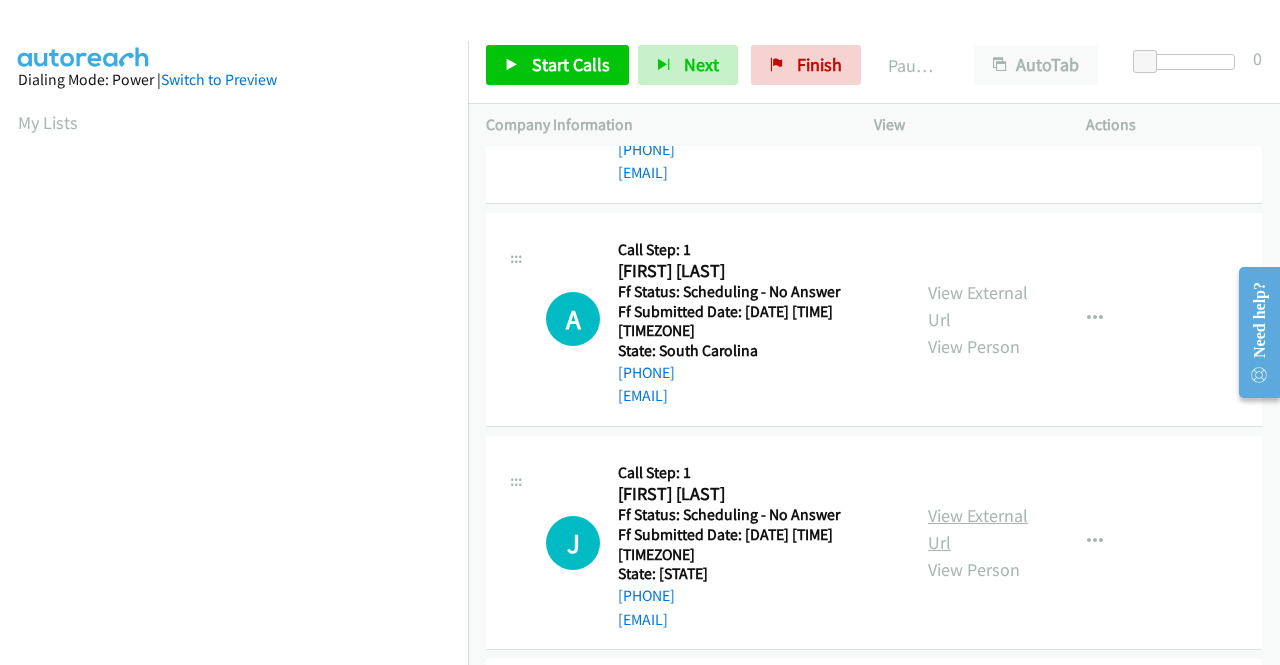 click on "View External Url" at bounding box center [978, 529] 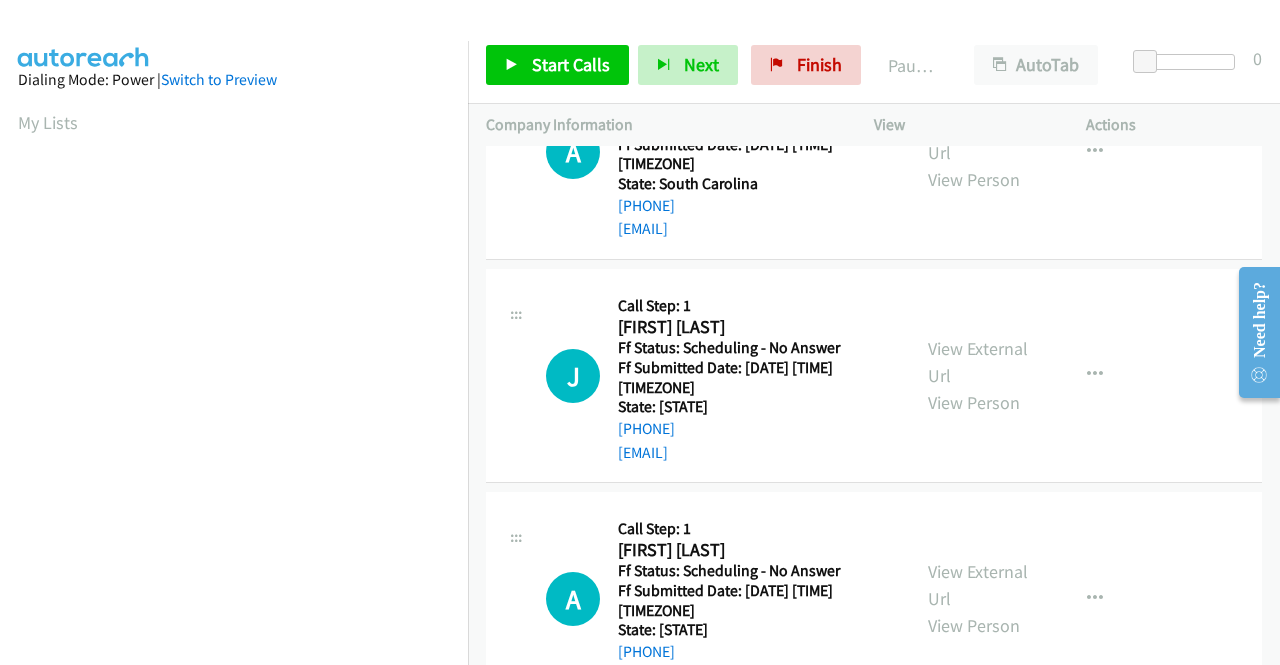 scroll, scrollTop: 1700, scrollLeft: 0, axis: vertical 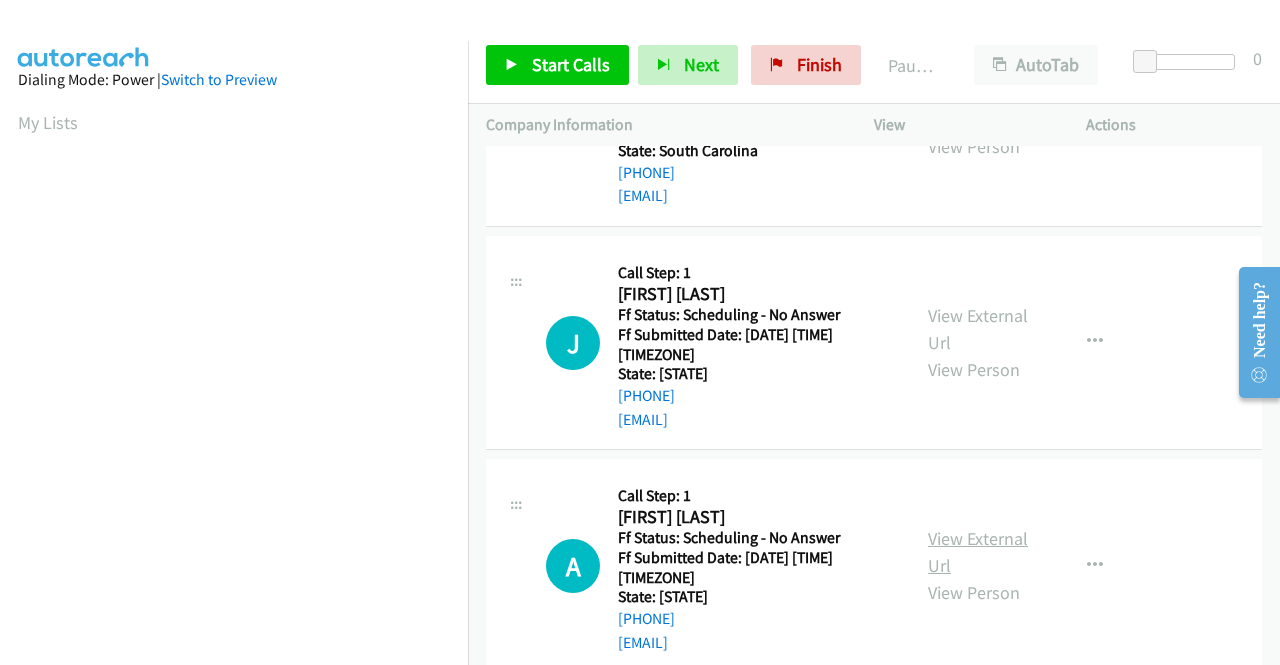 click on "View External Url" at bounding box center [978, 552] 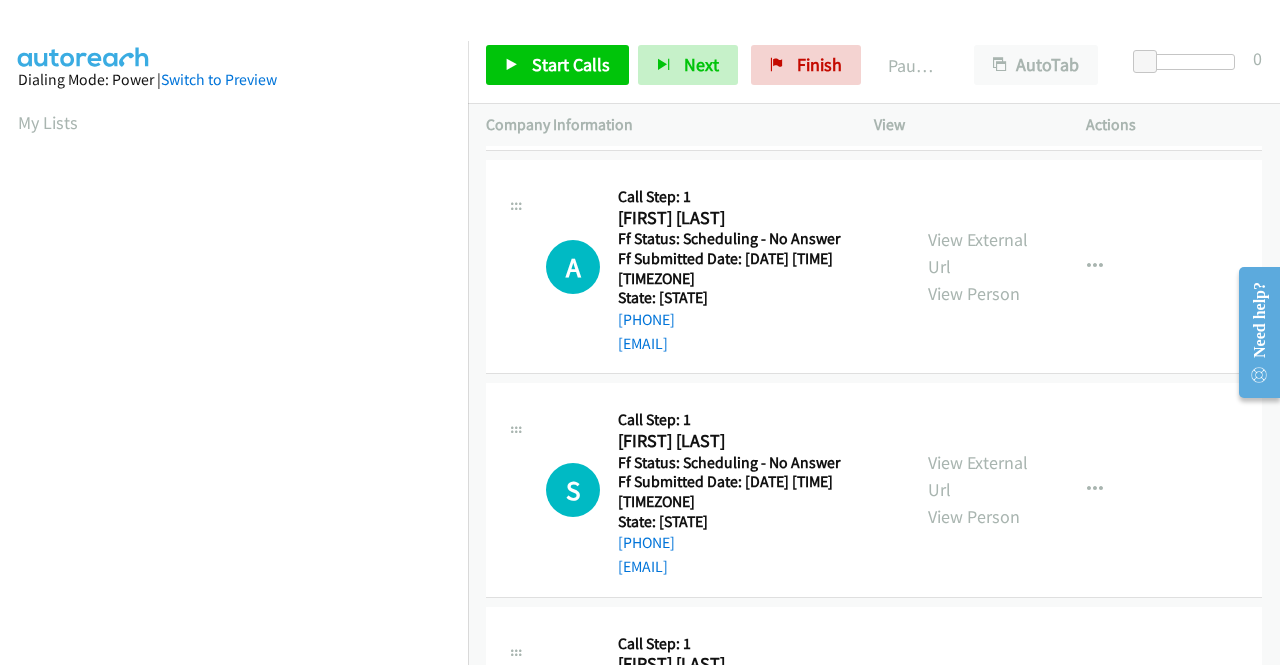 scroll, scrollTop: 2000, scrollLeft: 0, axis: vertical 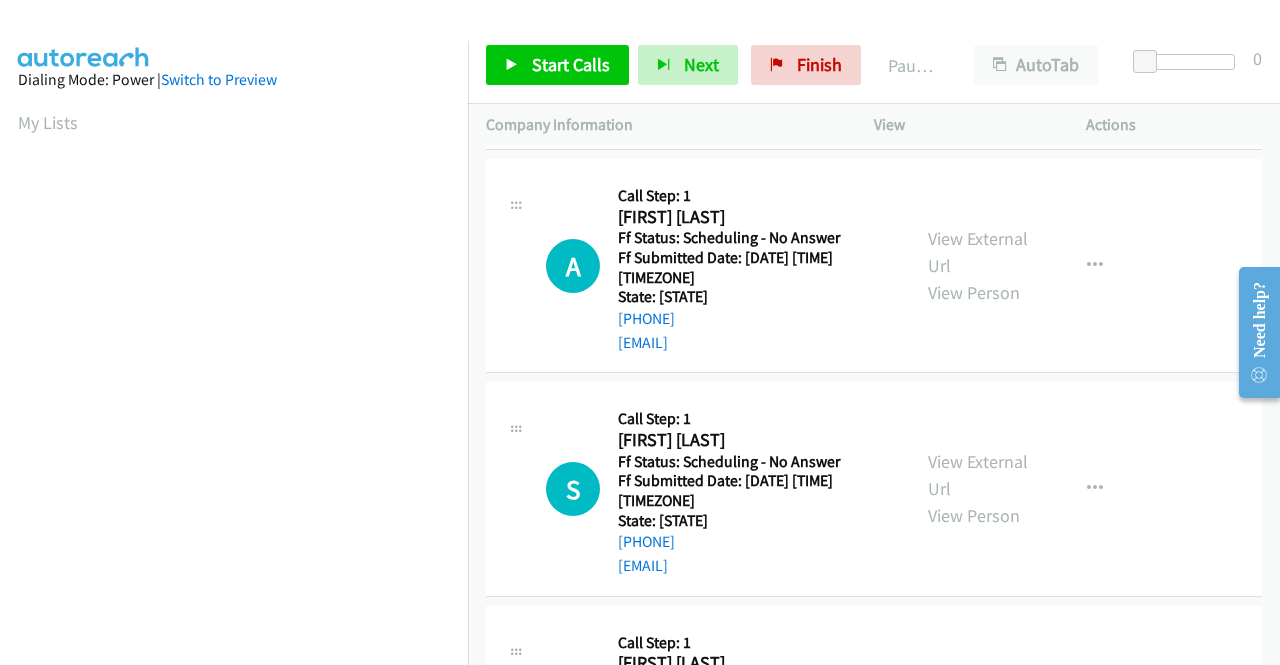click on "View External Url
View Person" at bounding box center (980, 488) 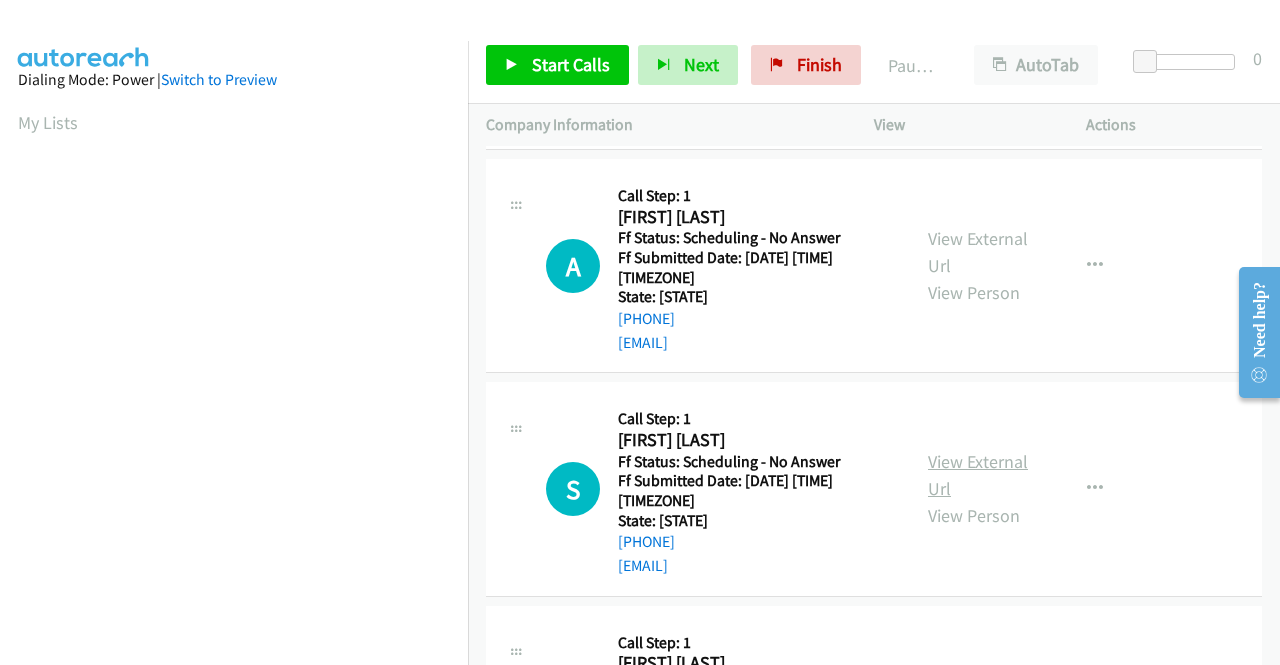 click on "View External Url" at bounding box center [978, 475] 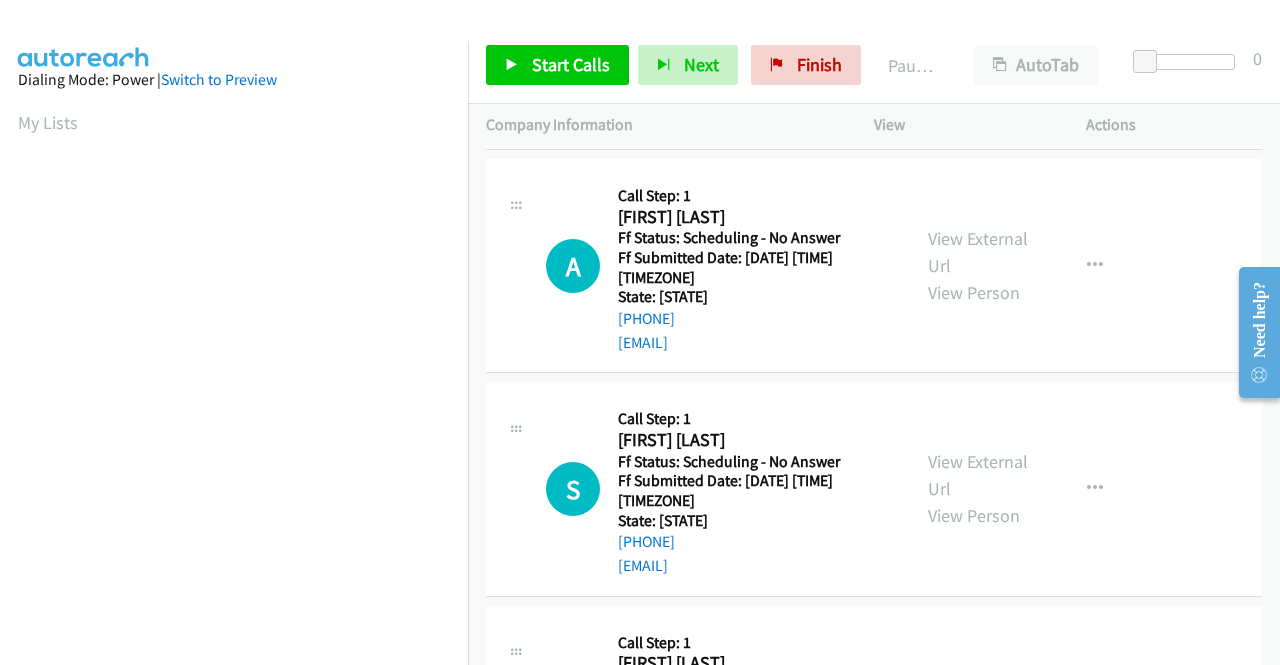 scroll, scrollTop: 2200, scrollLeft: 0, axis: vertical 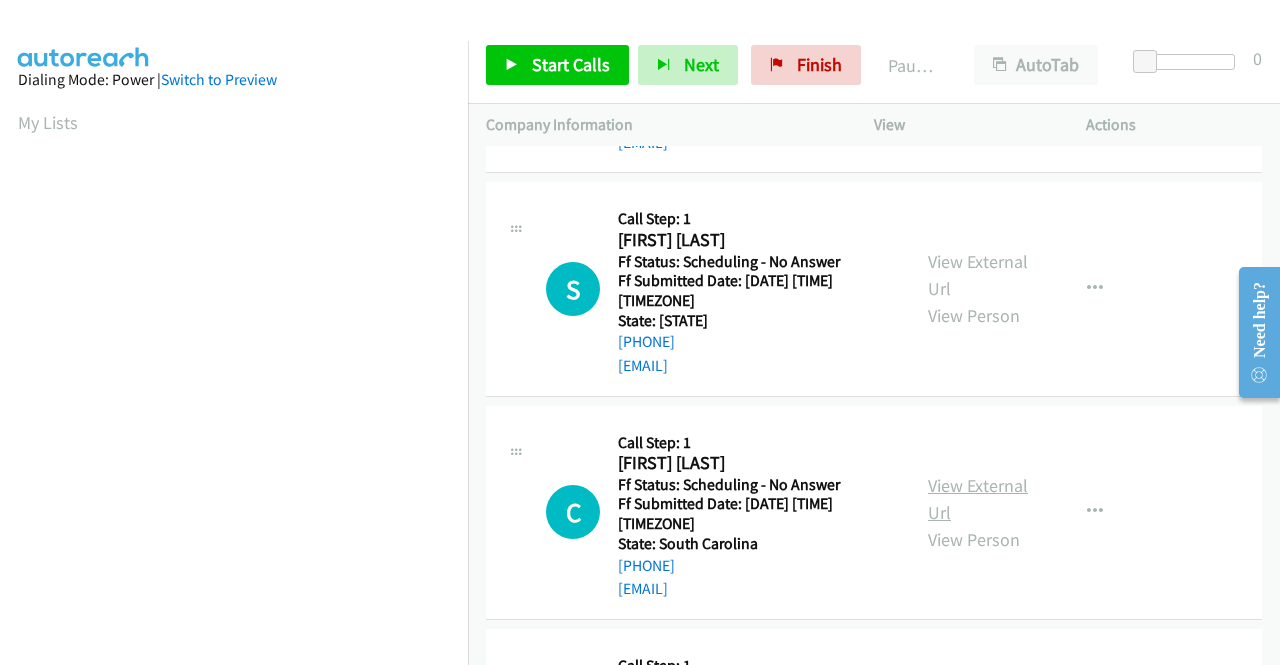 click on "View External Url" at bounding box center [978, 499] 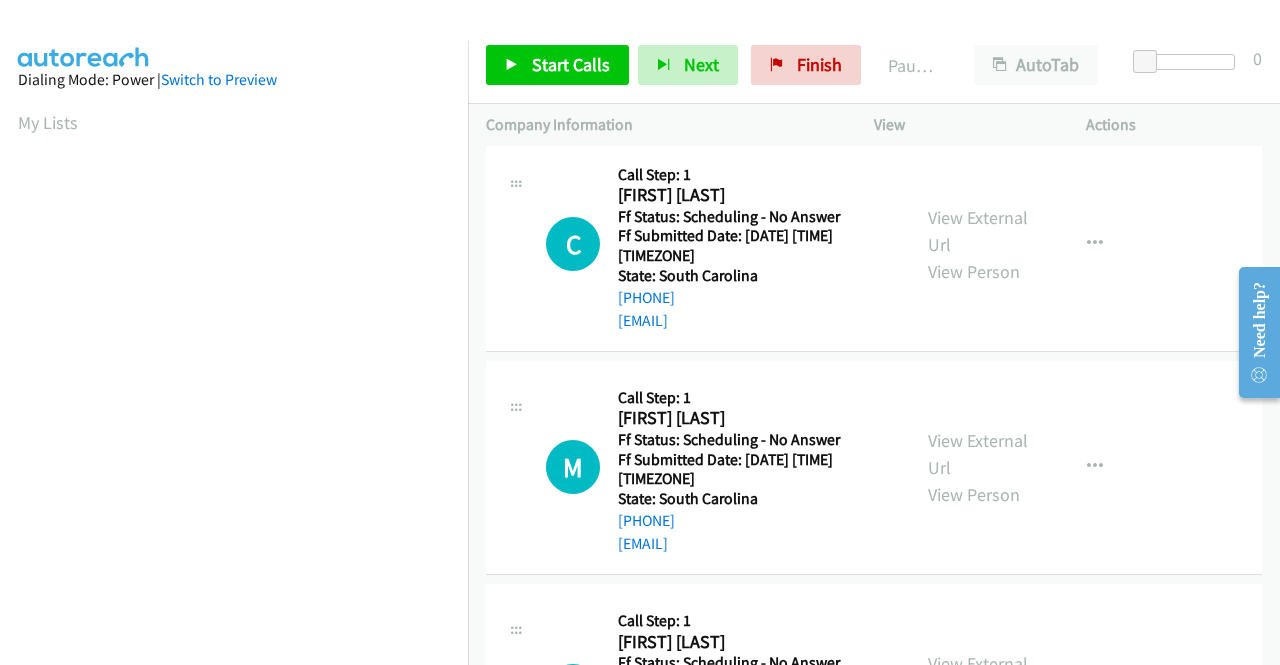 scroll, scrollTop: 2500, scrollLeft: 0, axis: vertical 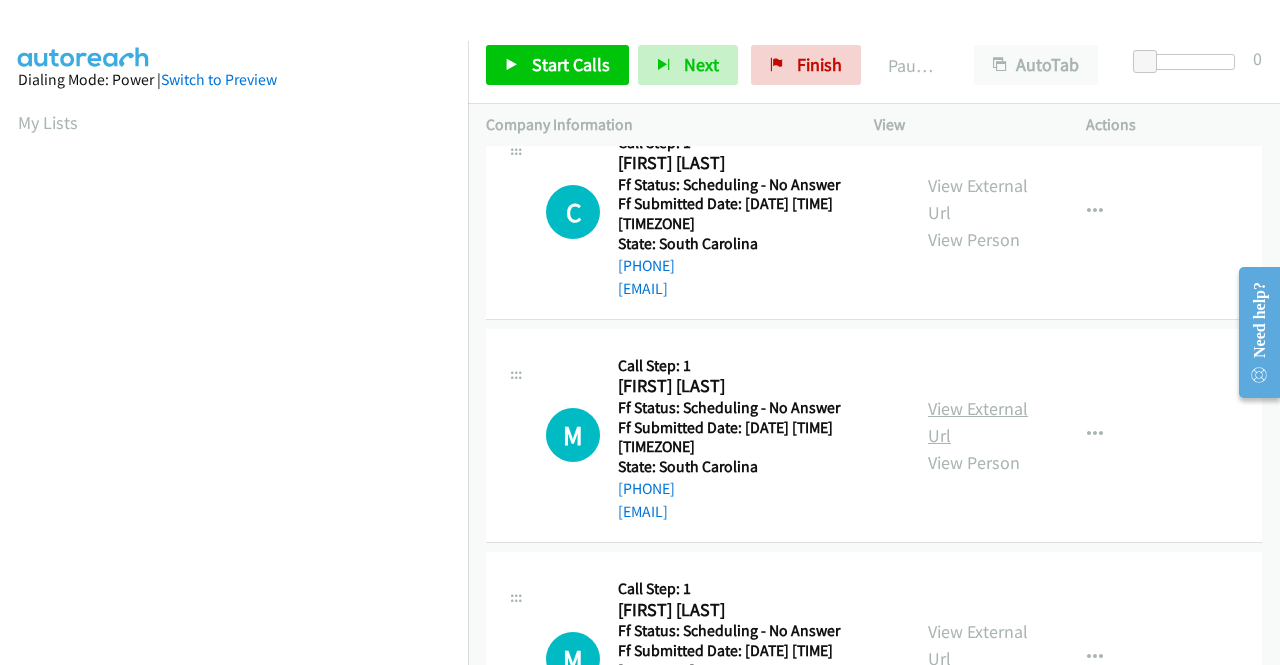 click on "View External Url" at bounding box center [978, 422] 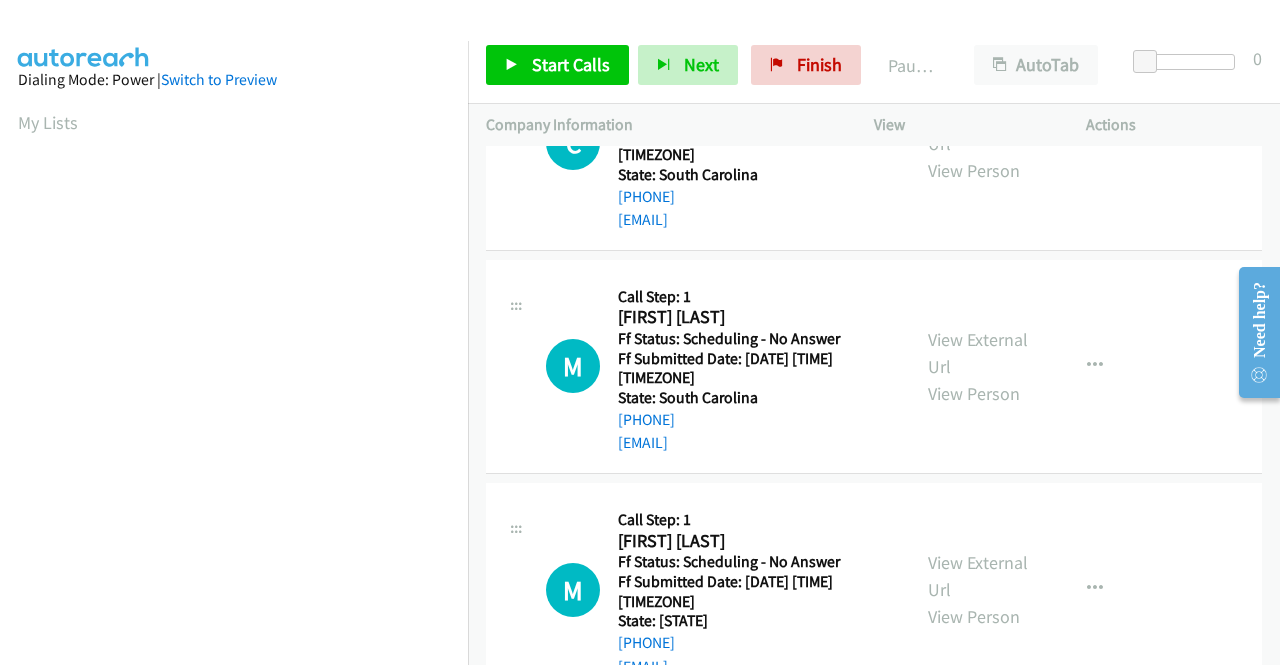 scroll, scrollTop: 2600, scrollLeft: 0, axis: vertical 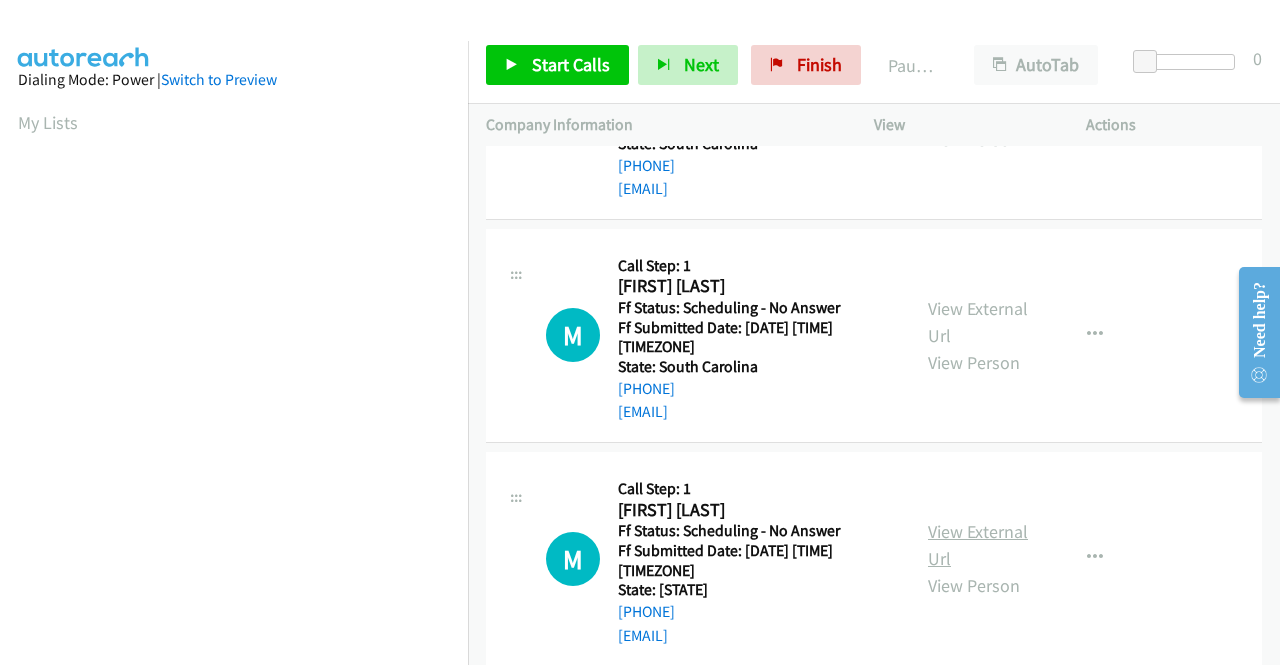 click on "View External Url" at bounding box center (978, 545) 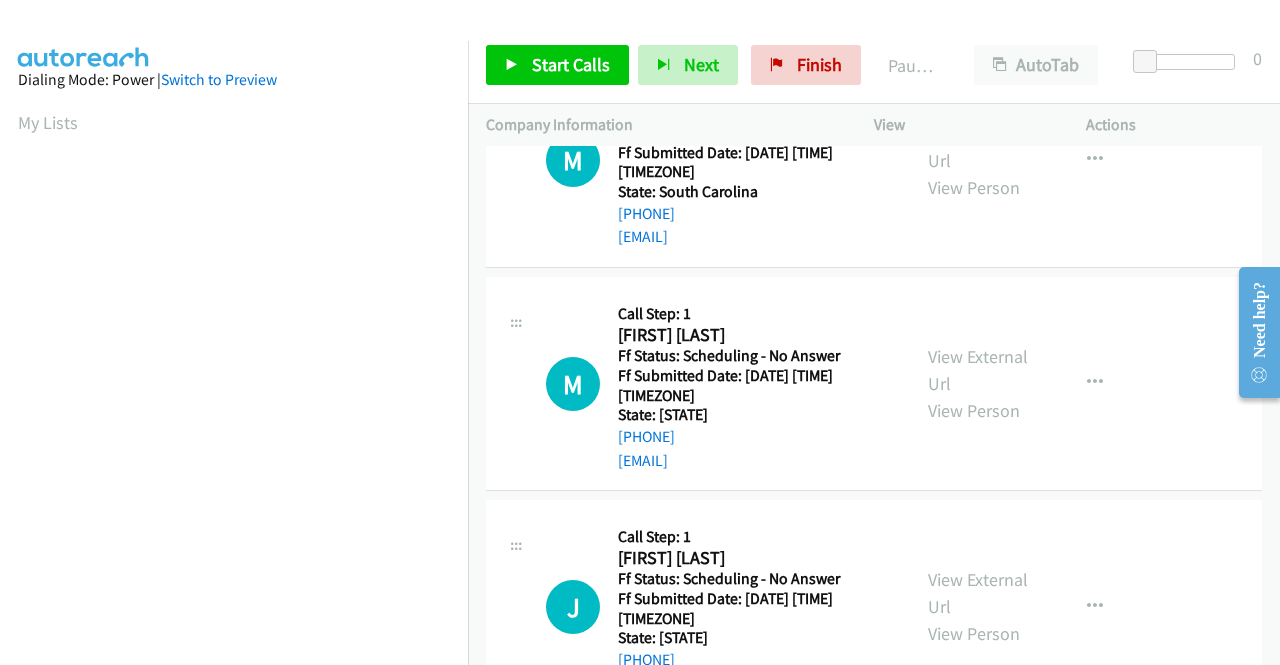 scroll, scrollTop: 2848, scrollLeft: 0, axis: vertical 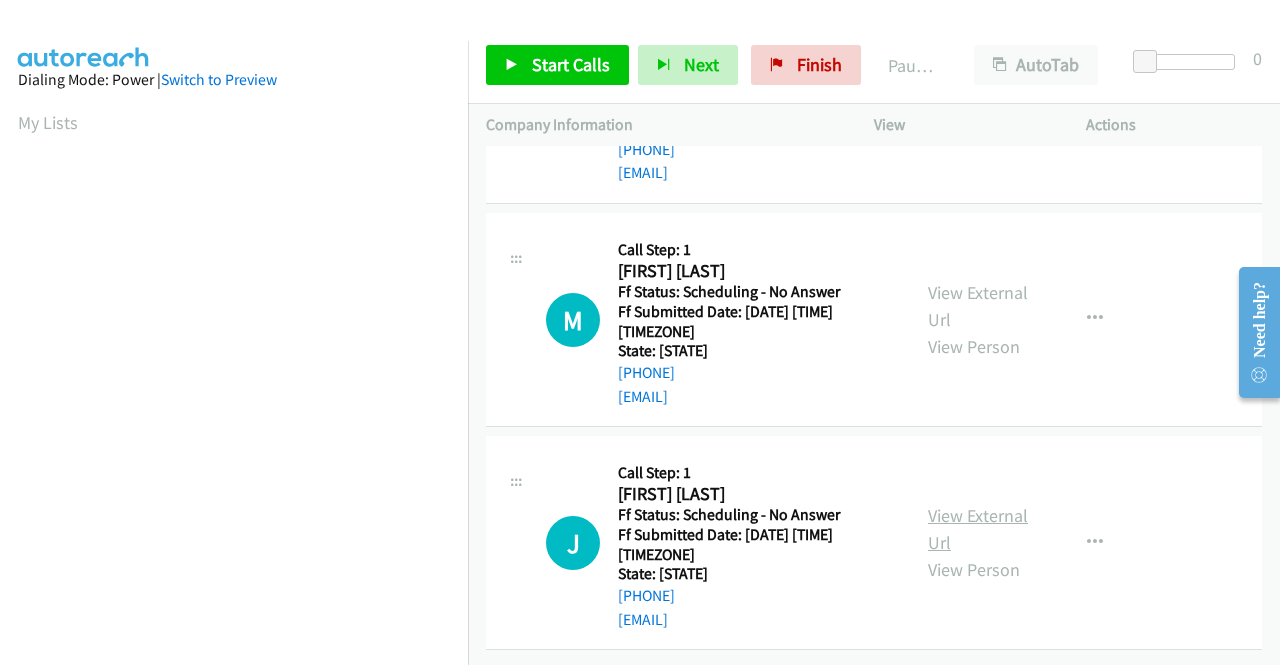 click on "View External Url" at bounding box center (978, 529) 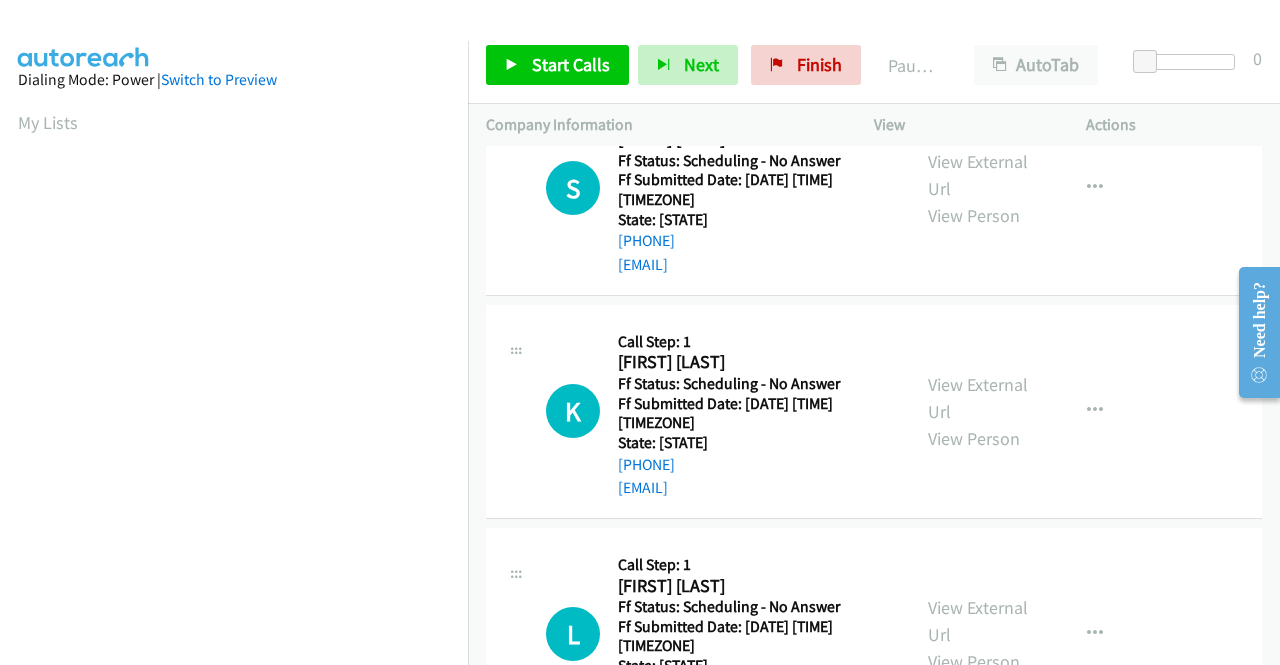 scroll, scrollTop: 0, scrollLeft: 0, axis: both 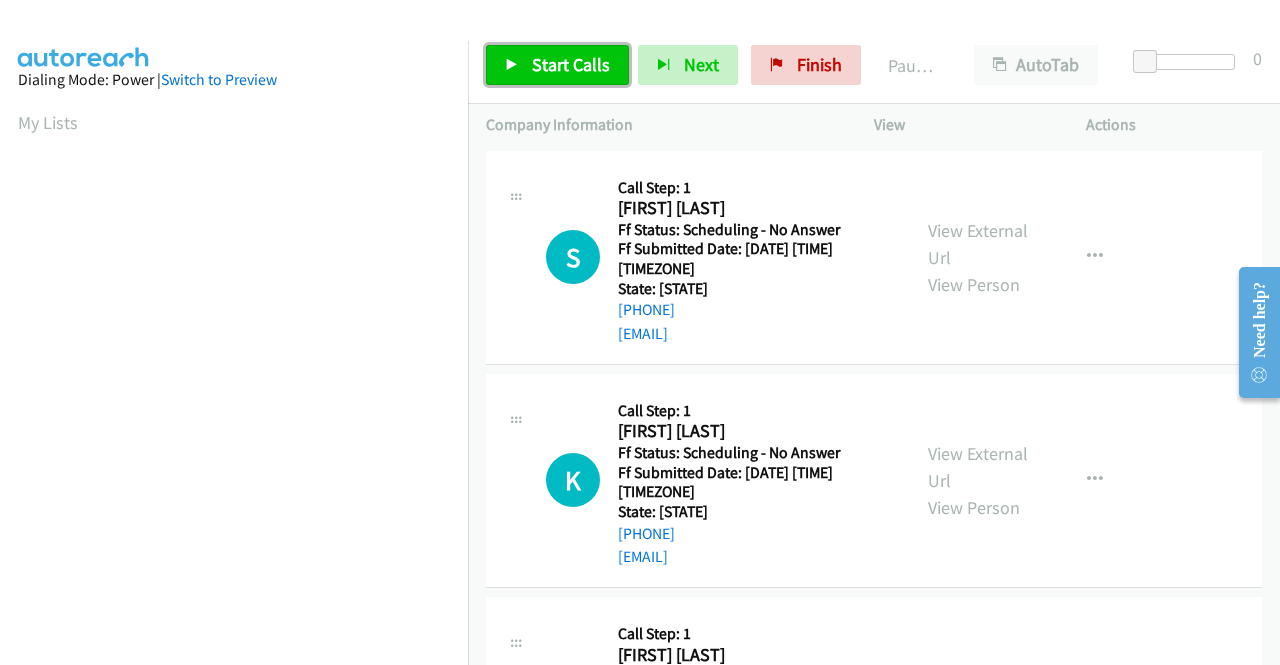 click on "Start Calls" at bounding box center [571, 64] 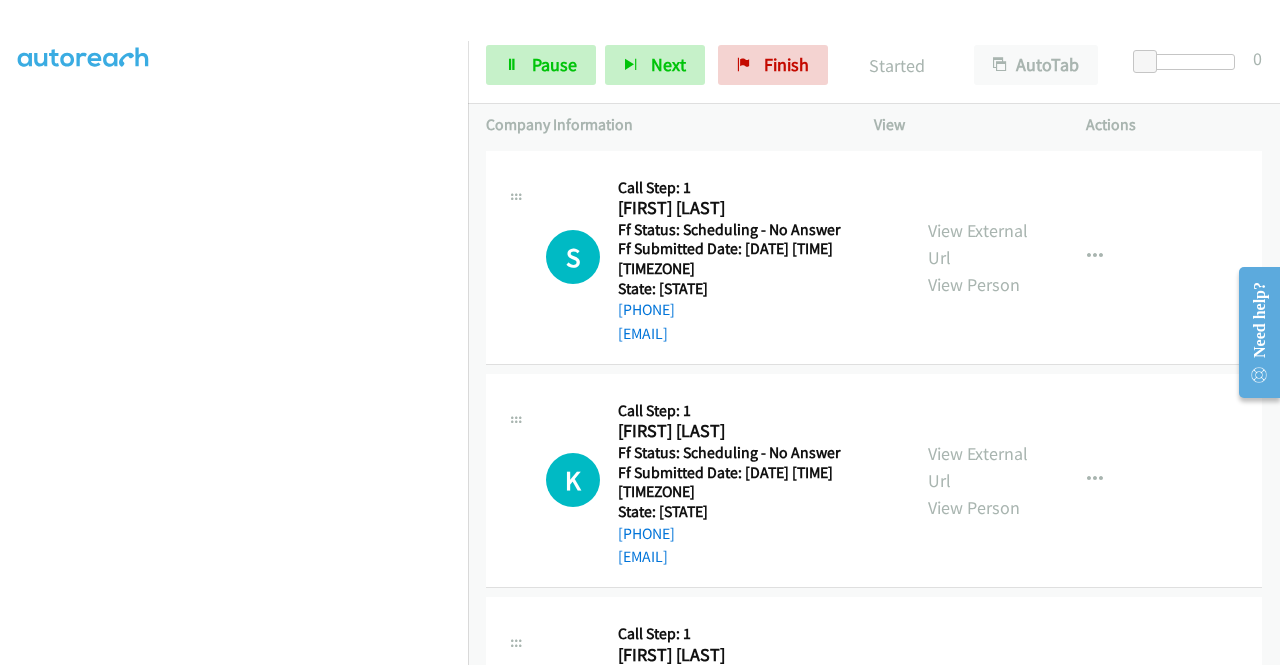 scroll, scrollTop: 456, scrollLeft: 0, axis: vertical 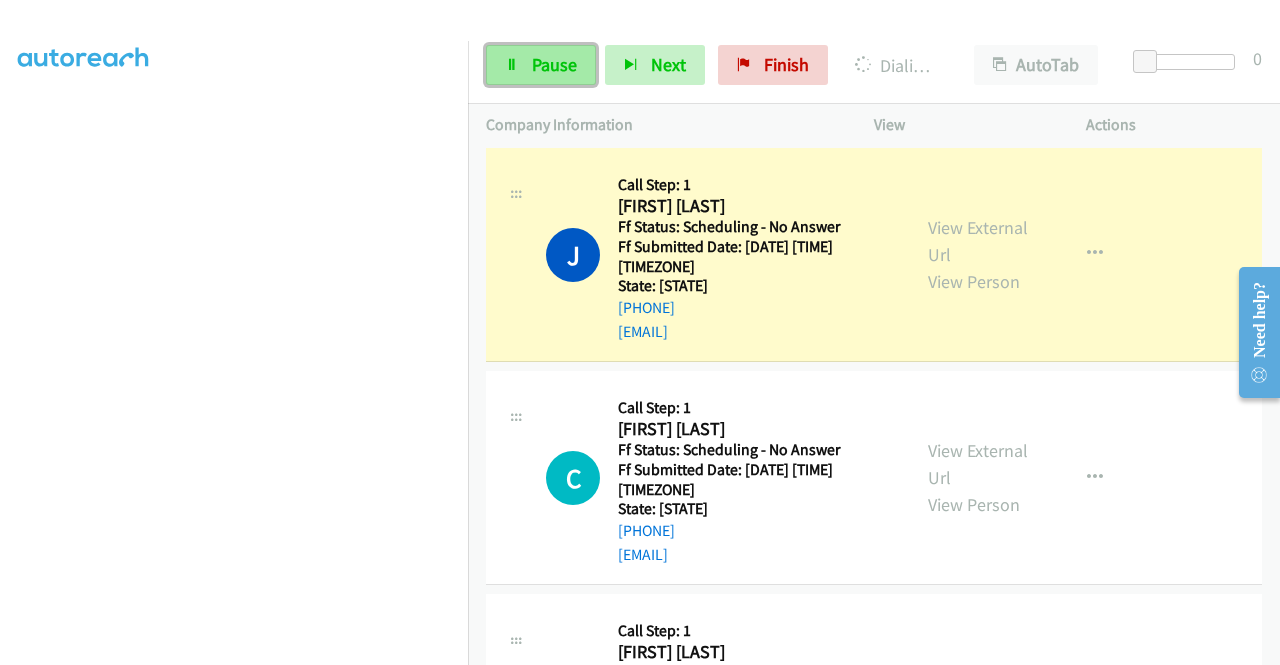 click on "Pause" at bounding box center (554, 64) 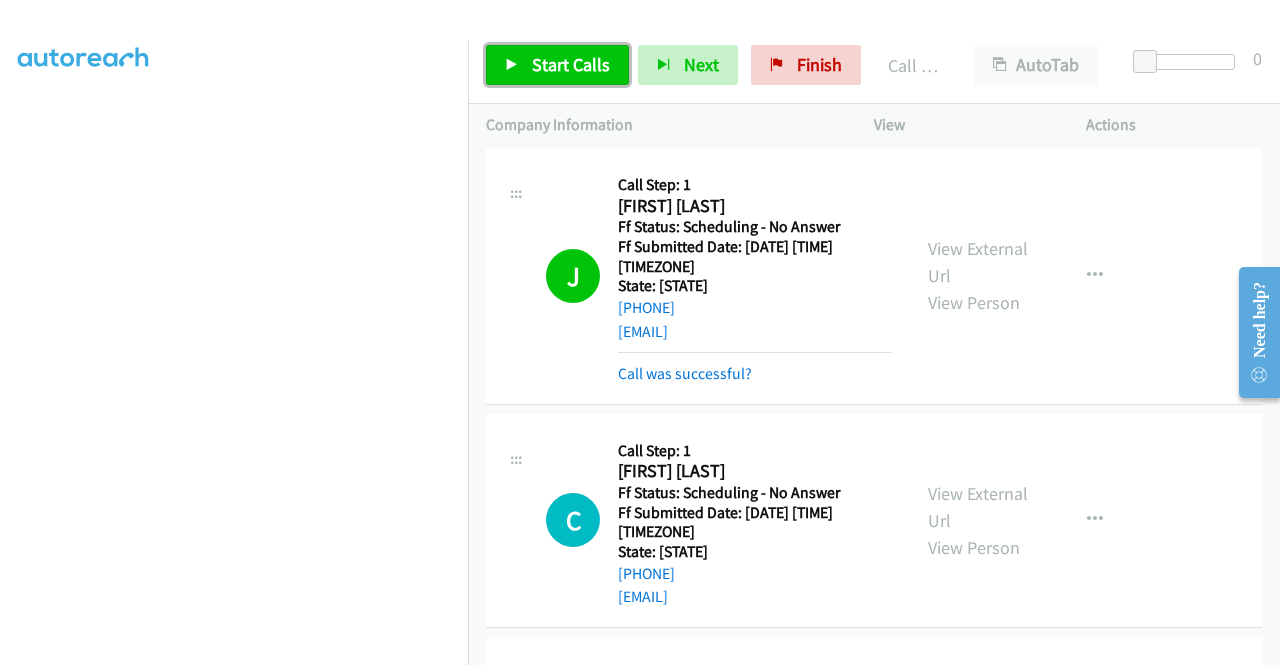 click on "Start Calls" at bounding box center [557, 65] 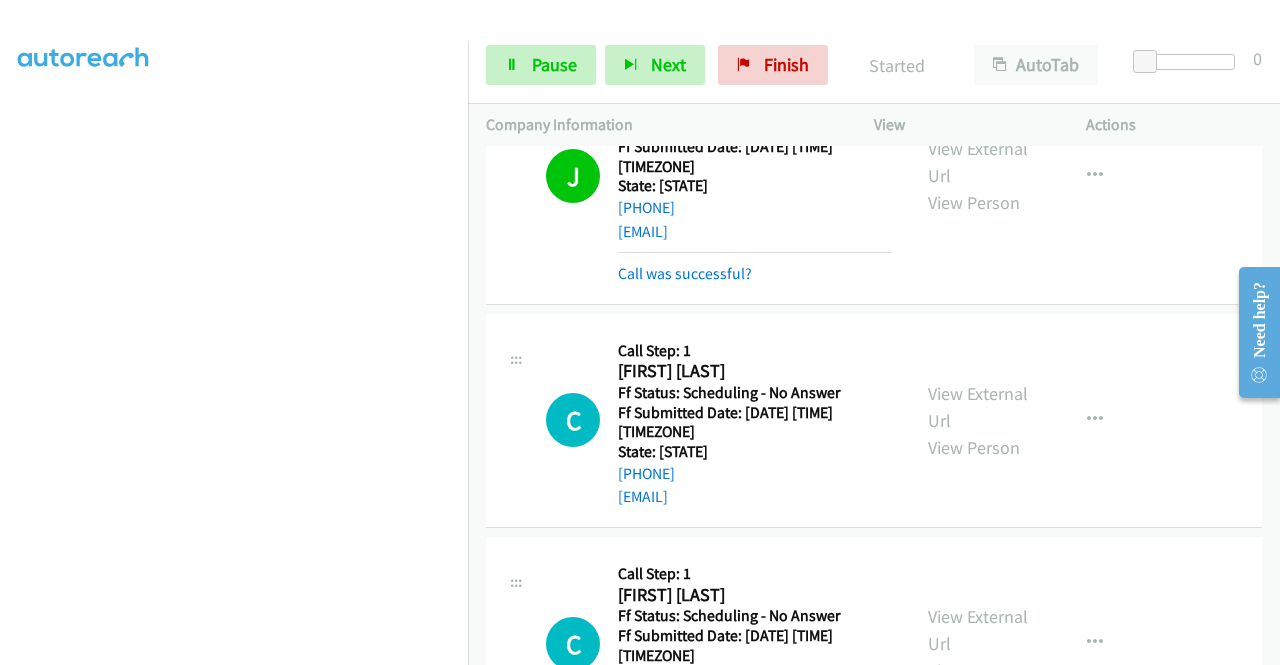 scroll, scrollTop: 1000, scrollLeft: 0, axis: vertical 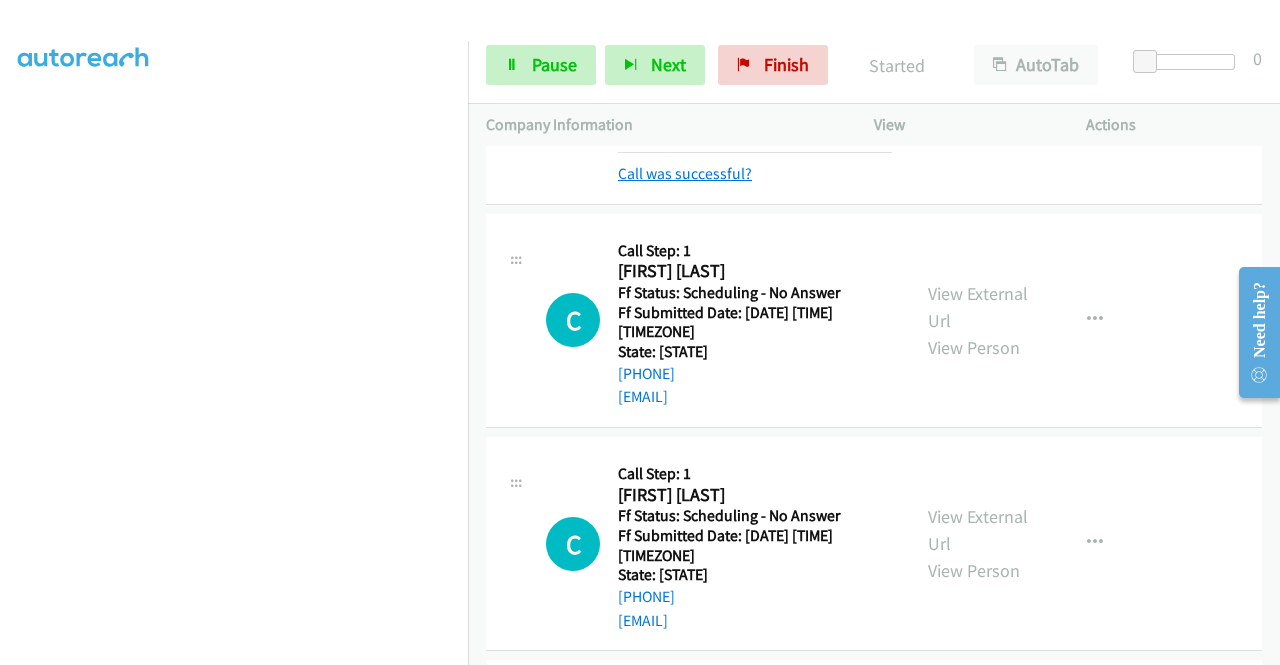 click on "Call was successful?" at bounding box center (685, 173) 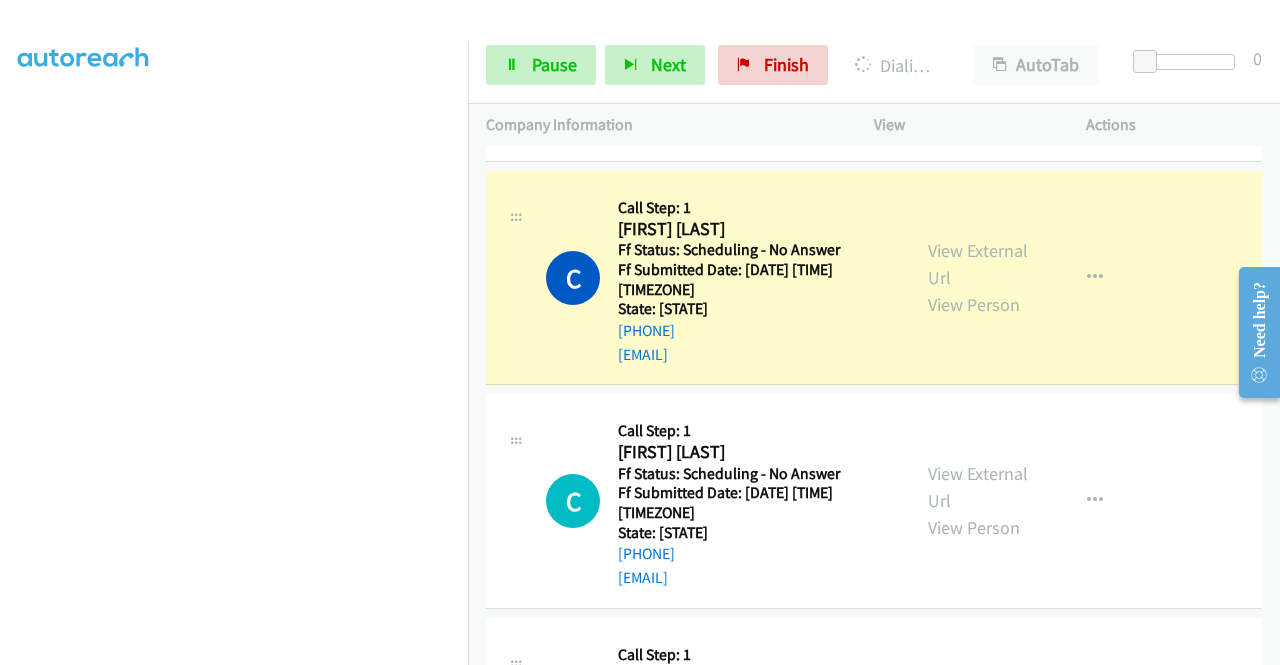 scroll, scrollTop: 456, scrollLeft: 0, axis: vertical 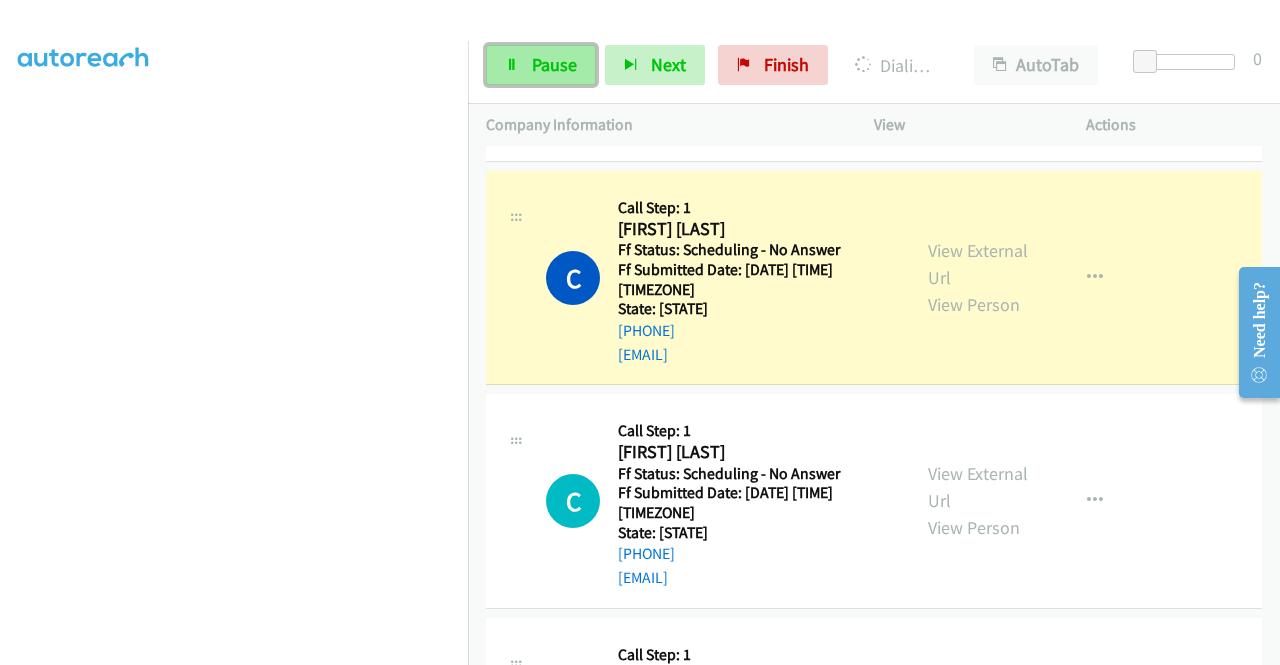 click on "Pause" at bounding box center (541, 65) 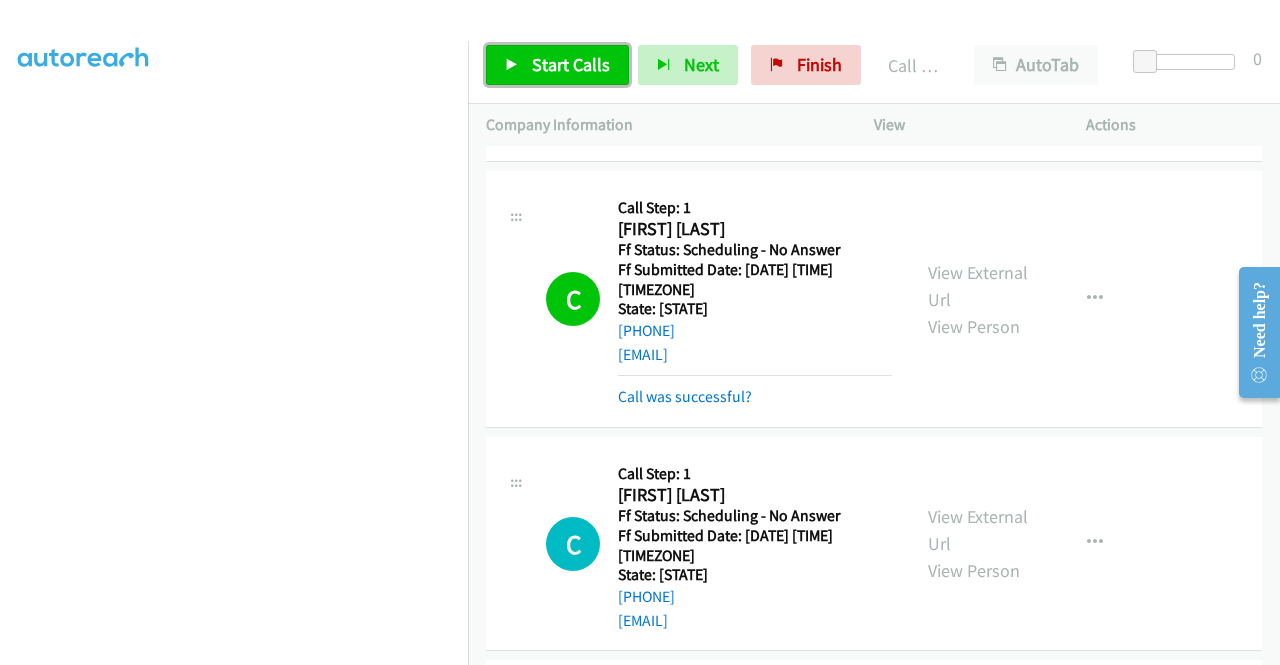click on "Start Calls" at bounding box center [571, 64] 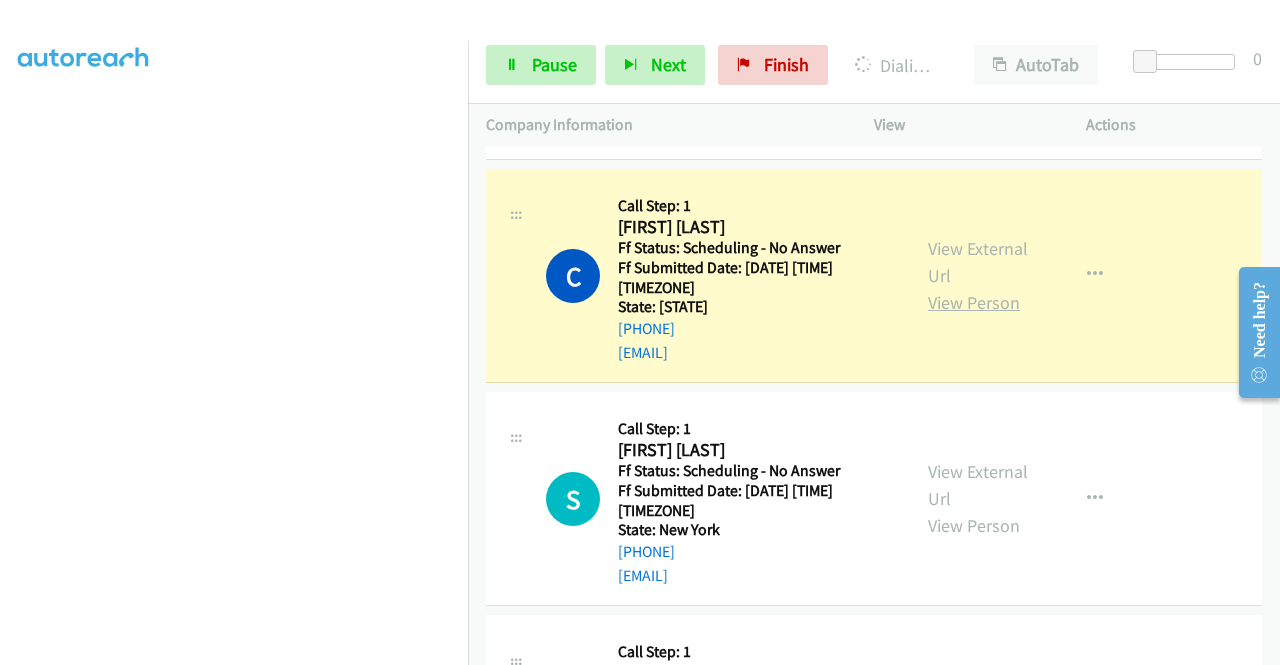 scroll, scrollTop: 1300, scrollLeft: 0, axis: vertical 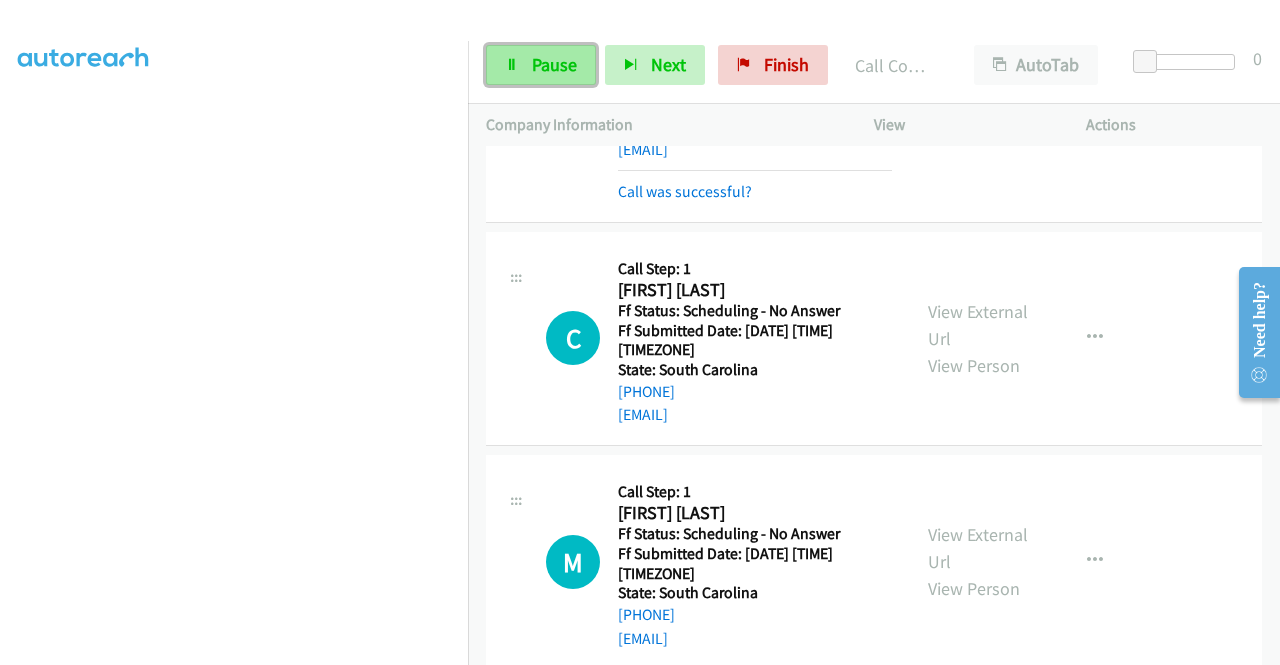 click on "Pause" at bounding box center (554, 64) 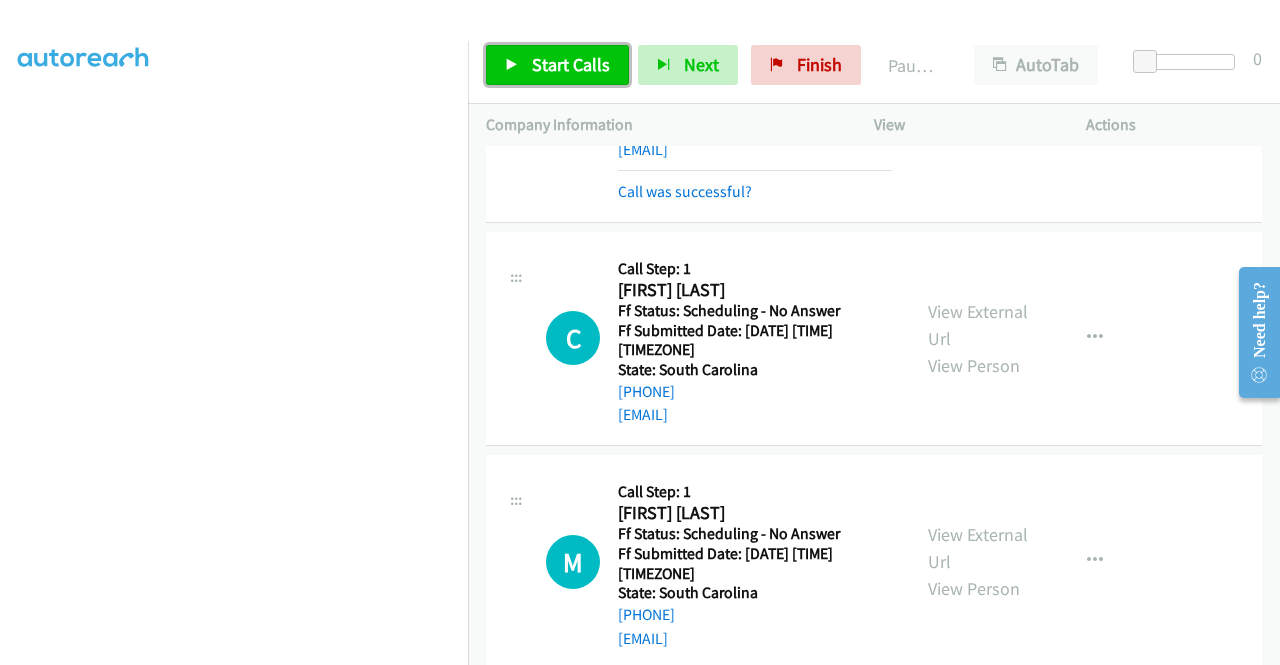 click on "Start Calls" at bounding box center (571, 64) 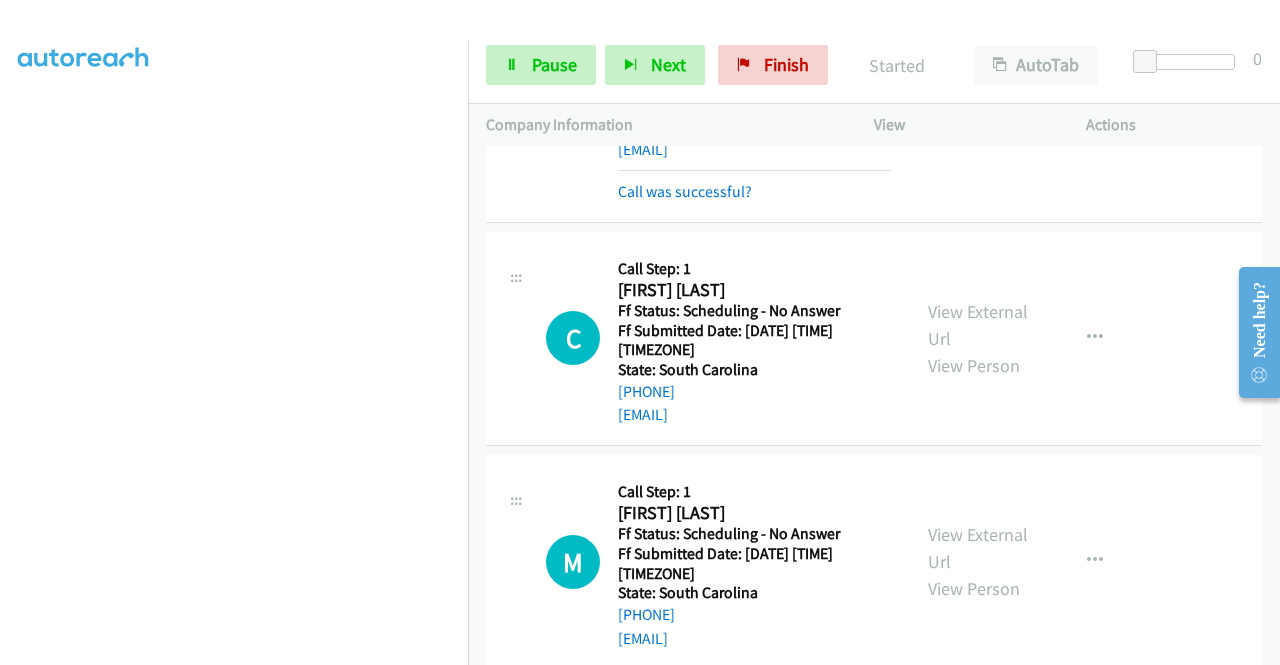 scroll, scrollTop: 456, scrollLeft: 0, axis: vertical 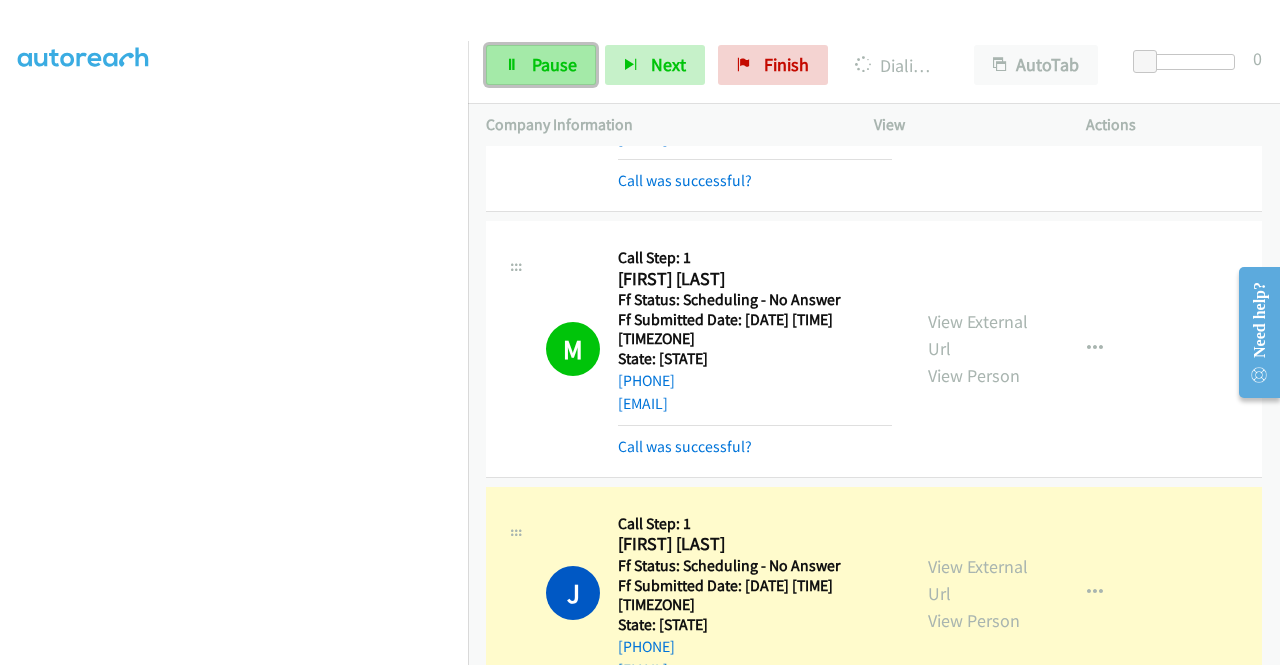 click on "Pause" at bounding box center [554, 64] 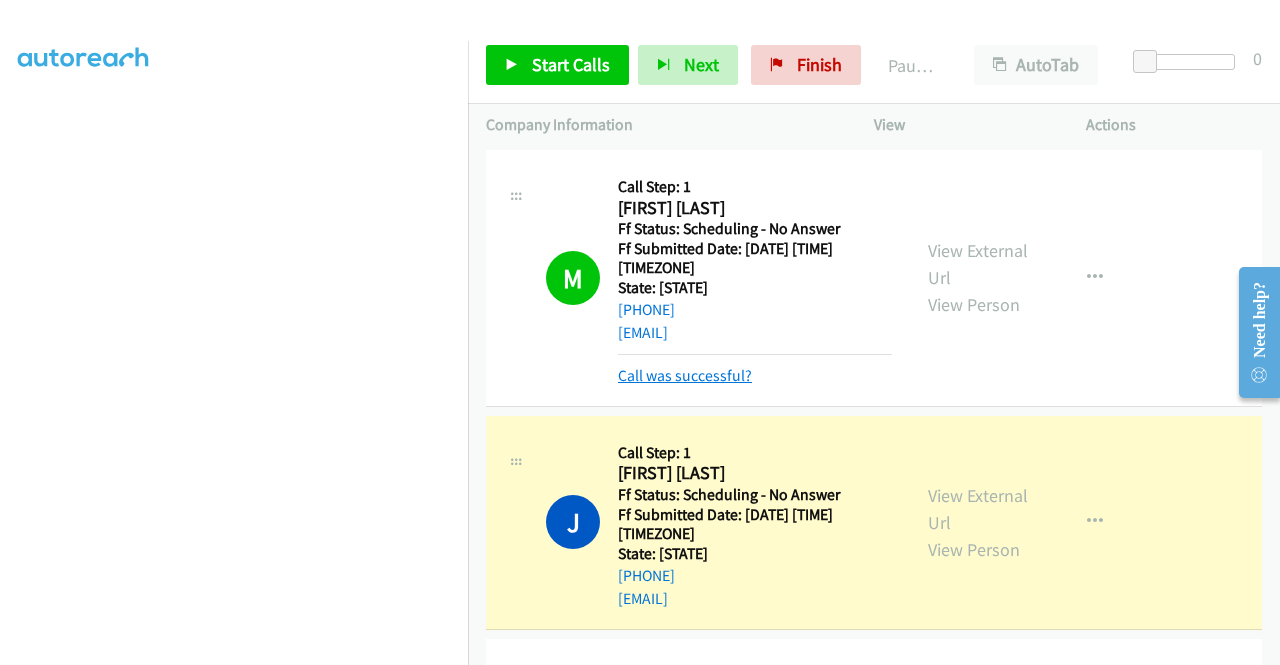 scroll, scrollTop: 3400, scrollLeft: 0, axis: vertical 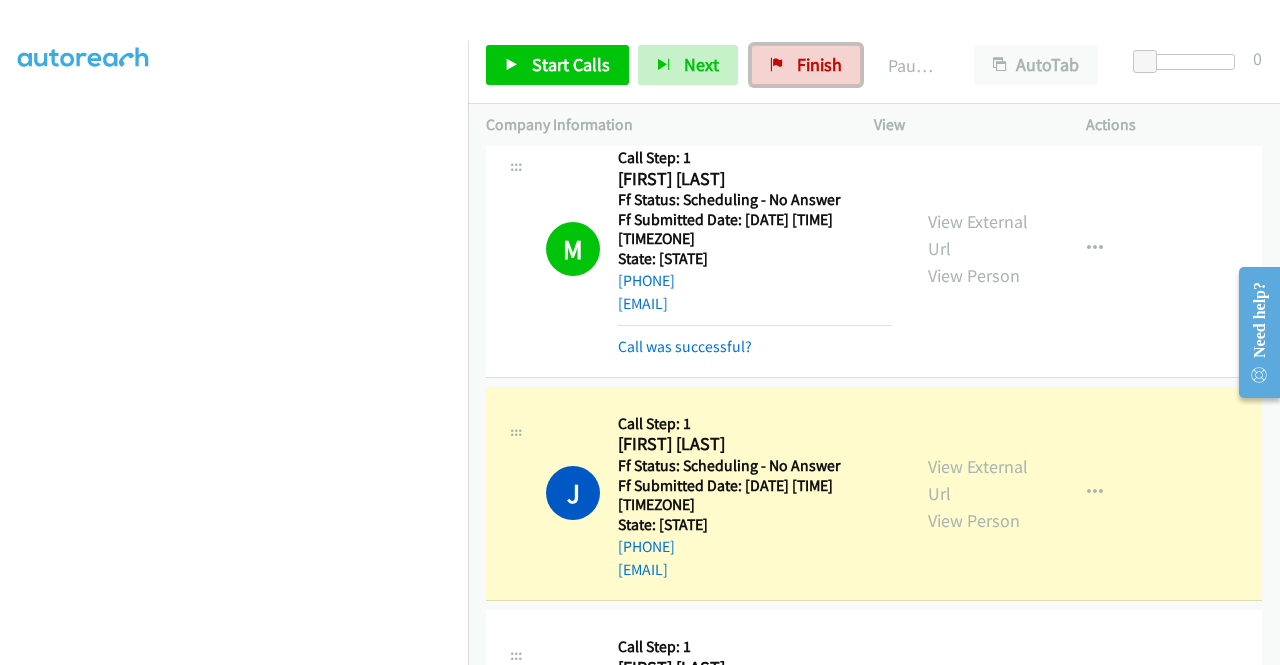 drag, startPoint x: 836, startPoint y: 72, endPoint x: 728, endPoint y: 105, distance: 112.929184 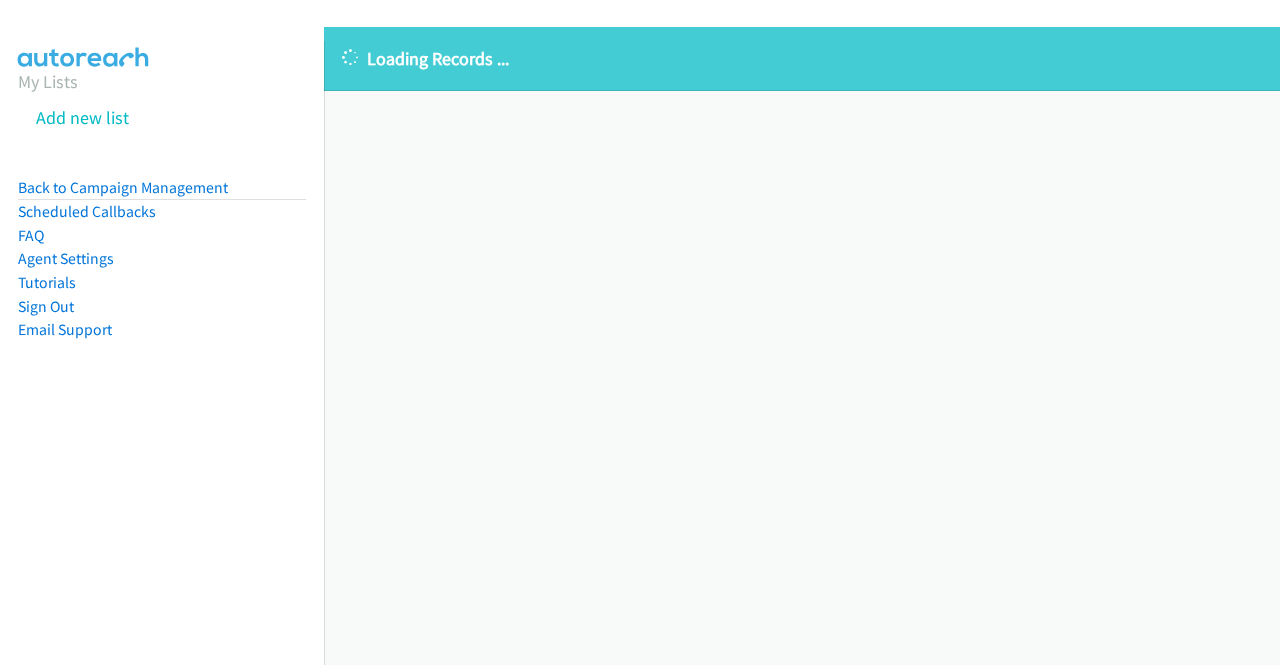scroll, scrollTop: 0, scrollLeft: 0, axis: both 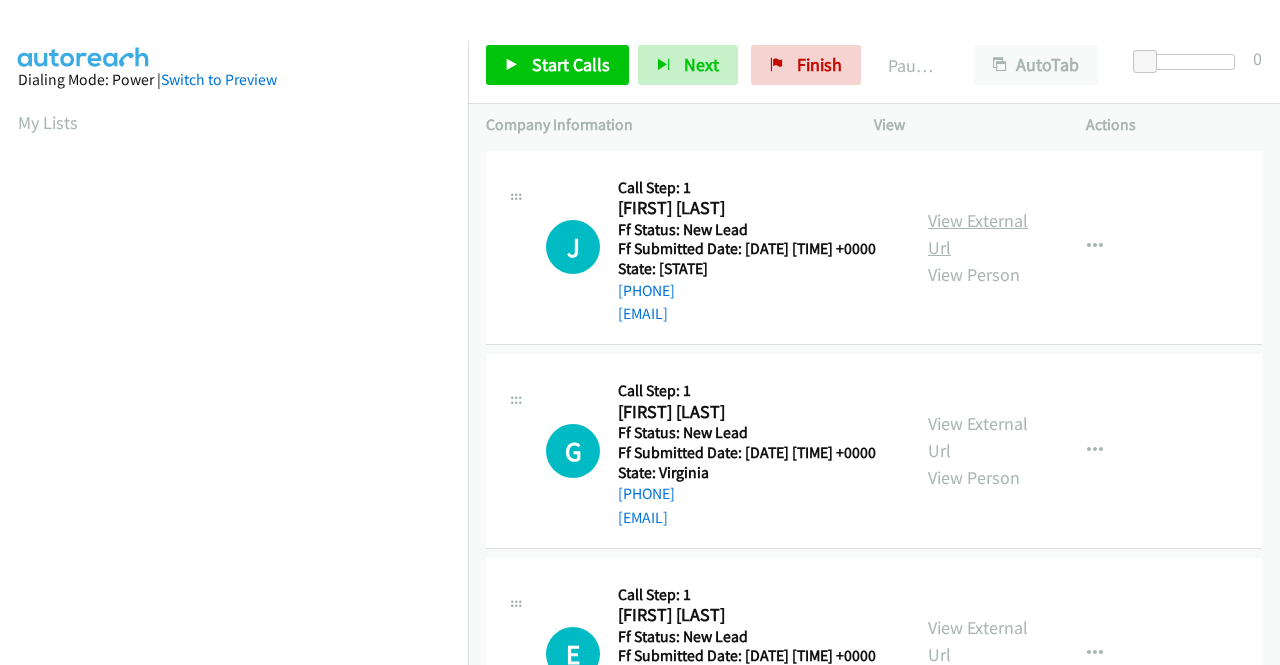 click on "View External Url" at bounding box center [978, 234] 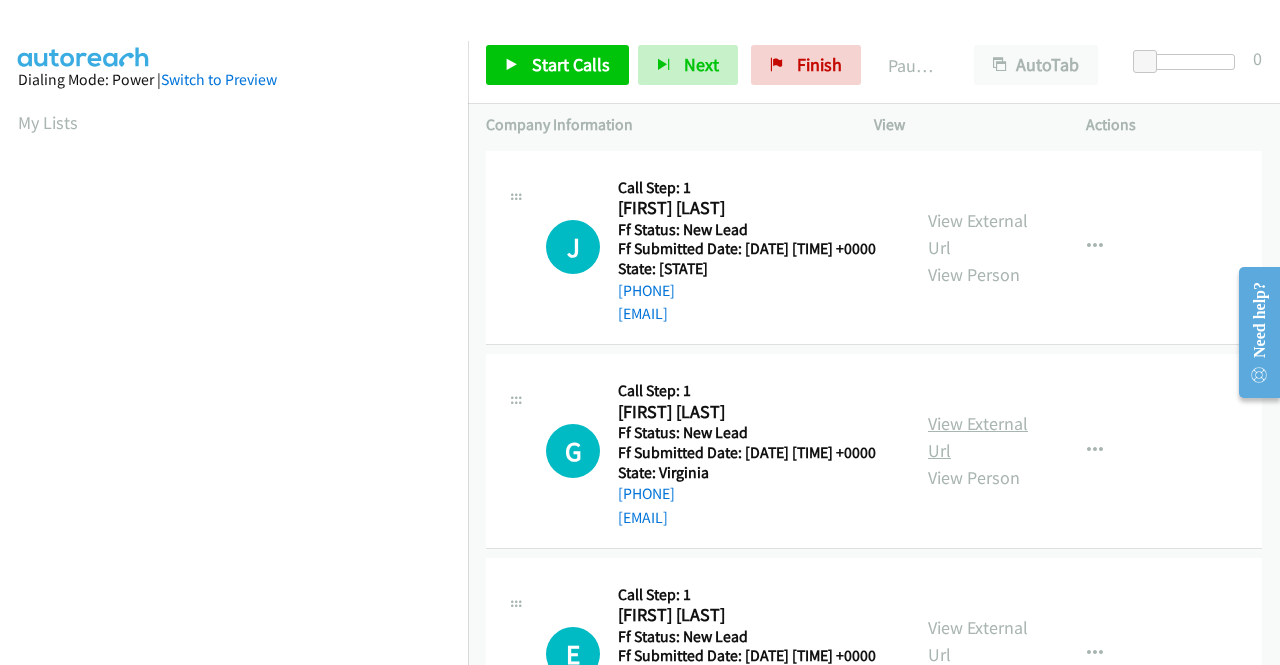 click on "View External Url" at bounding box center [978, 437] 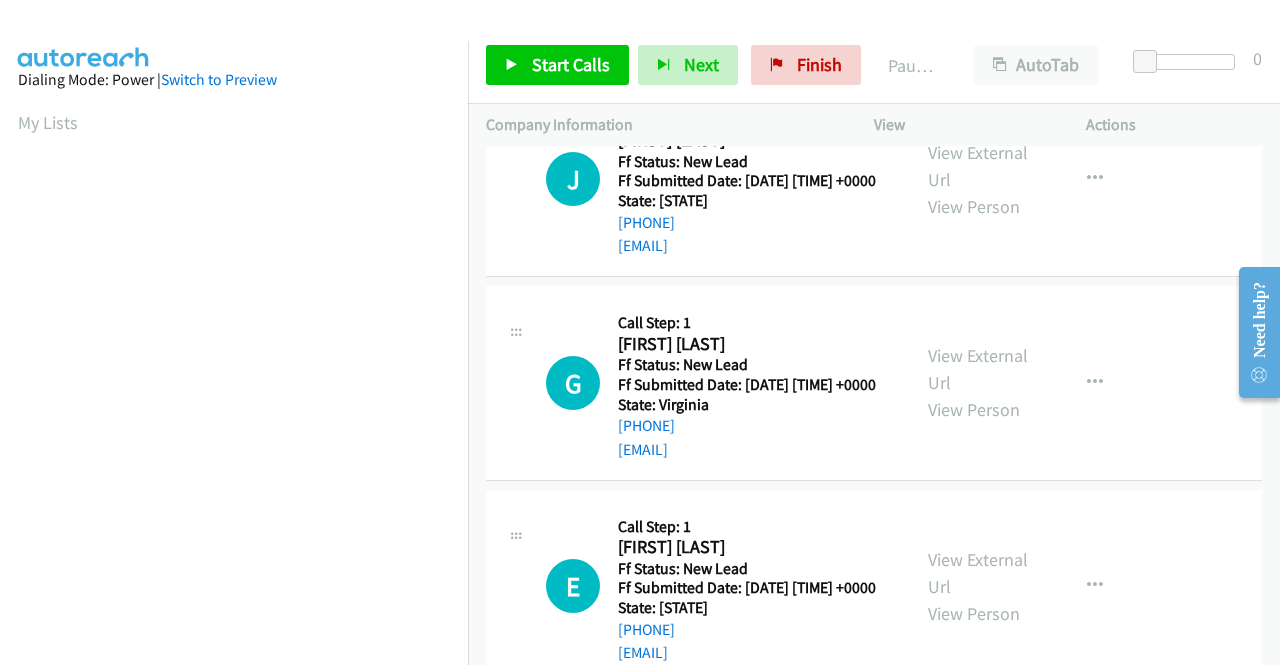 scroll, scrollTop: 100, scrollLeft: 0, axis: vertical 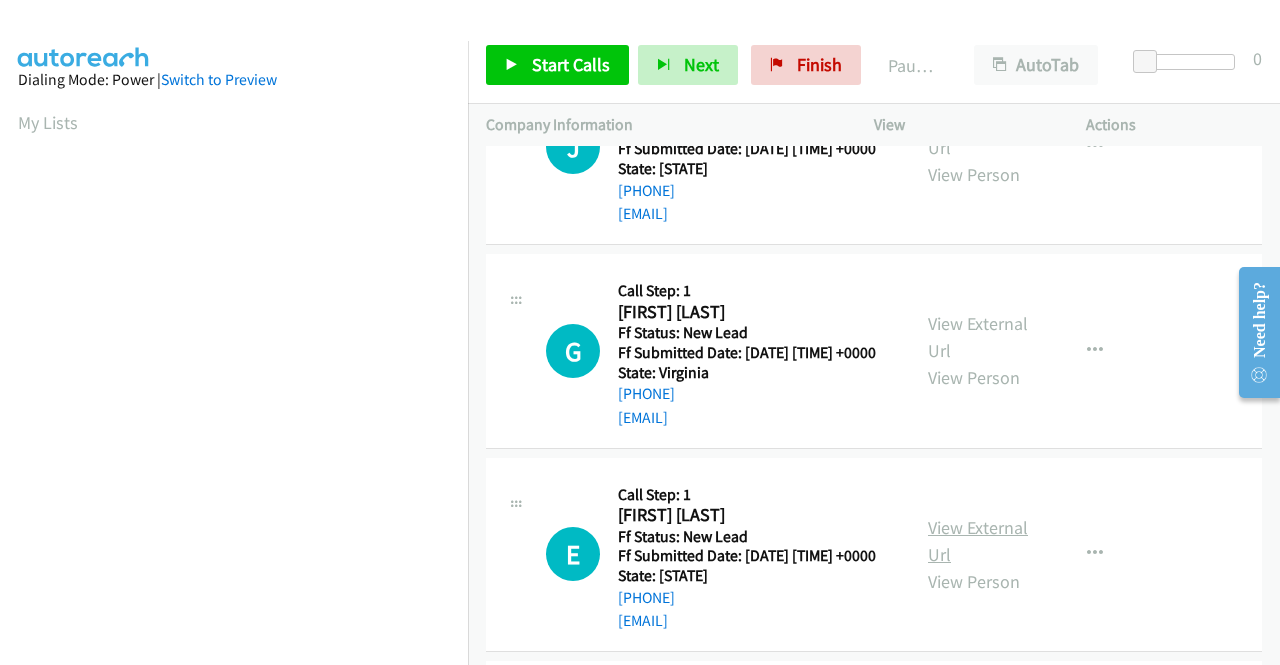 click on "View External Url" at bounding box center (978, 541) 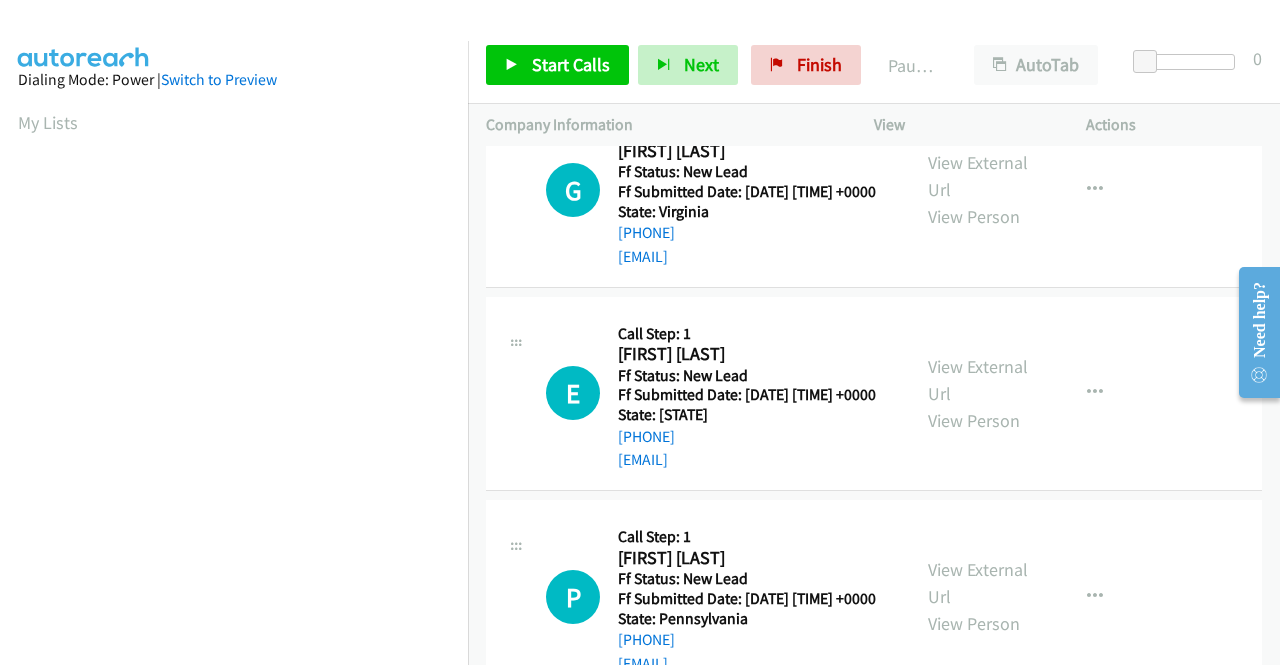 scroll, scrollTop: 300, scrollLeft: 0, axis: vertical 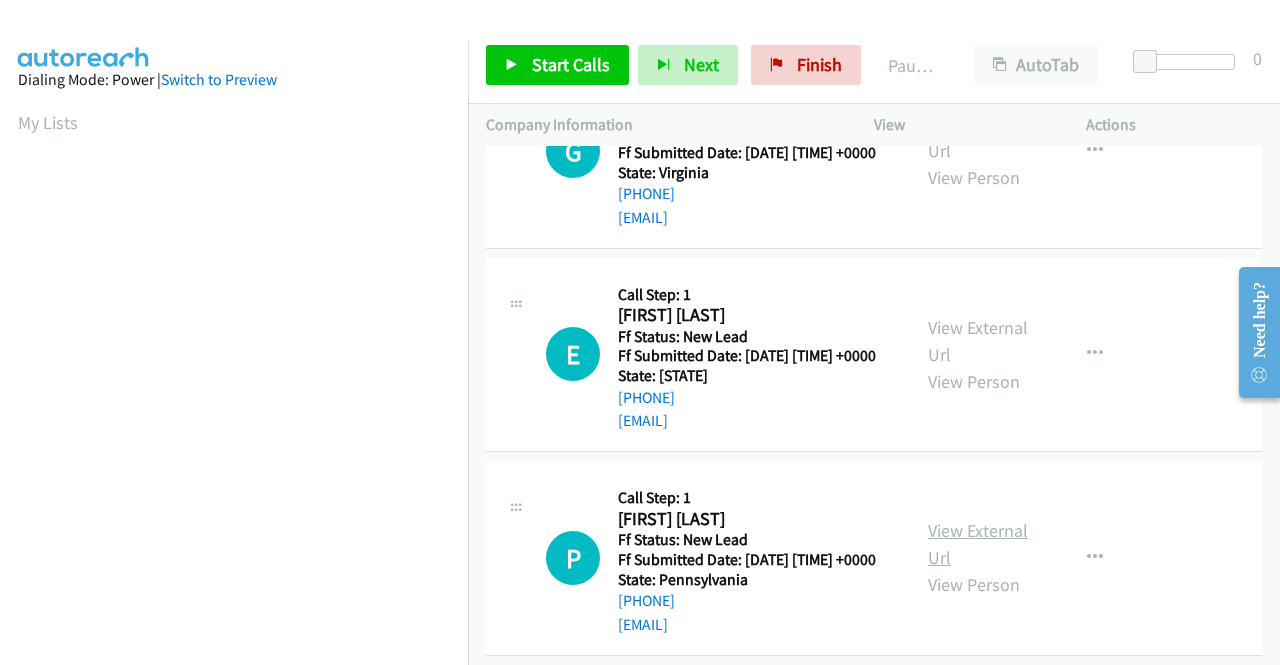 click on "View External Url" at bounding box center [978, 544] 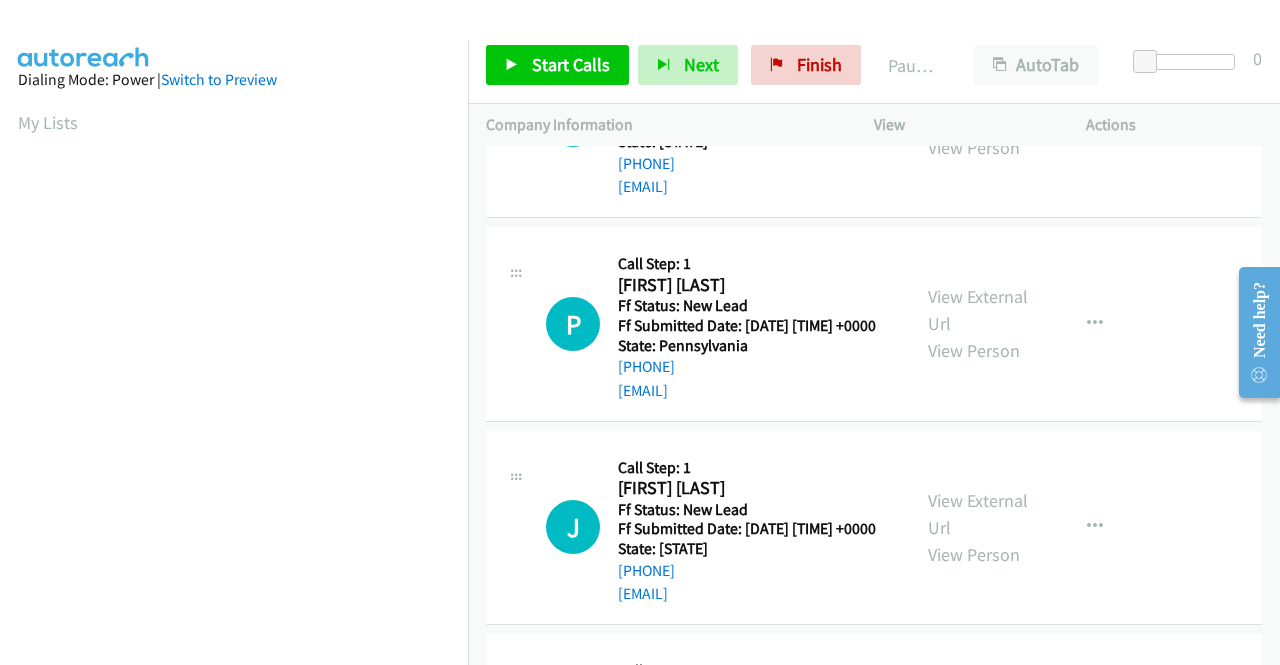 scroll, scrollTop: 600, scrollLeft: 0, axis: vertical 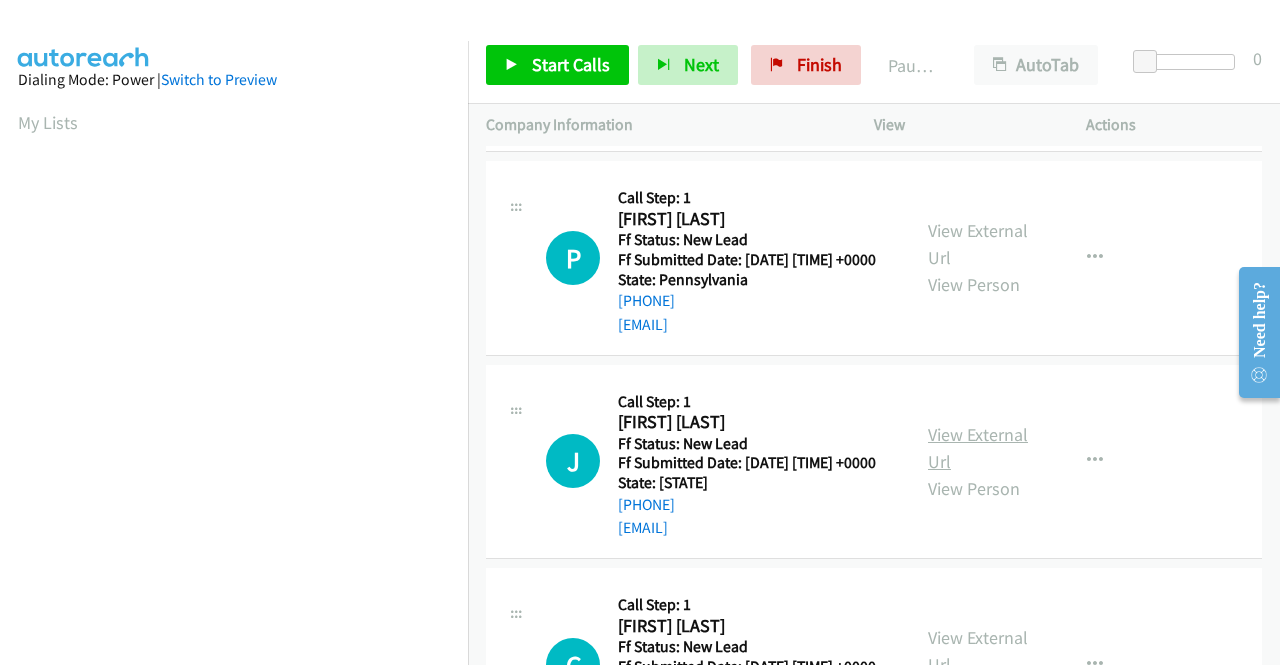 click on "View External Url" at bounding box center (978, 448) 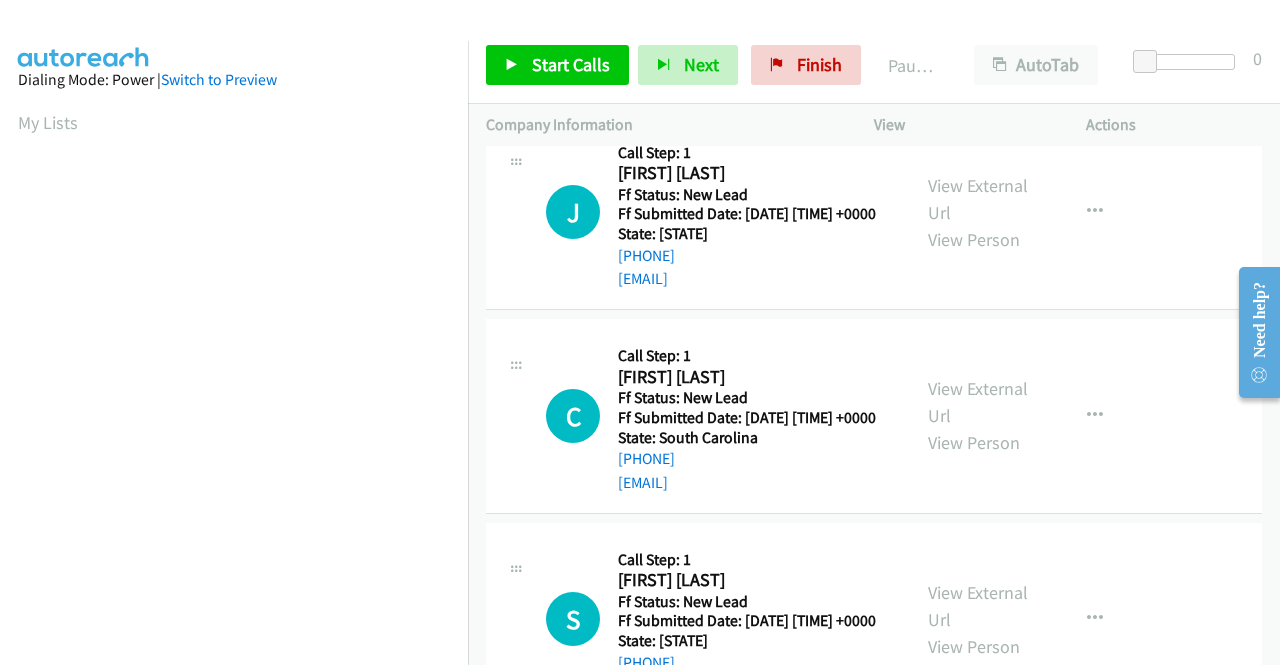 scroll, scrollTop: 900, scrollLeft: 0, axis: vertical 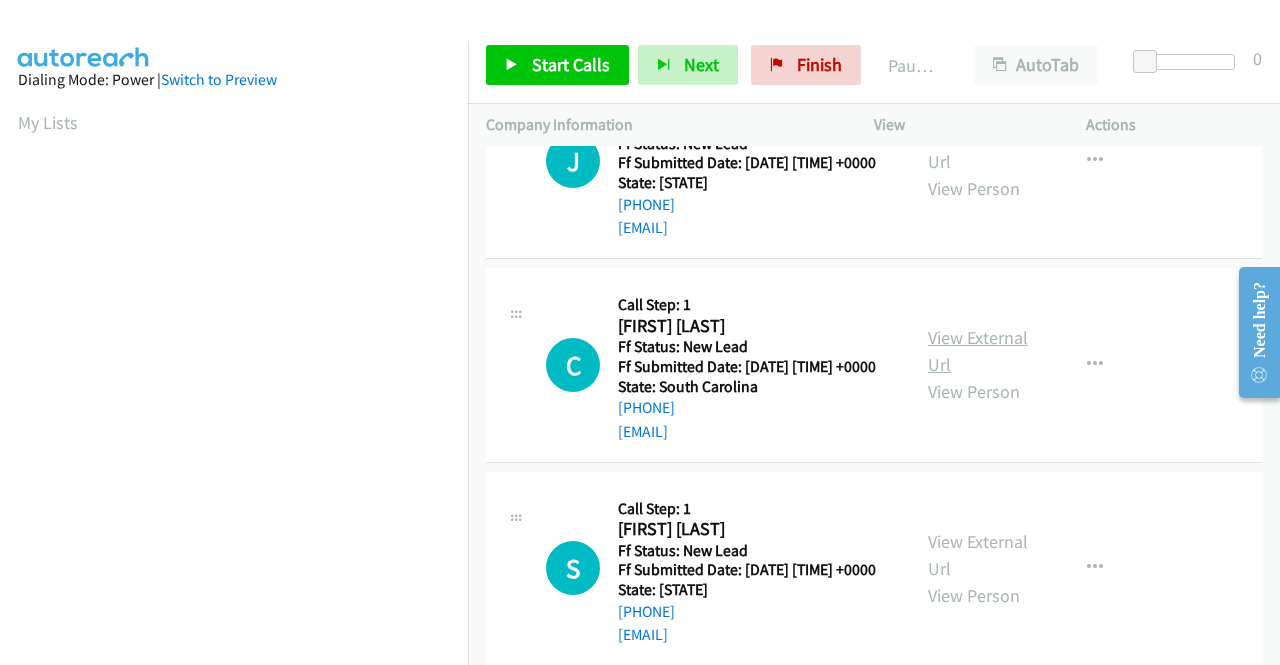 click on "View External Url" at bounding box center [978, 351] 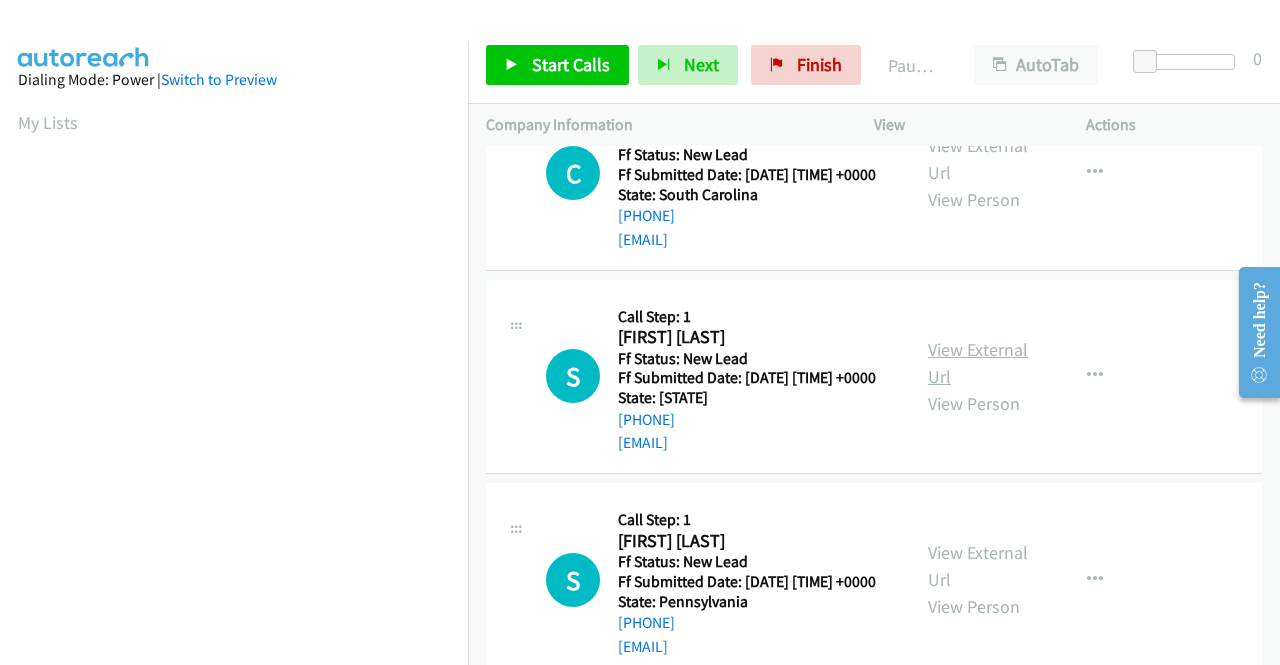 scroll, scrollTop: 1100, scrollLeft: 0, axis: vertical 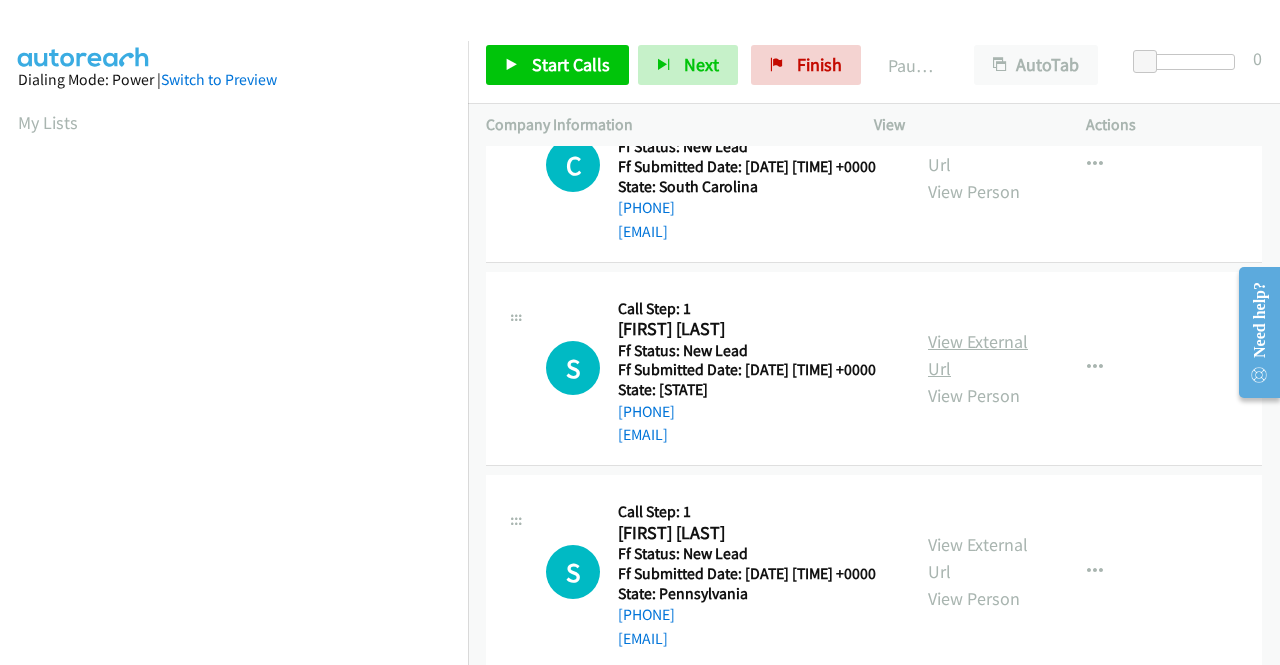 click on "View External Url" at bounding box center [978, 355] 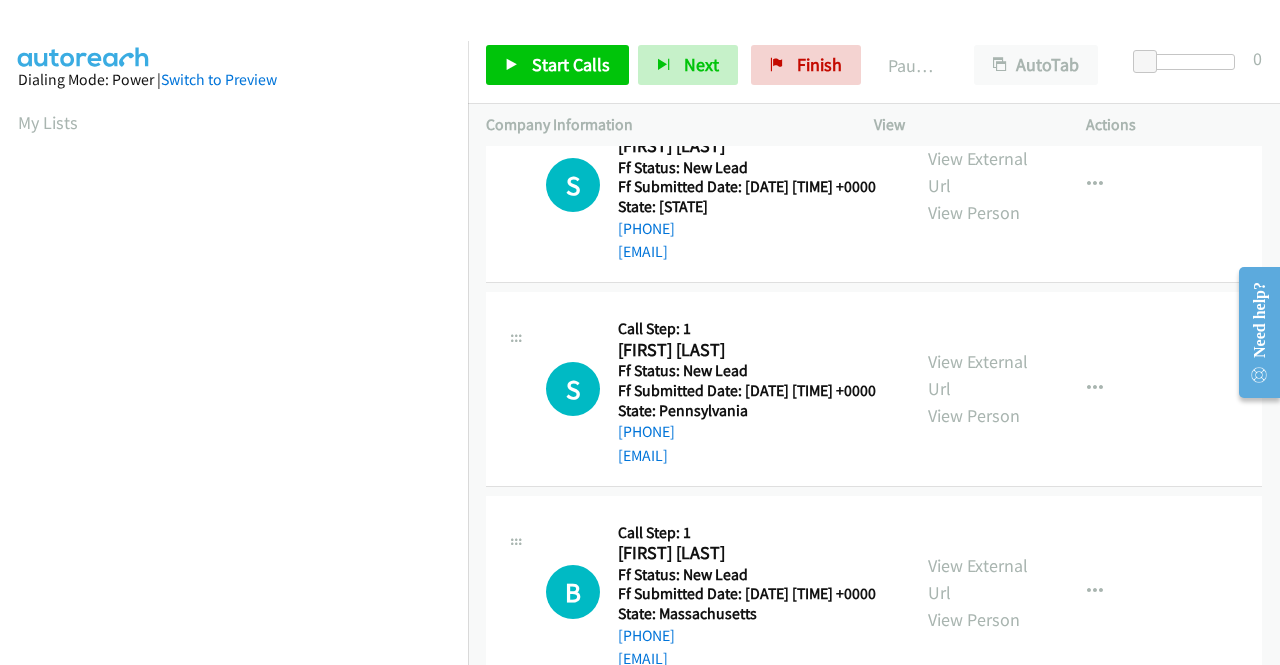 scroll, scrollTop: 1300, scrollLeft: 0, axis: vertical 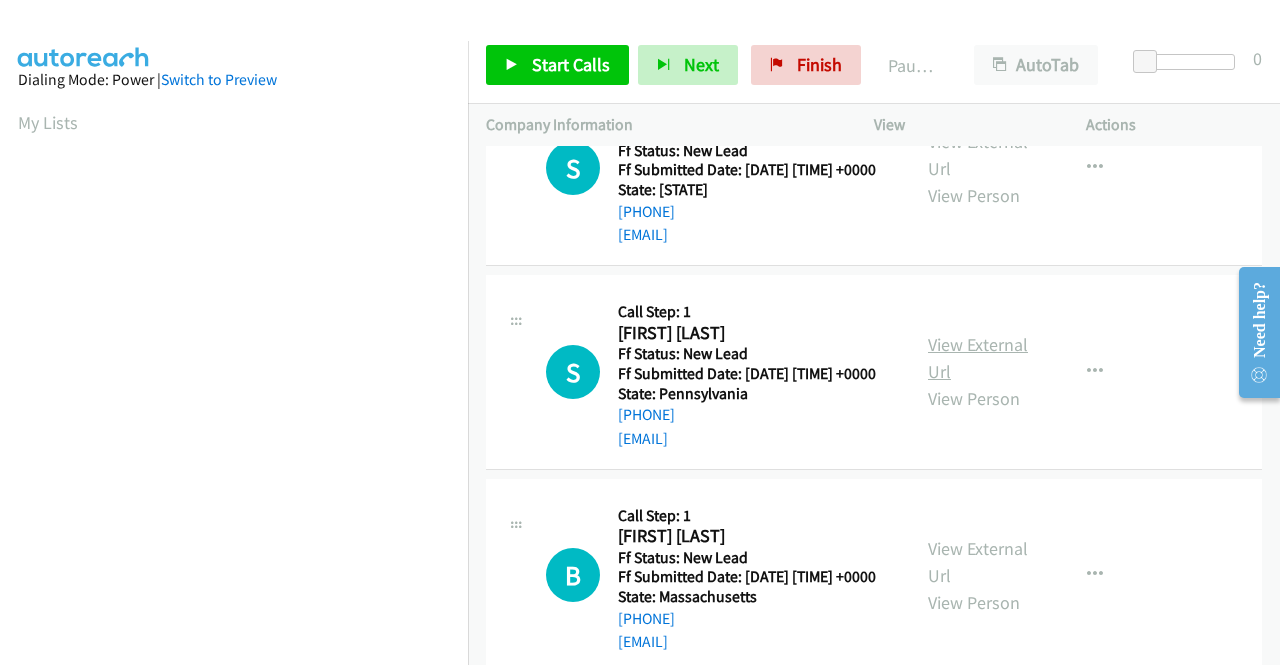 click on "View External Url" at bounding box center [978, 358] 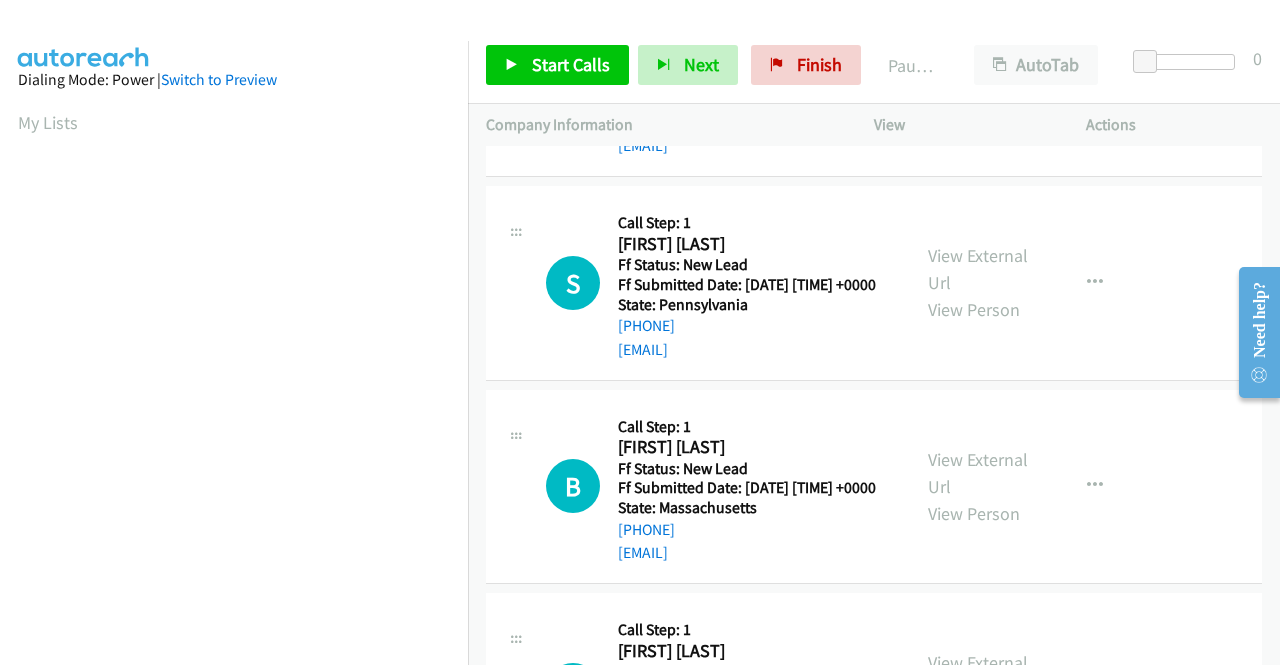 scroll, scrollTop: 1500, scrollLeft: 0, axis: vertical 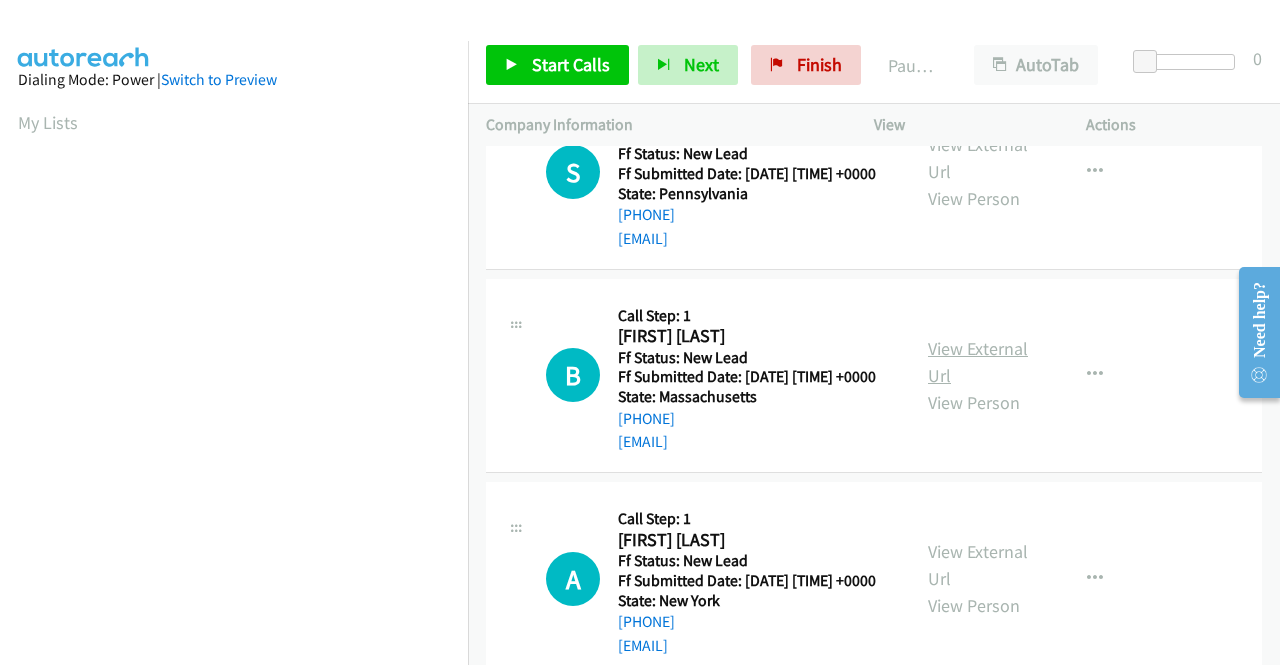 click on "View External Url" at bounding box center [978, 362] 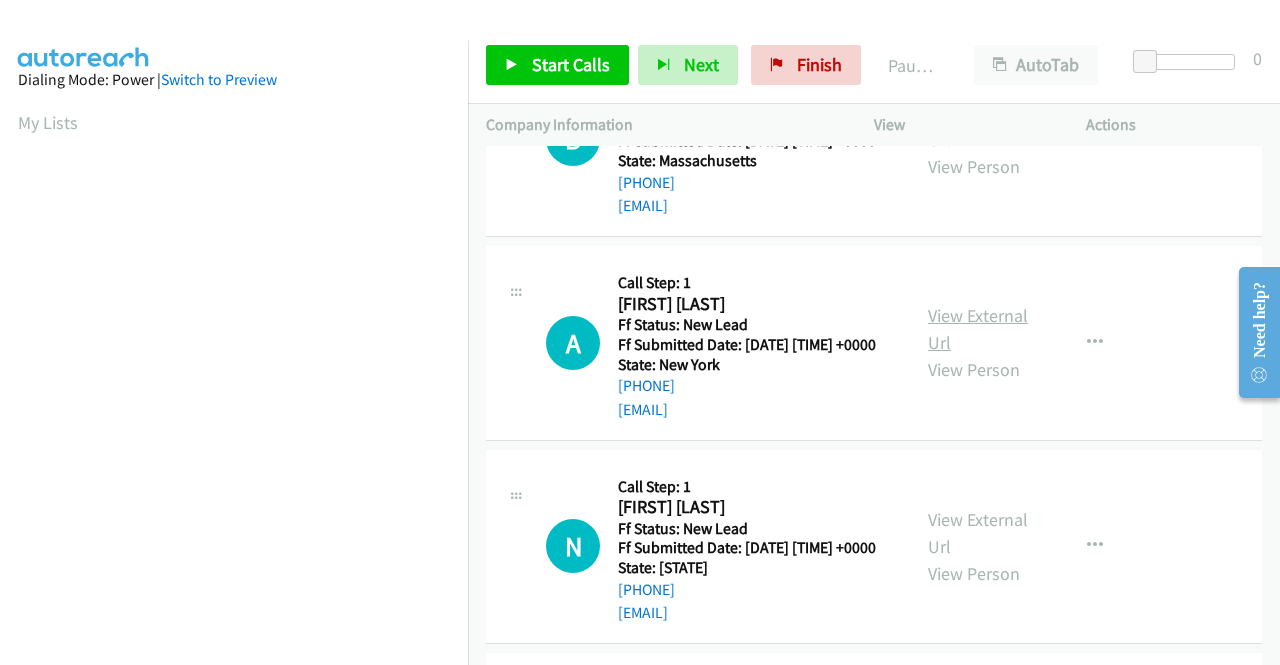 scroll, scrollTop: 1800, scrollLeft: 0, axis: vertical 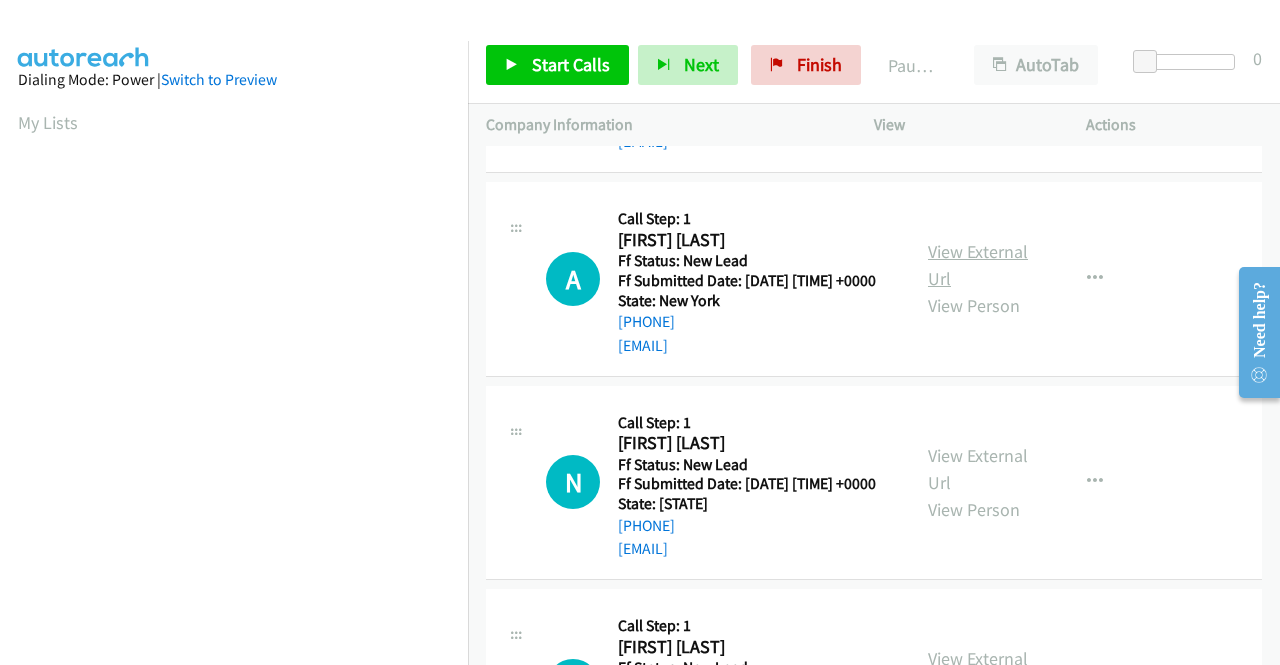 click on "View External Url" at bounding box center (978, 265) 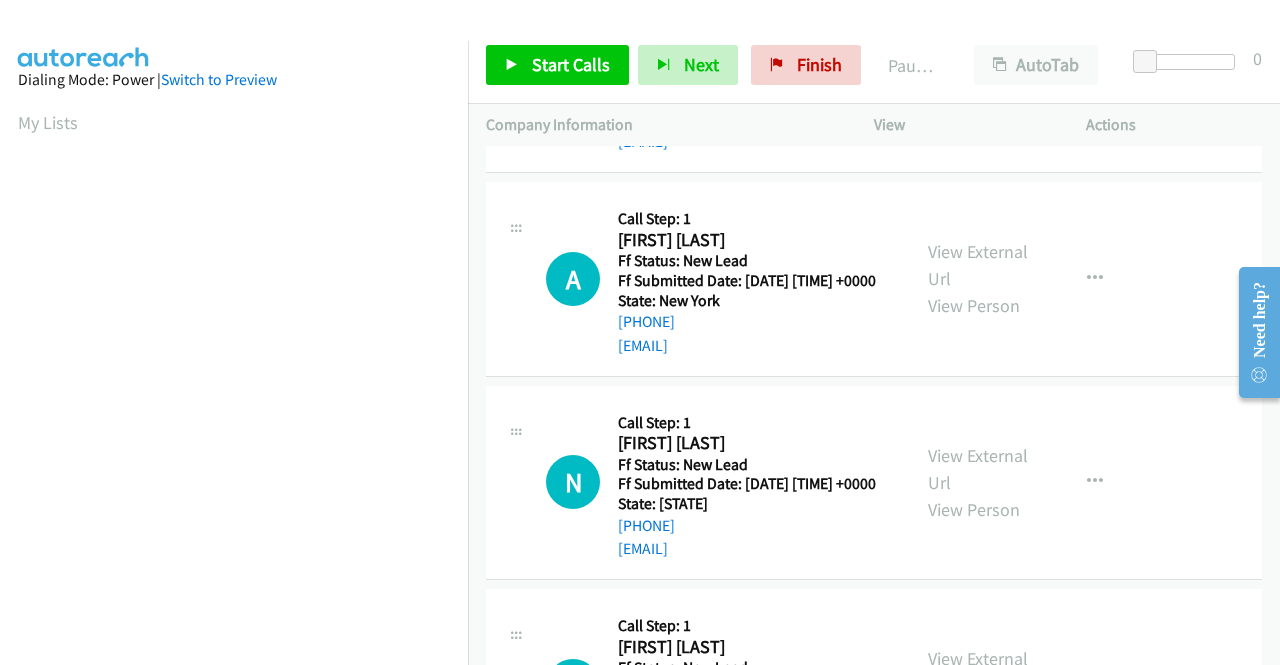 scroll, scrollTop: 1900, scrollLeft: 0, axis: vertical 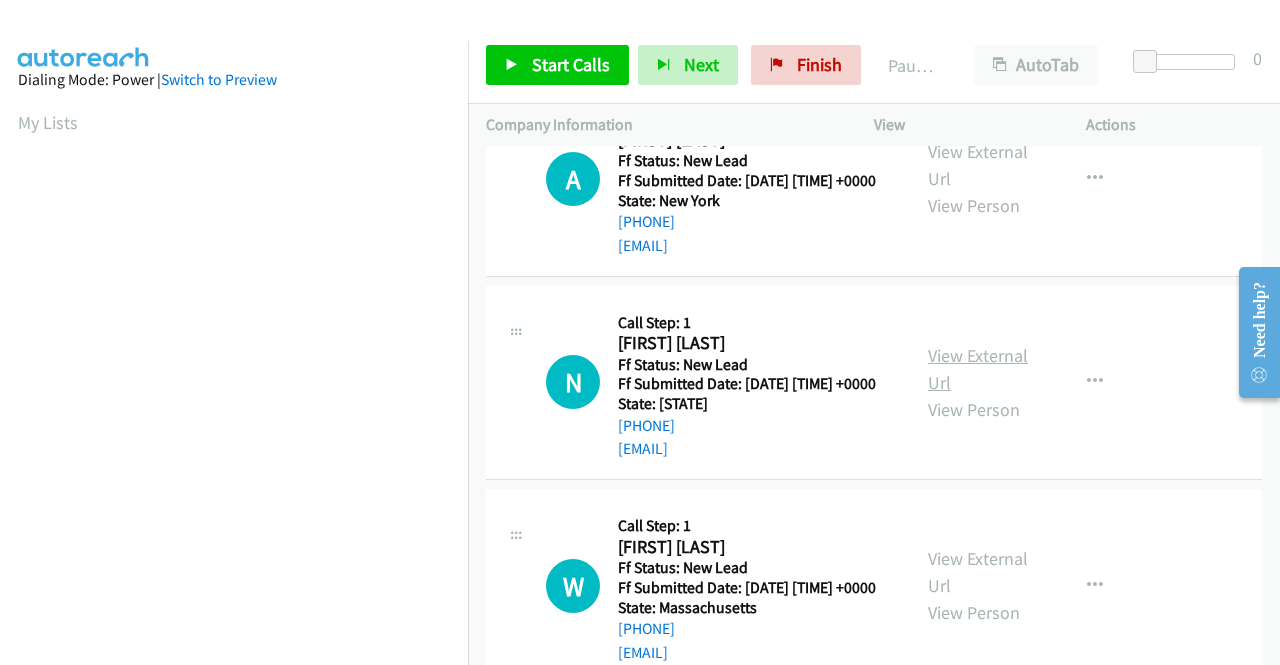 click on "View External Url" at bounding box center (978, 369) 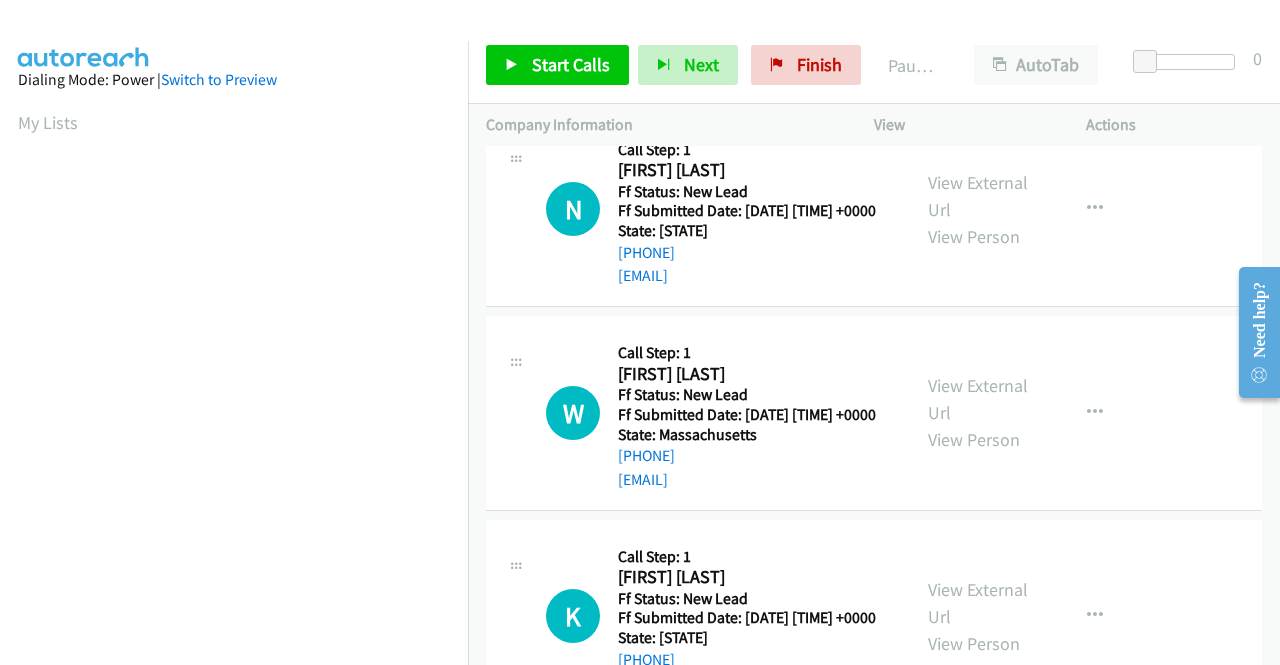 scroll, scrollTop: 2100, scrollLeft: 0, axis: vertical 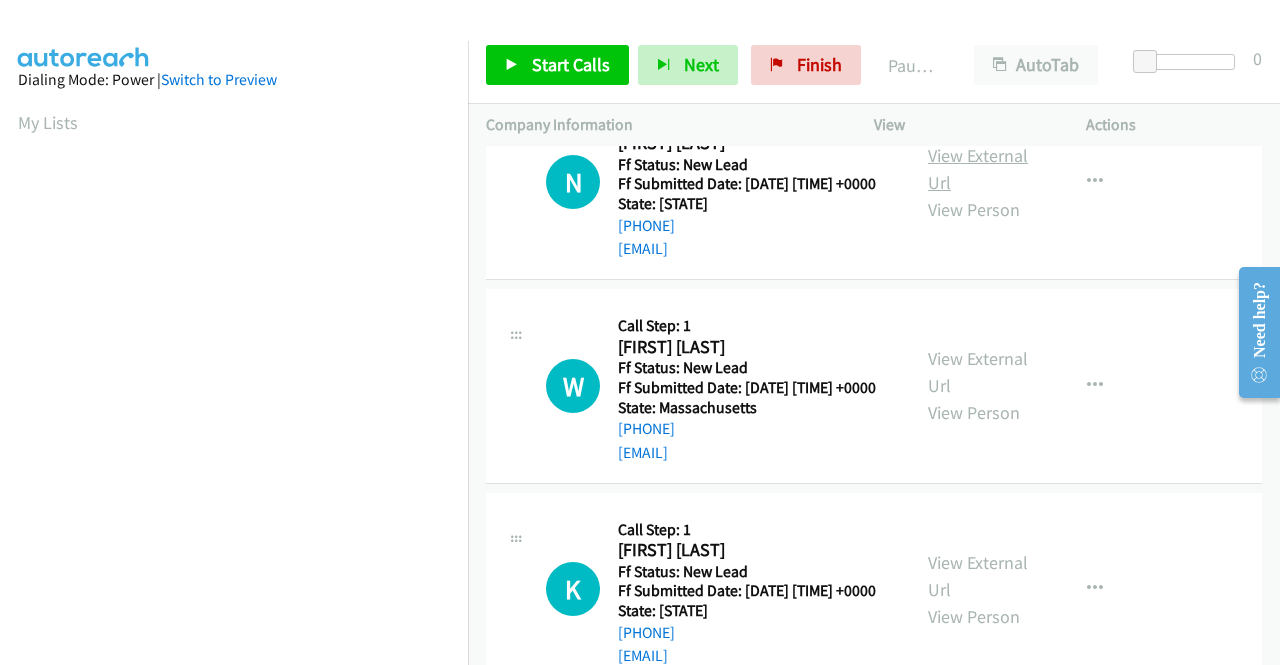click on "View External Url" at bounding box center [978, 169] 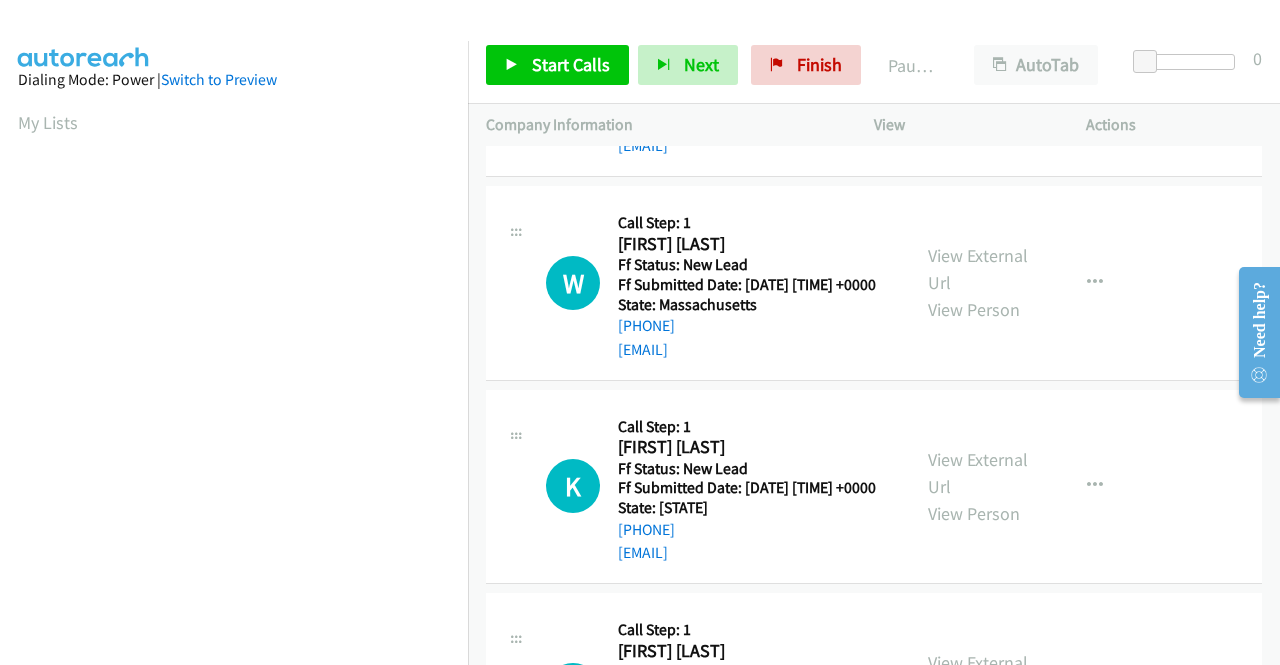 scroll, scrollTop: 2300, scrollLeft: 0, axis: vertical 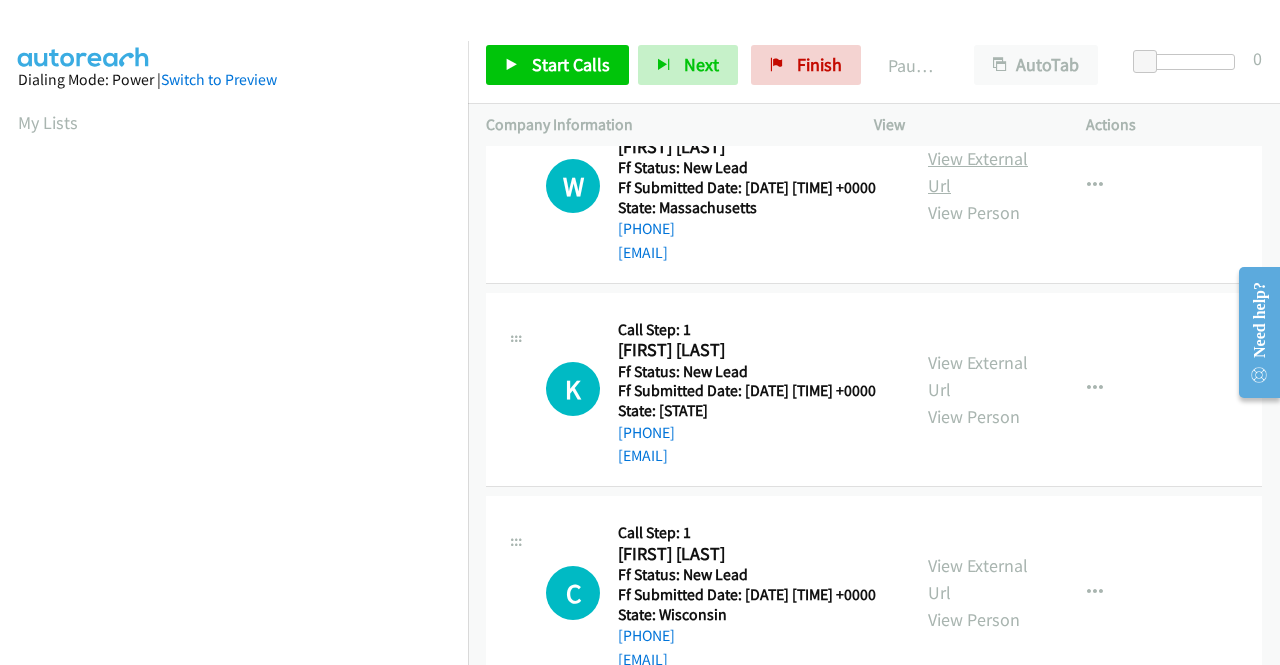 click on "View External Url" at bounding box center [978, 172] 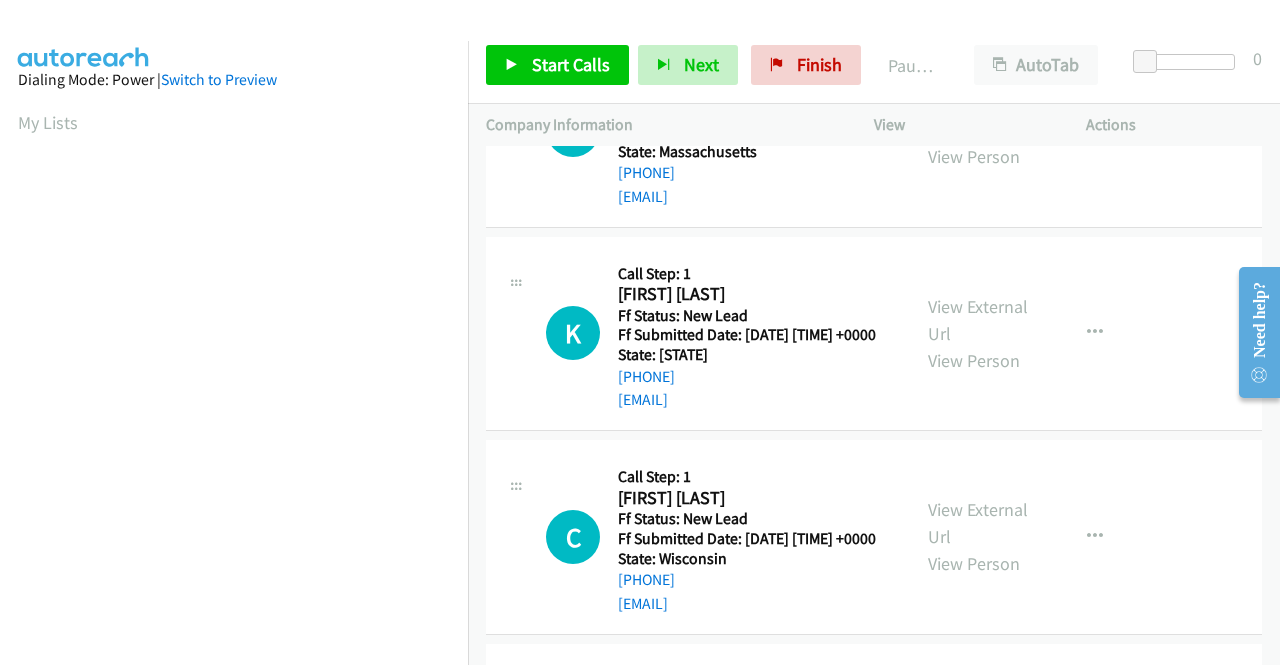 scroll, scrollTop: 2400, scrollLeft: 0, axis: vertical 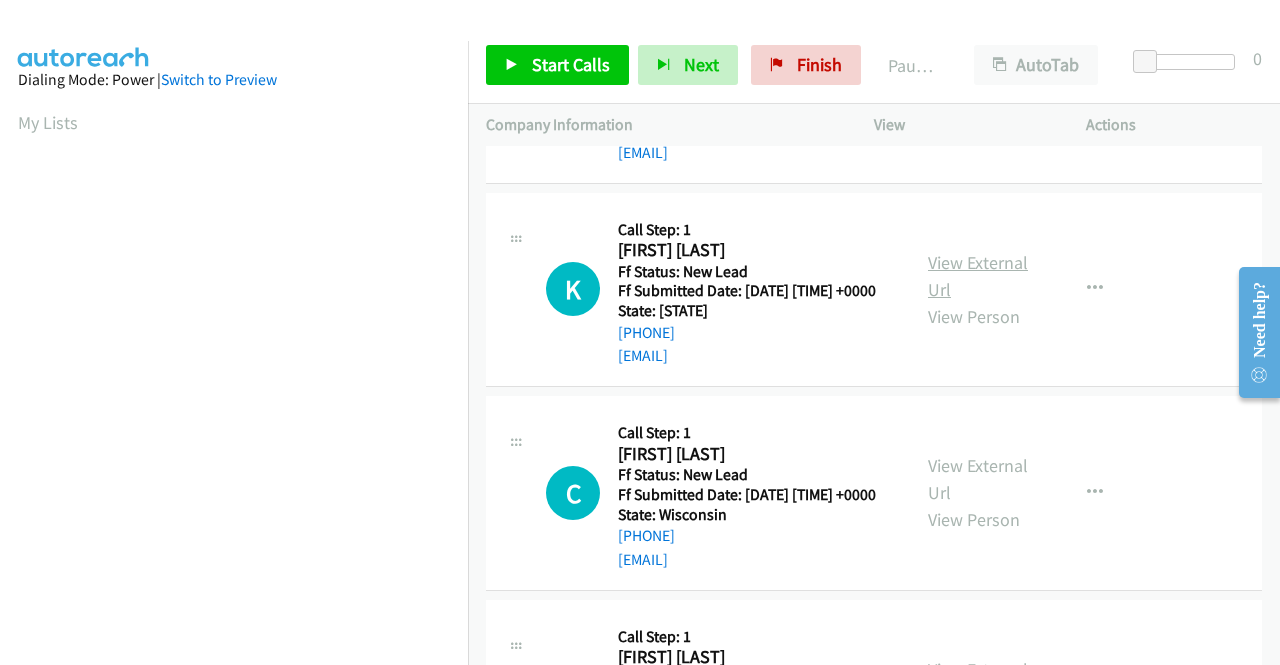 click on "View External Url" at bounding box center (978, 276) 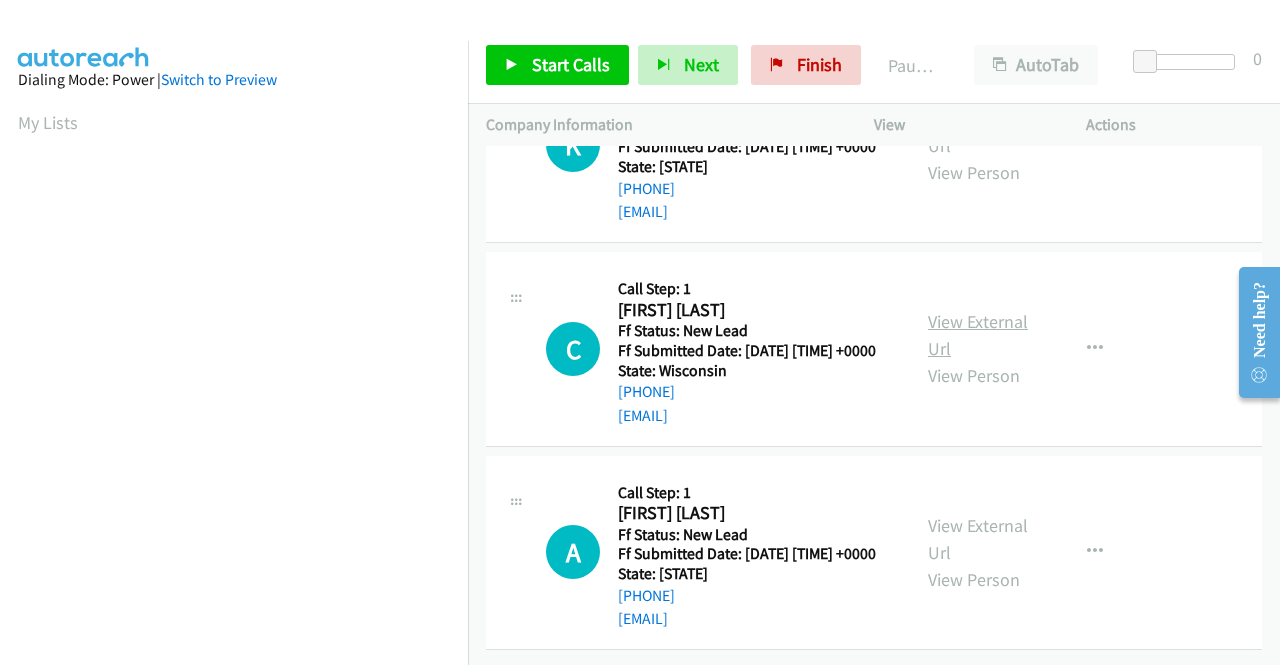 scroll, scrollTop: 2700, scrollLeft: 0, axis: vertical 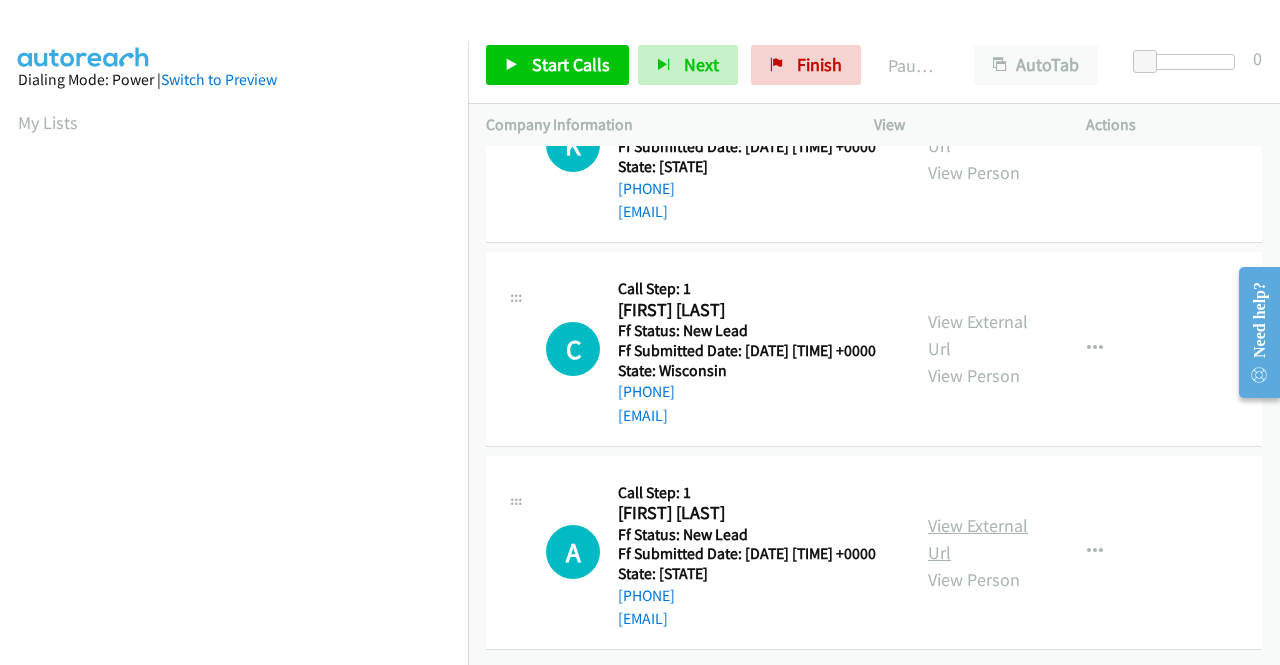 click on "View External Url" at bounding box center (978, 539) 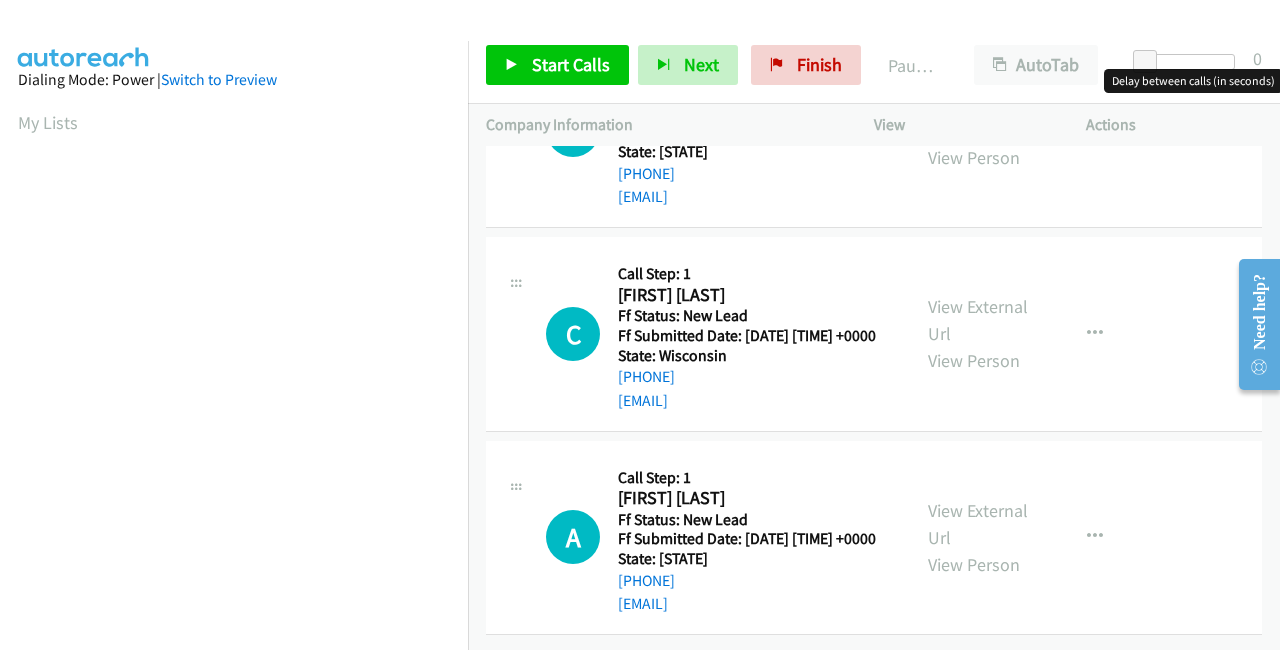 click at bounding box center (1189, 62) 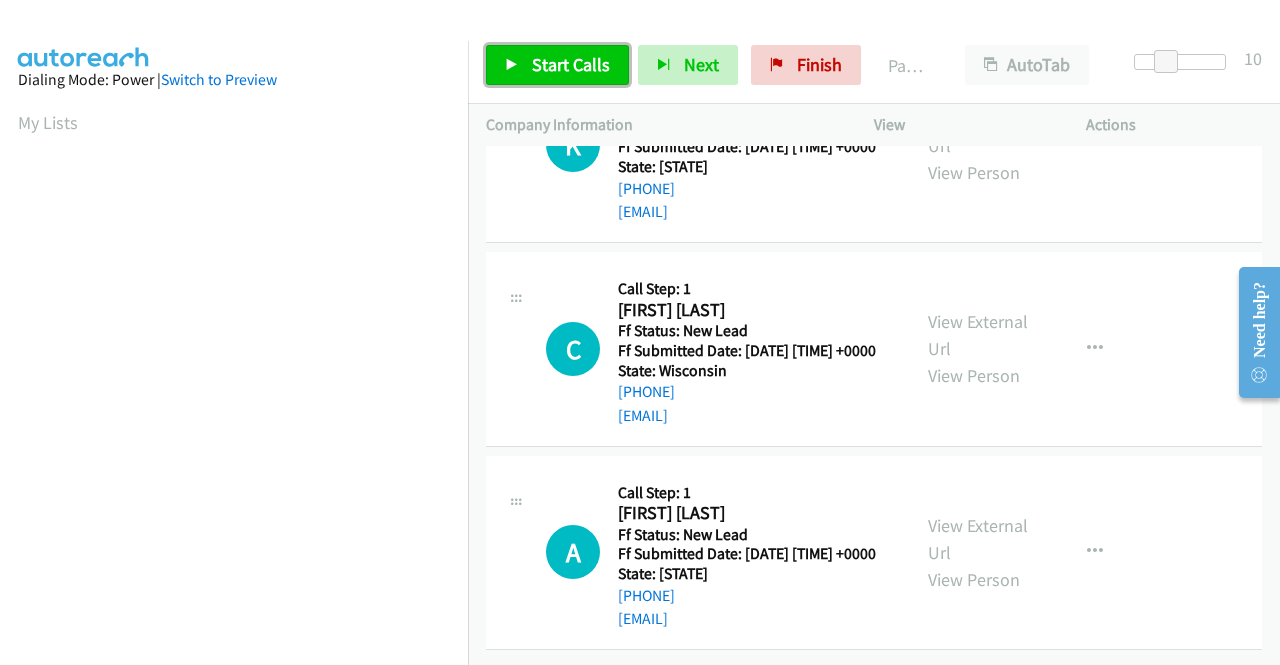 click on "Start Calls" at bounding box center [557, 65] 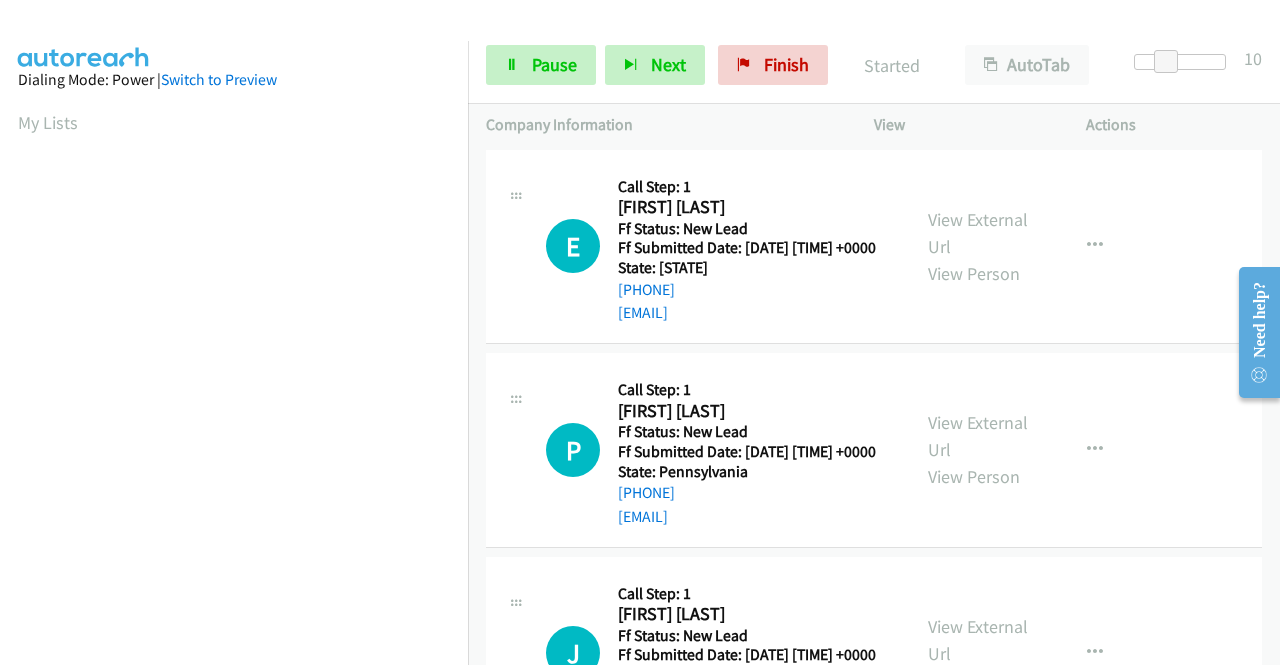scroll, scrollTop: 0, scrollLeft: 0, axis: both 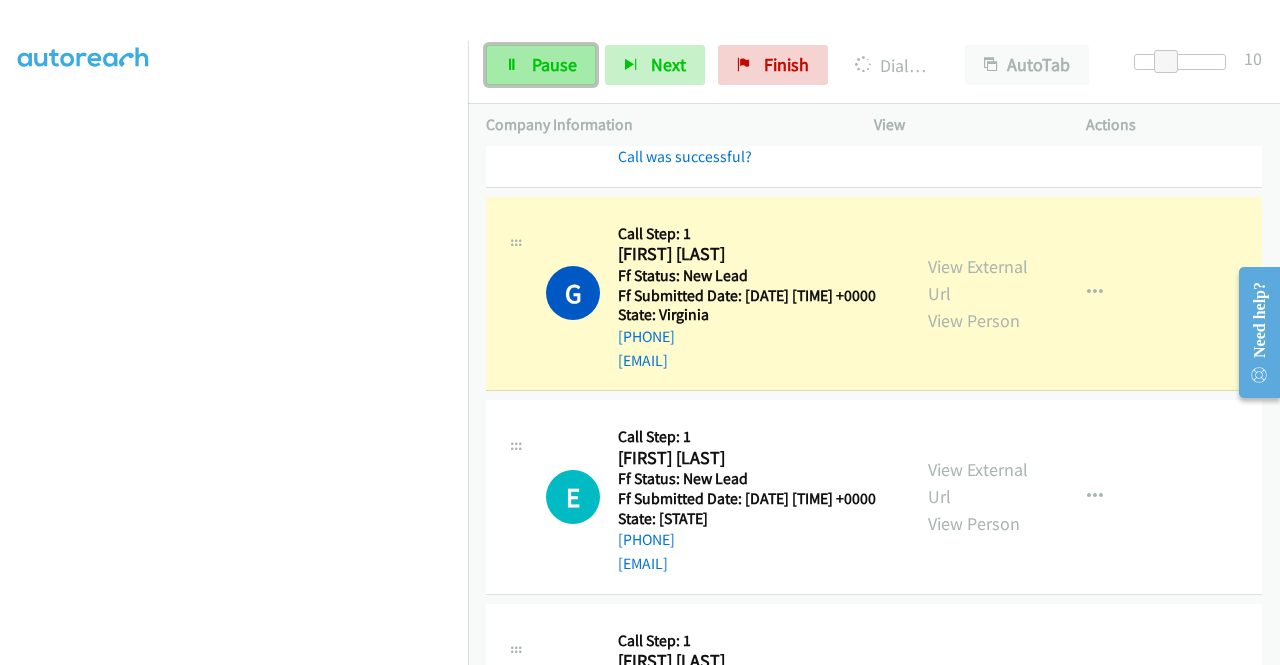 click at bounding box center [512, 66] 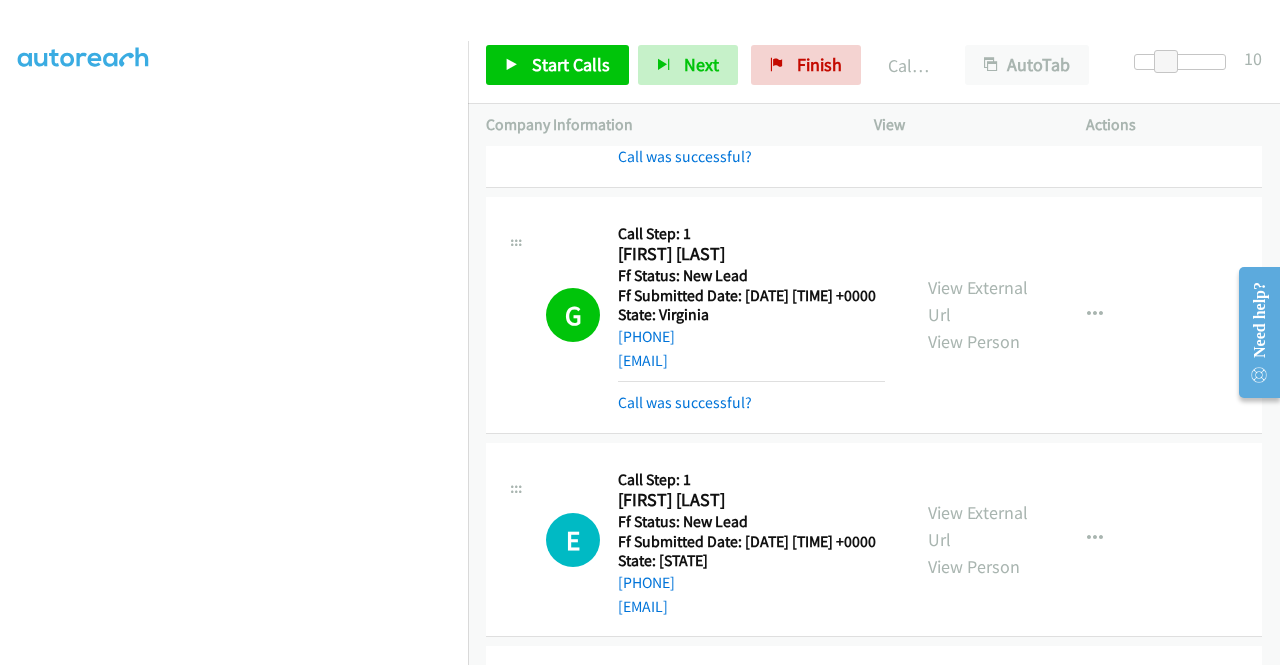 click on "Call was successful?" at bounding box center [751, 403] 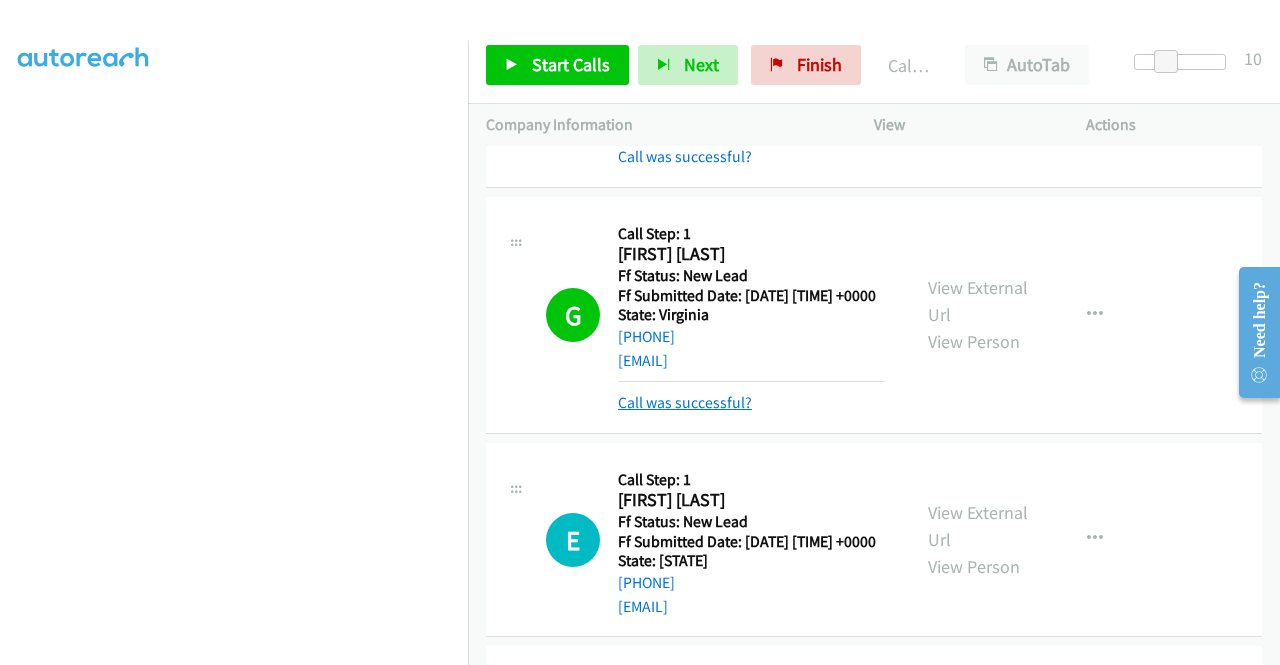 click on "Call was successful?" at bounding box center [685, 402] 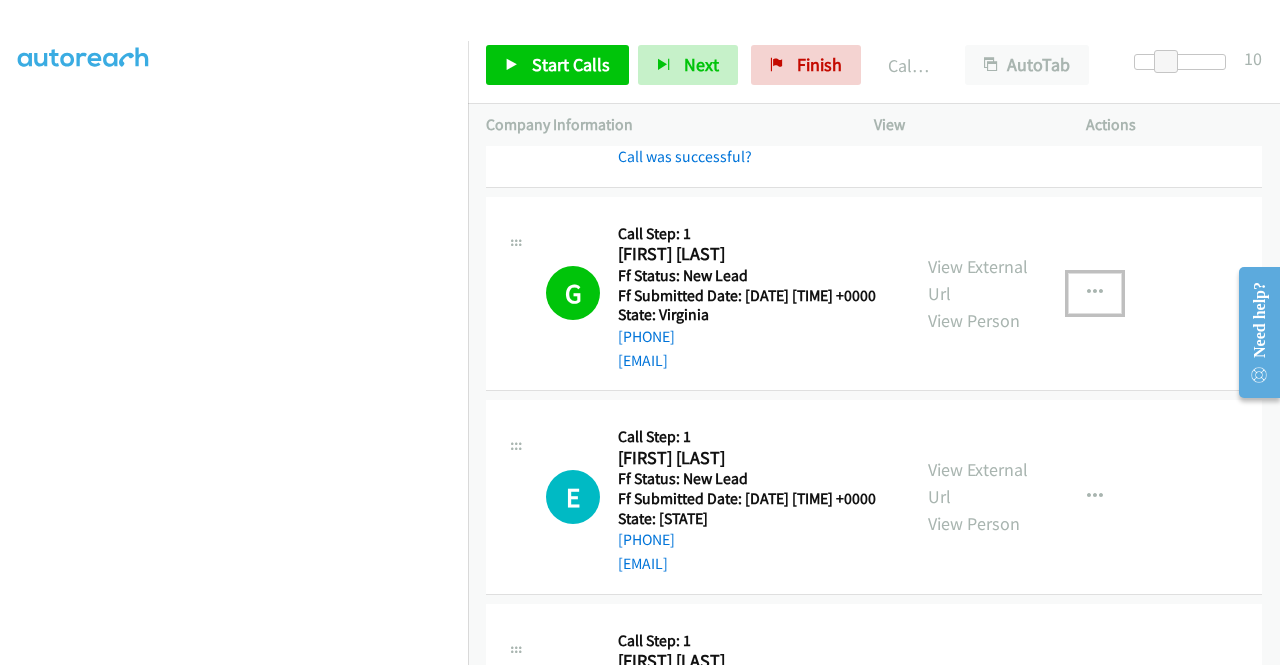 click at bounding box center [1095, 293] 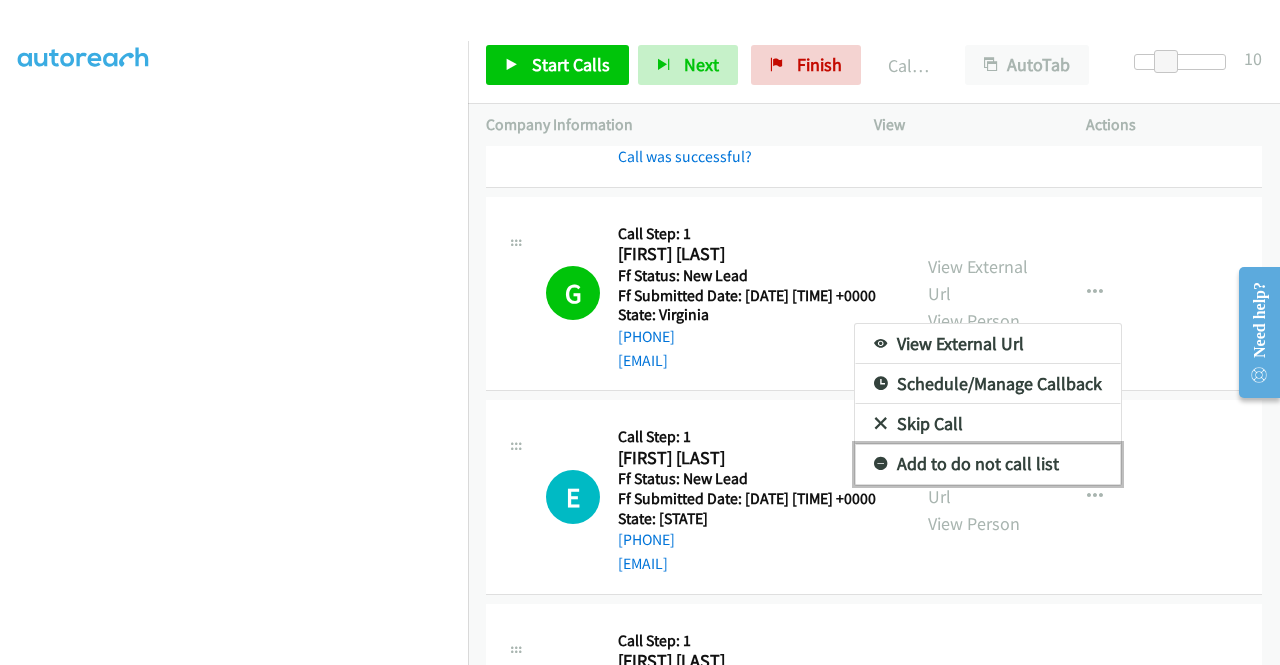 click on "Add to do not call list" at bounding box center (988, 464) 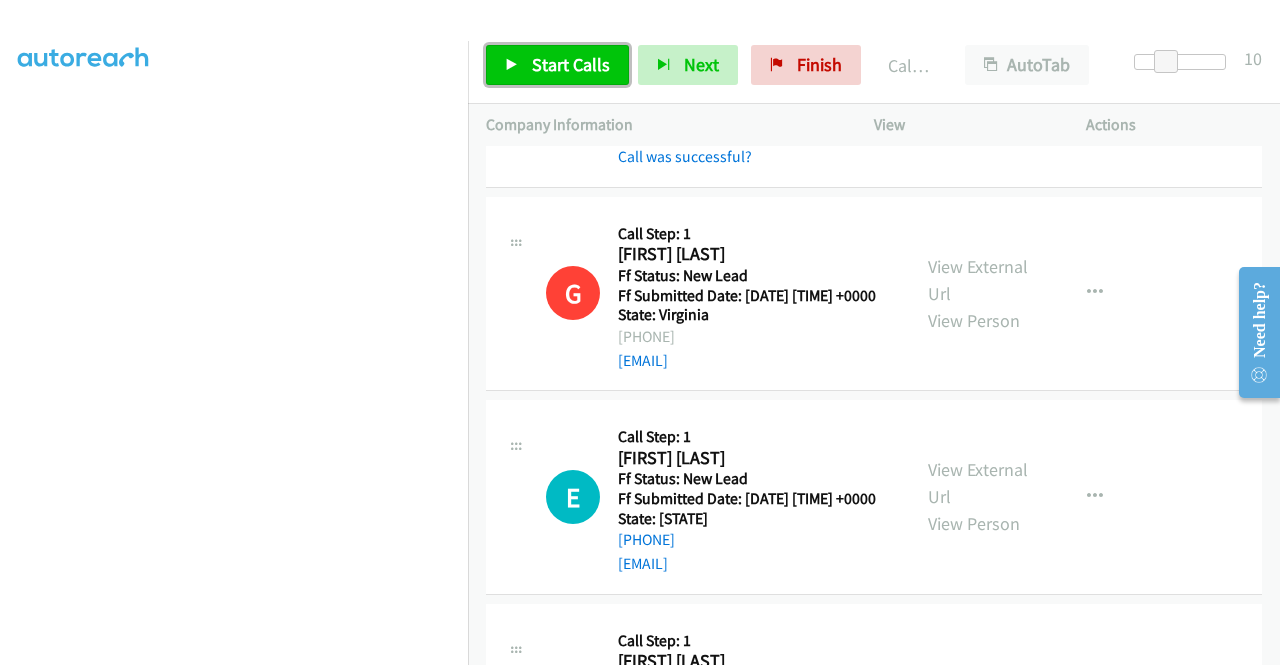 click on "Start Calls" at bounding box center [571, 64] 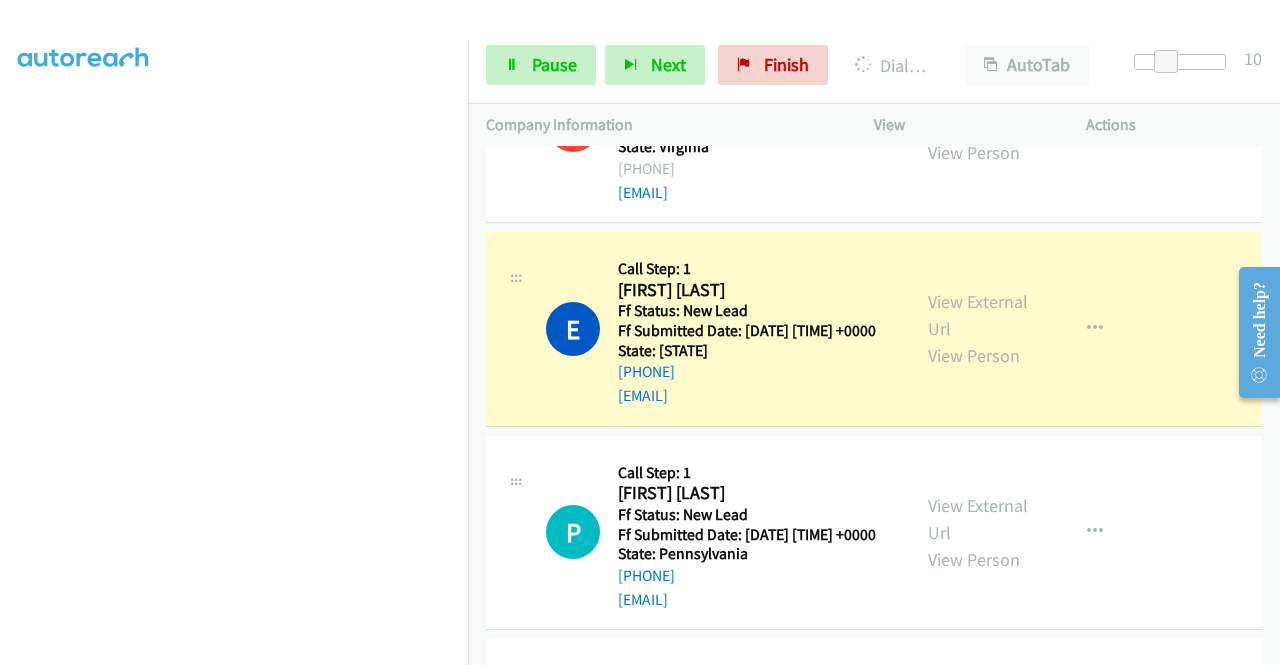 scroll, scrollTop: 400, scrollLeft: 0, axis: vertical 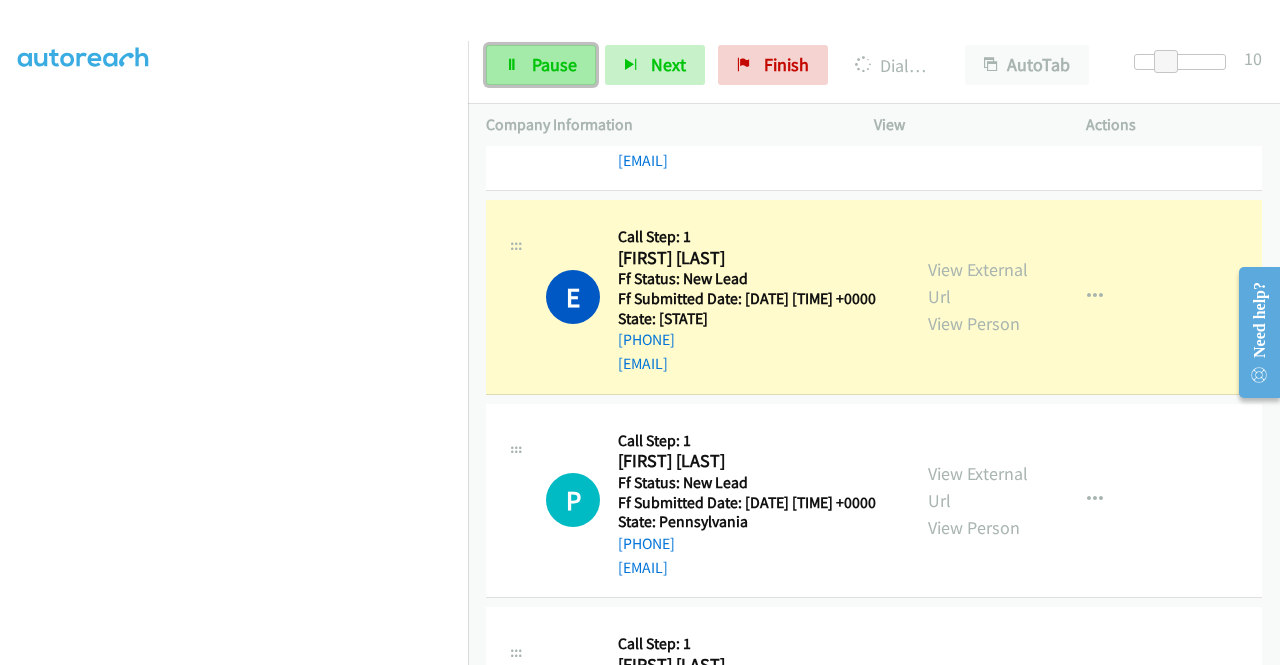 click at bounding box center [512, 66] 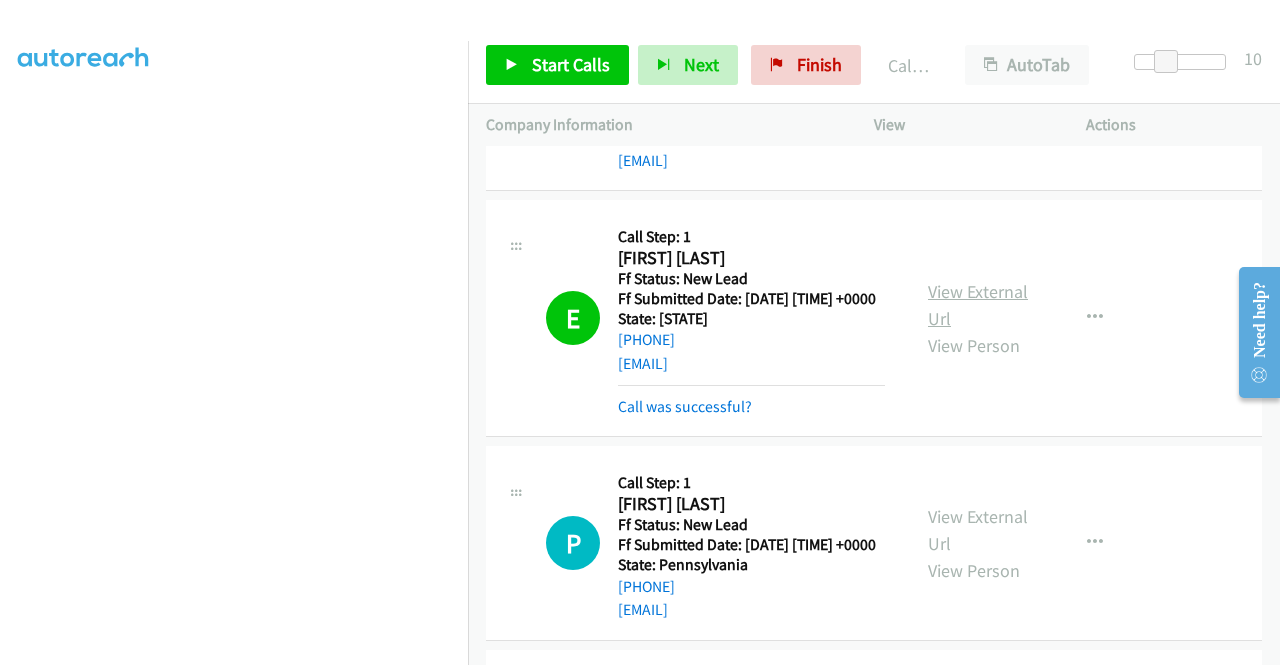 click on "View External Url" at bounding box center [978, 305] 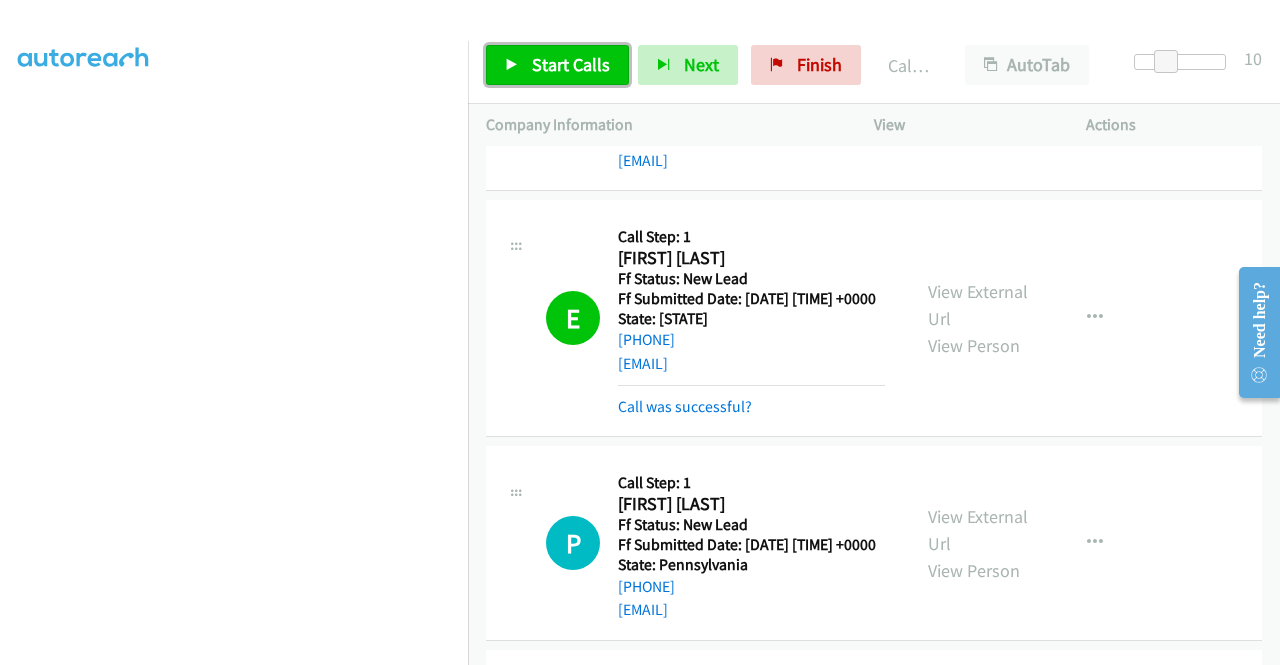 click on "Start Calls" at bounding box center [557, 65] 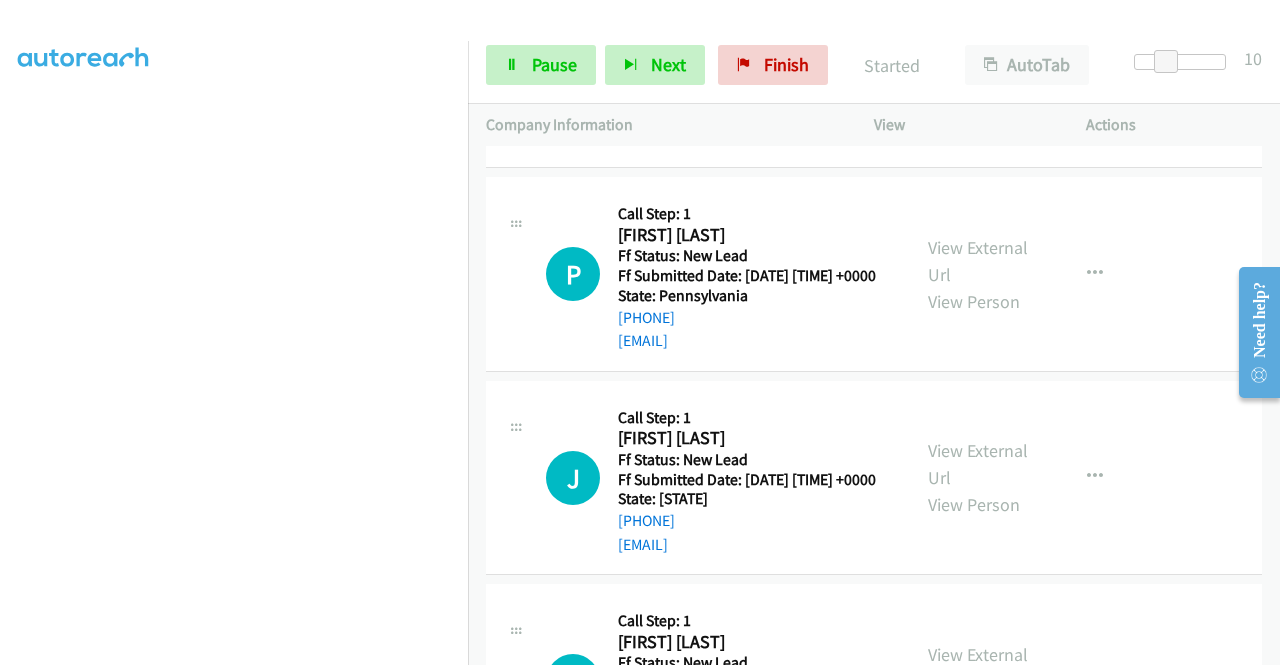 scroll, scrollTop: 700, scrollLeft: 0, axis: vertical 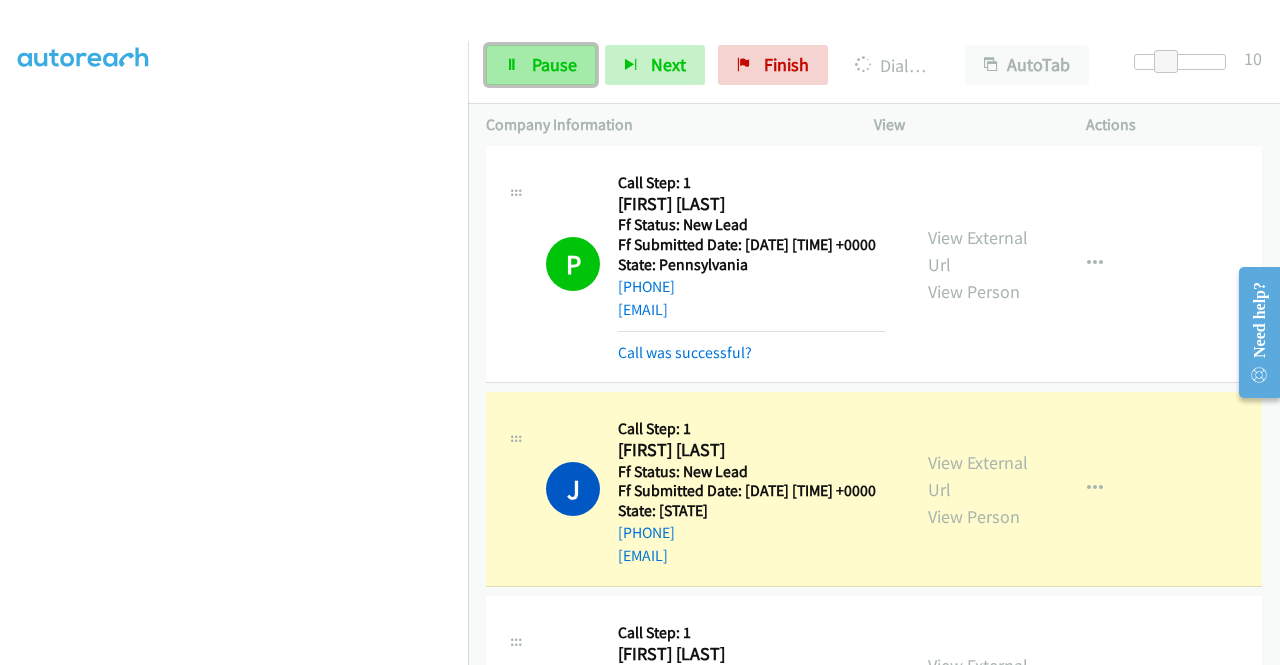 click on "Pause" at bounding box center (541, 65) 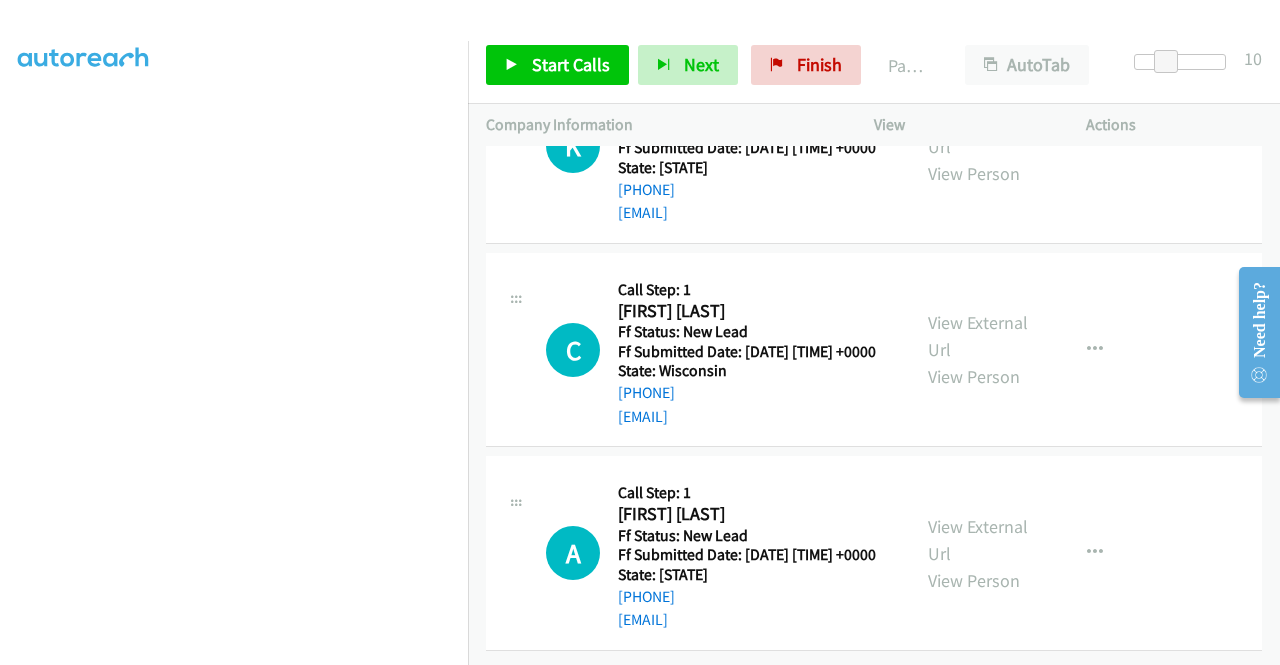 scroll, scrollTop: 2976, scrollLeft: 0, axis: vertical 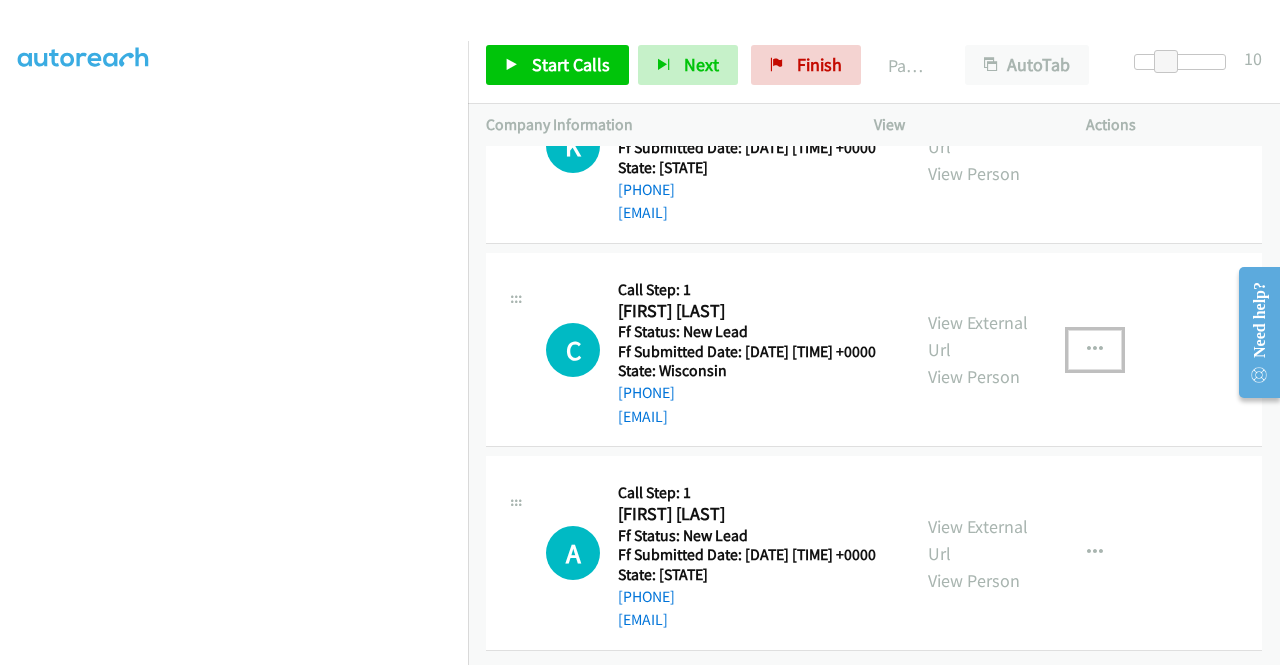 click at bounding box center [1095, 350] 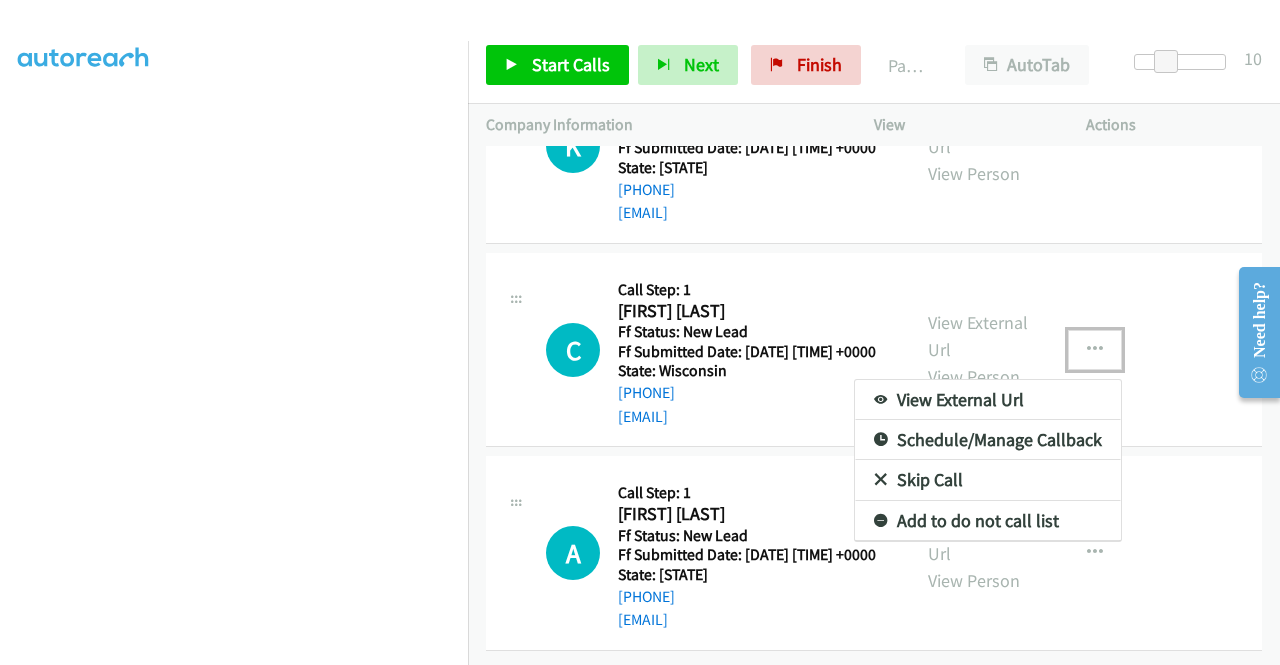 scroll, scrollTop: 2876, scrollLeft: 0, axis: vertical 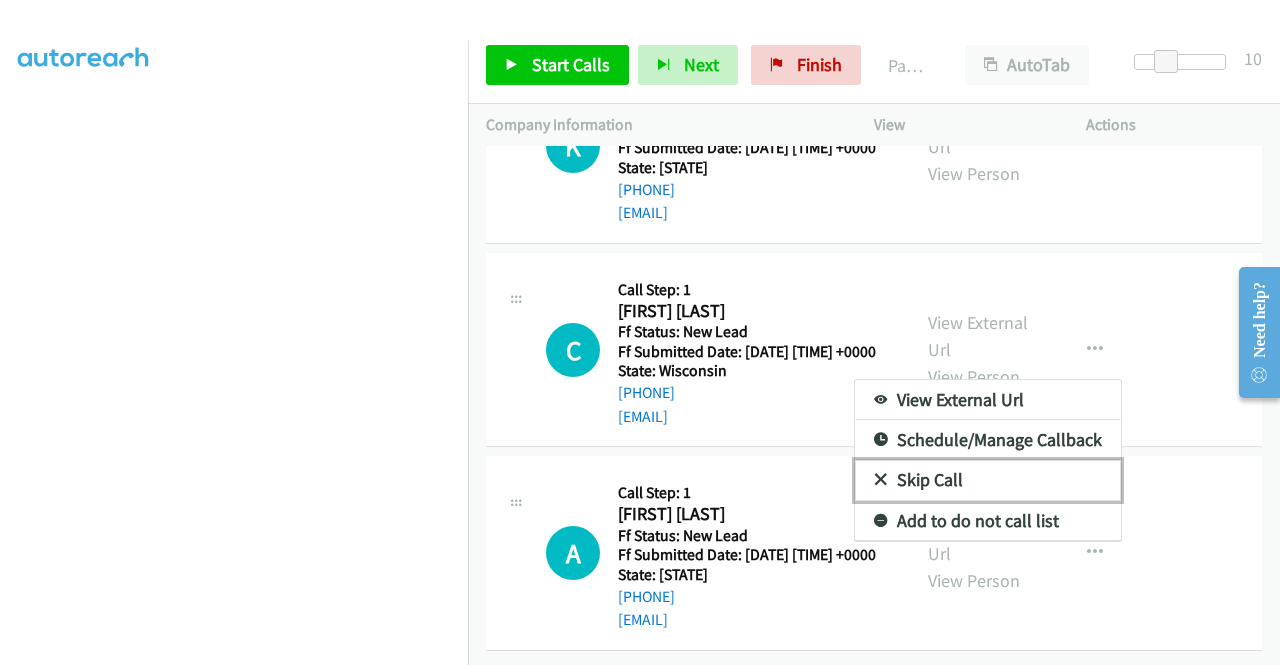 click on "Skip Call" at bounding box center (988, 480) 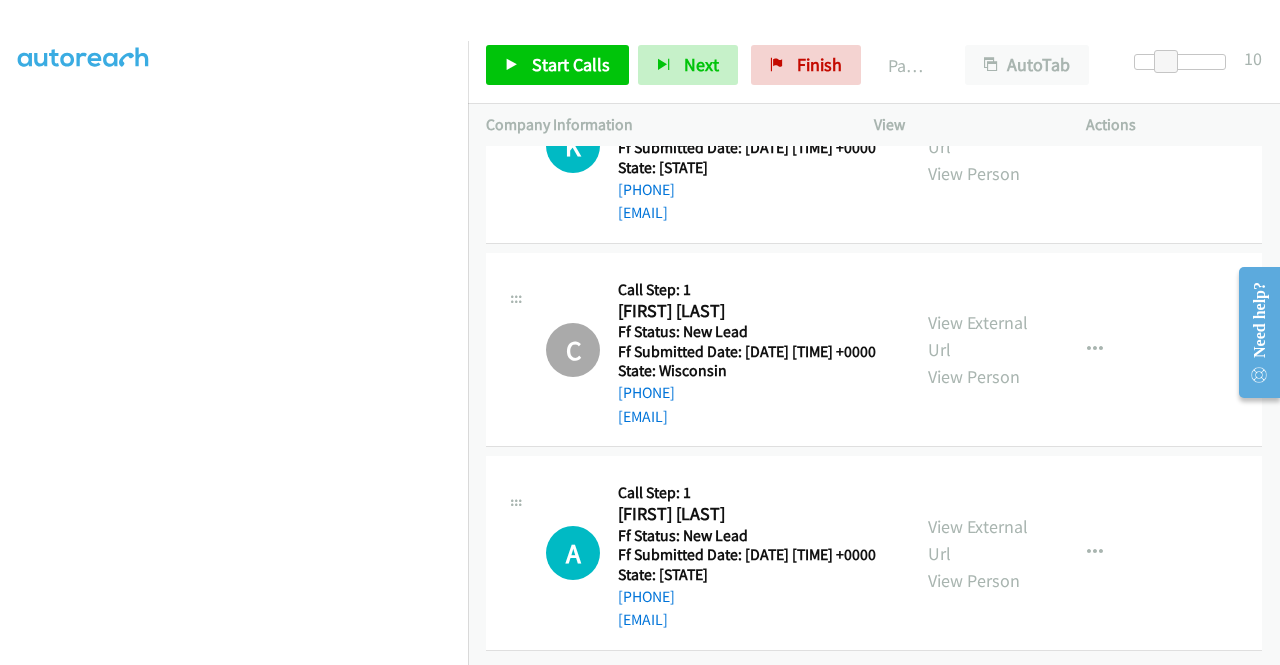 scroll, scrollTop: 0, scrollLeft: 0, axis: both 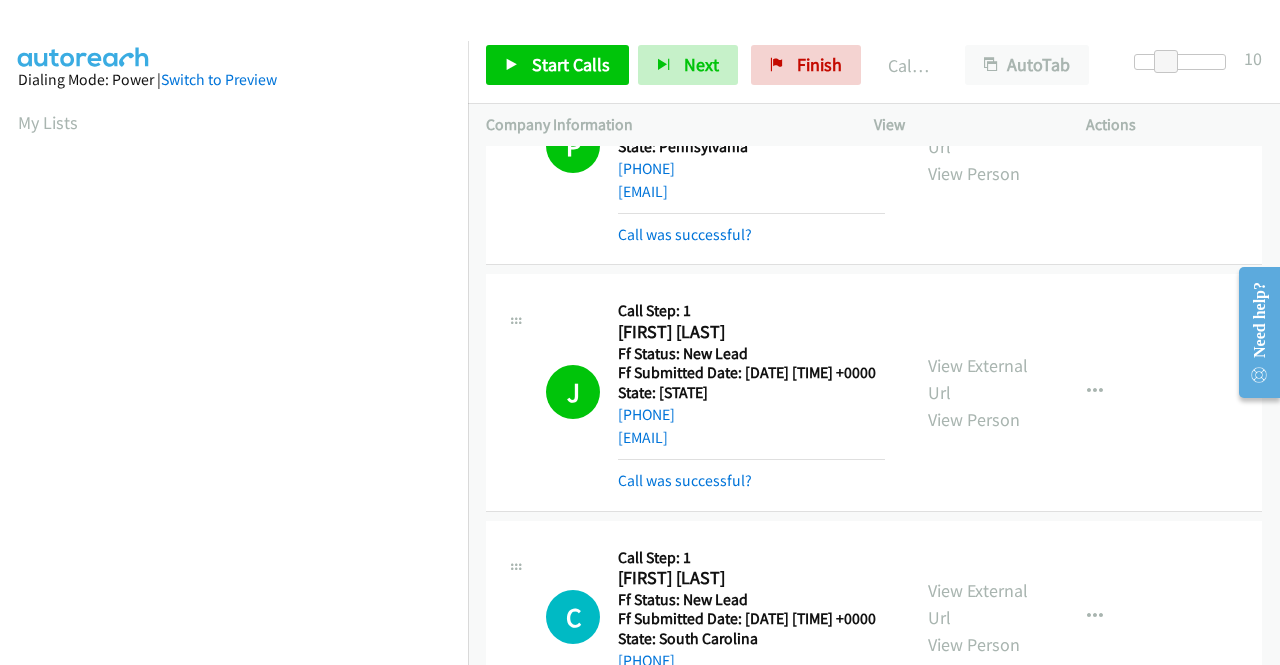 click on "J
Callback Scheduled
Call Step: 1
Jennifer Duet
America/New_York
Ff Status: New Lead
Ff Submitted Date: 2025-08-07 19:32:14 +0000
State: Indiana
+1 818-636-9353
jenlea3838@gmail.com
Call was successful?
View External Url
View Person
View External Url
Email
Schedule/Manage Callback
Skip Call
Add to do not call list" at bounding box center (874, 392) 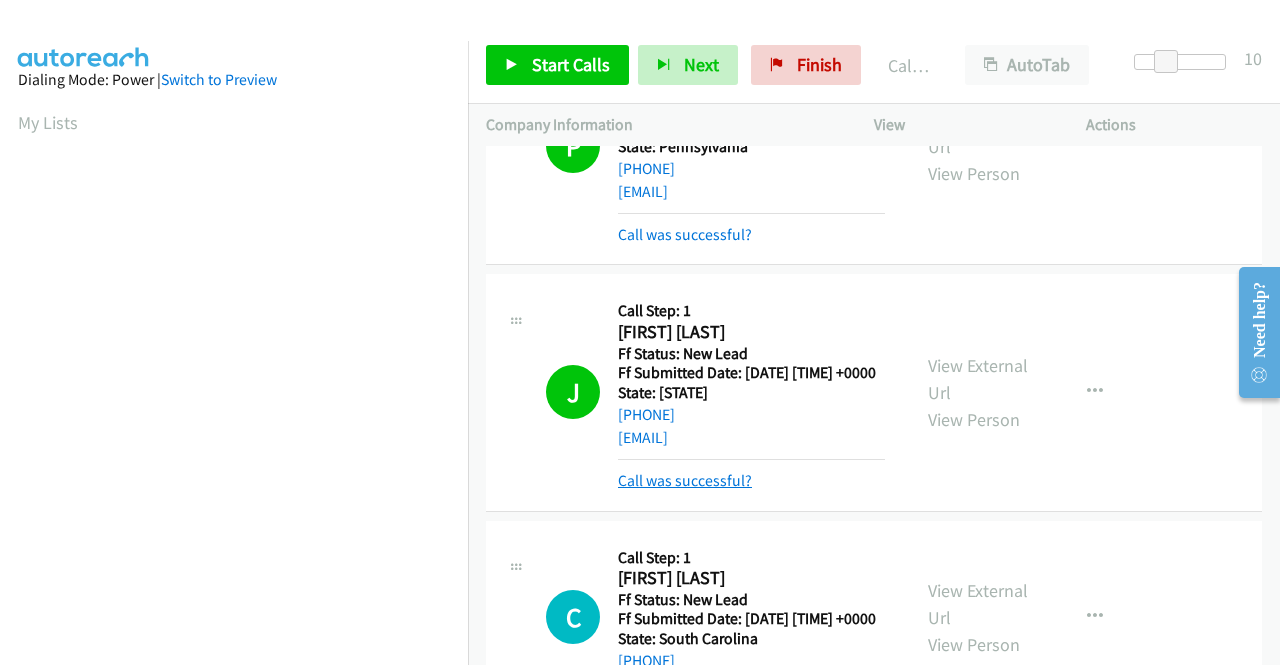 click on "Call was successful?" at bounding box center (685, 480) 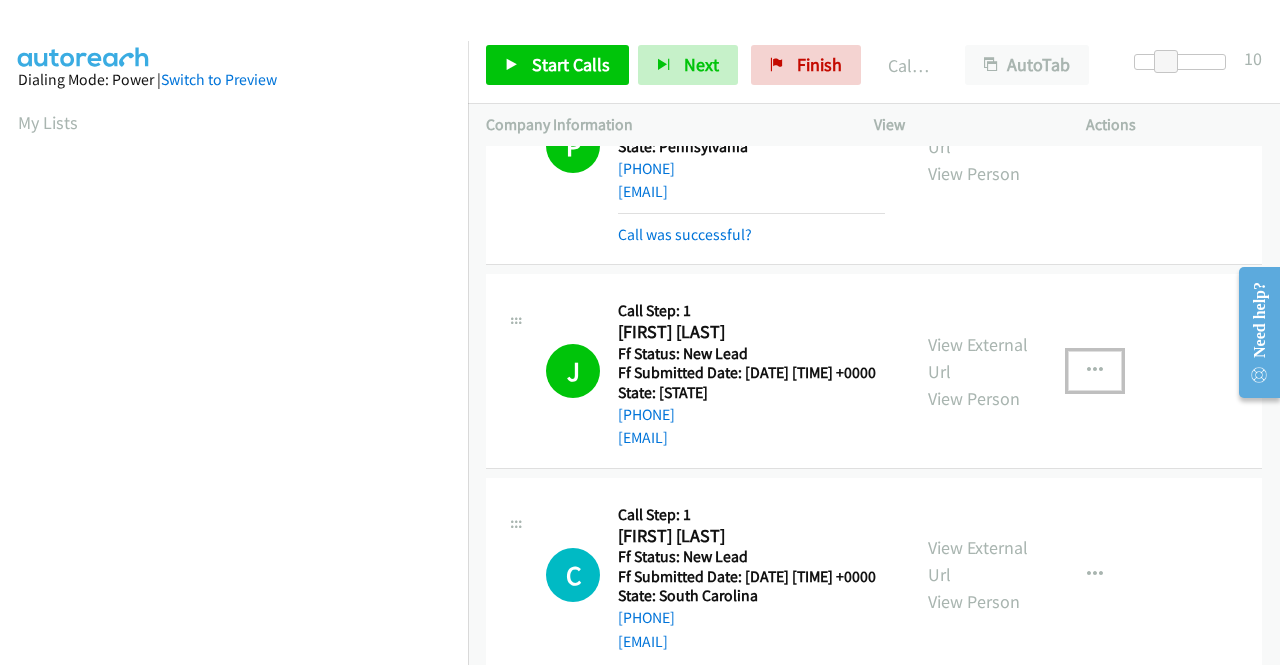 click at bounding box center [1095, 371] 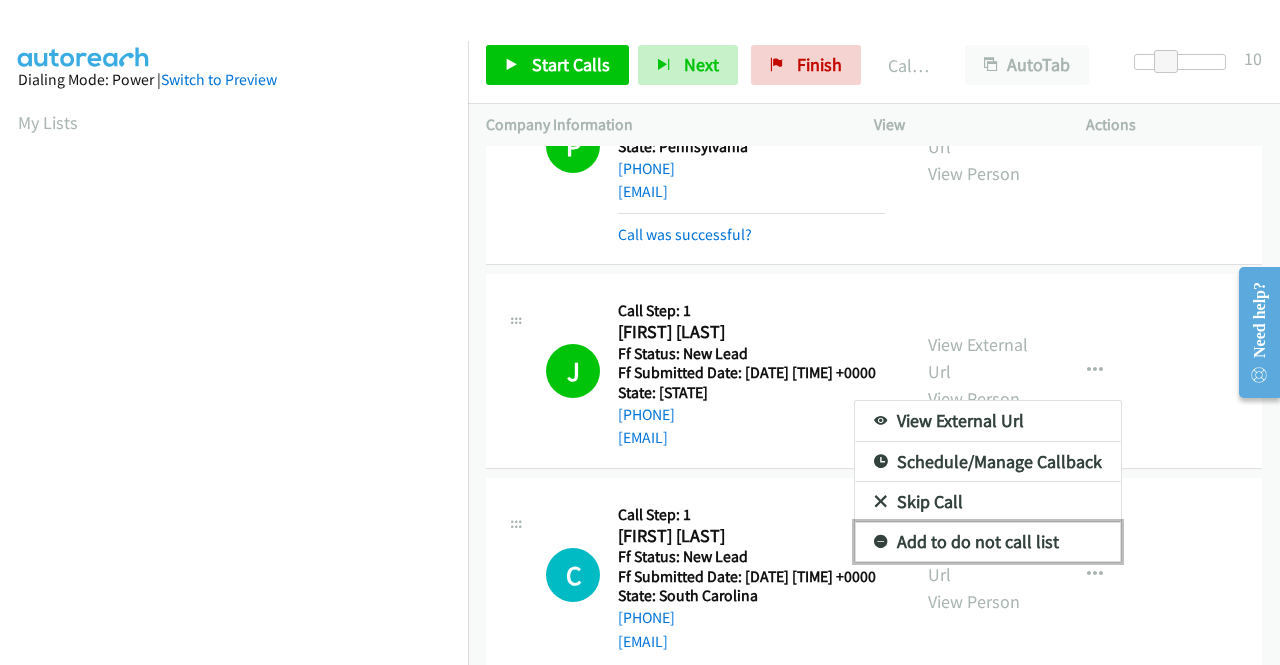 click on "Add to do not call list" at bounding box center [988, 542] 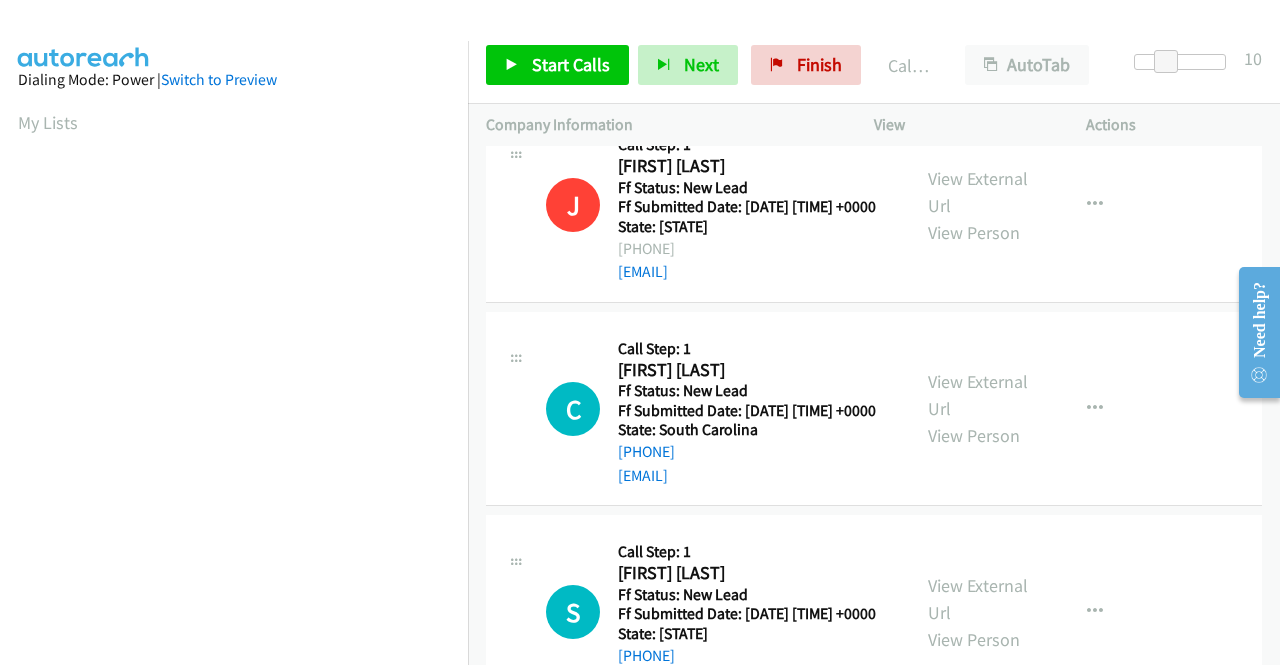scroll, scrollTop: 1018, scrollLeft: 0, axis: vertical 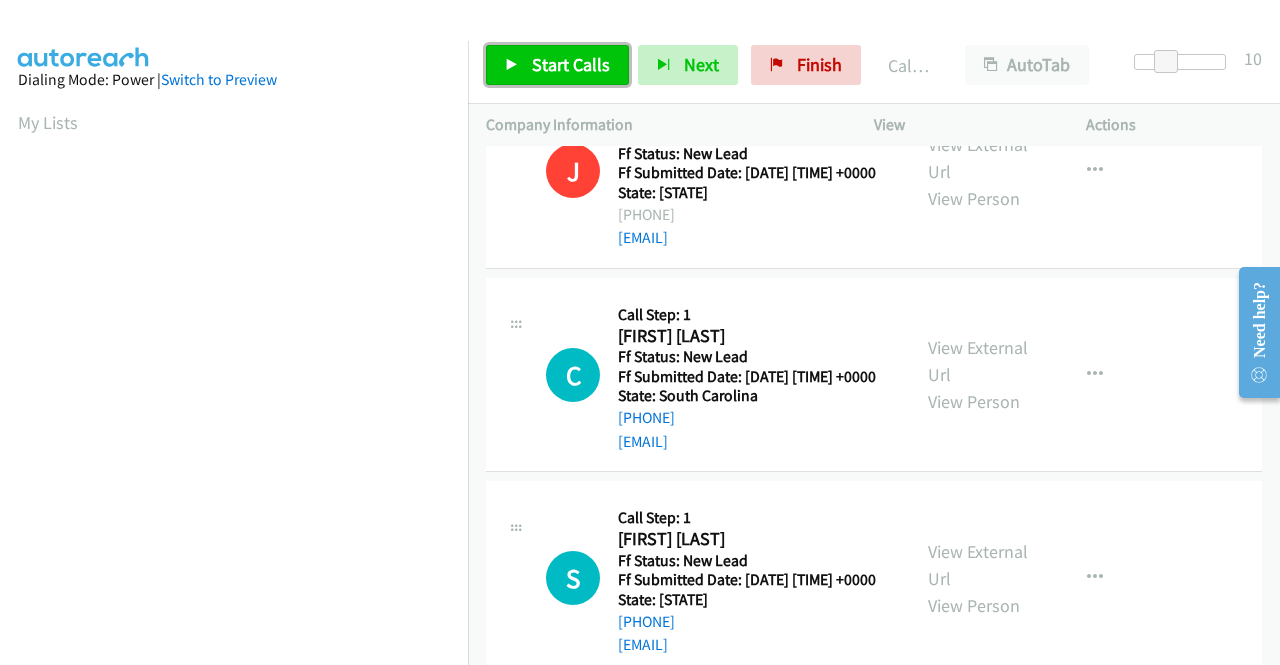 click on "Start Calls" at bounding box center (557, 65) 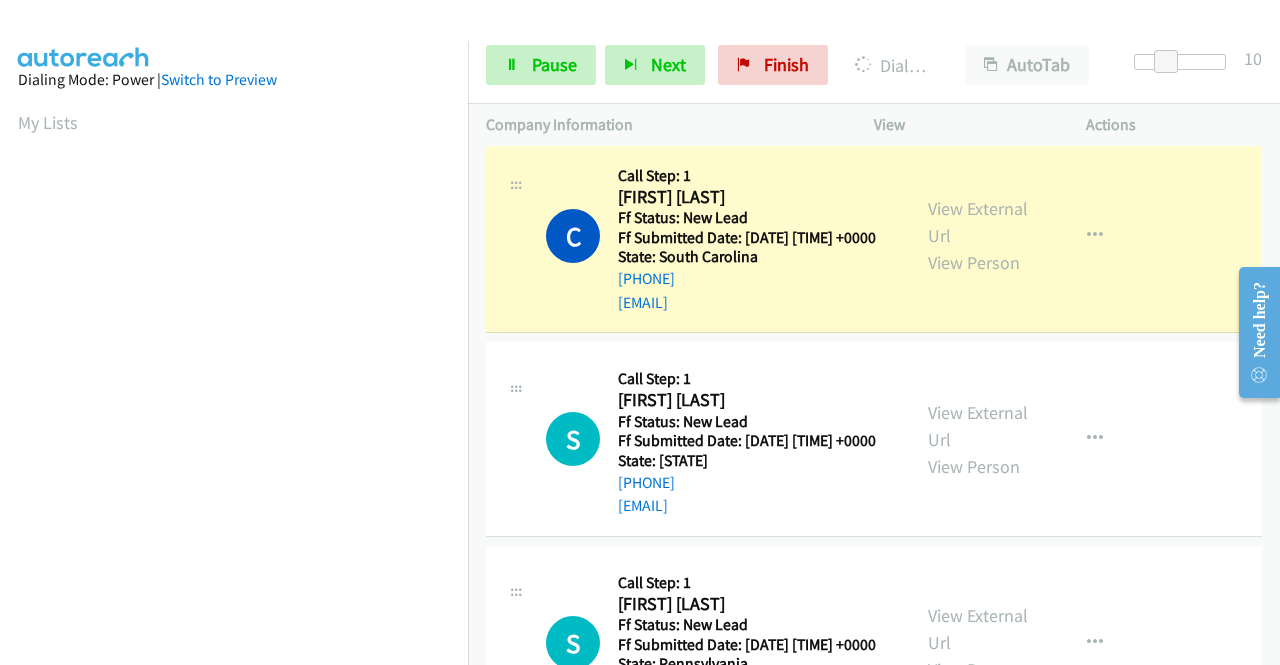 scroll, scrollTop: 1218, scrollLeft: 0, axis: vertical 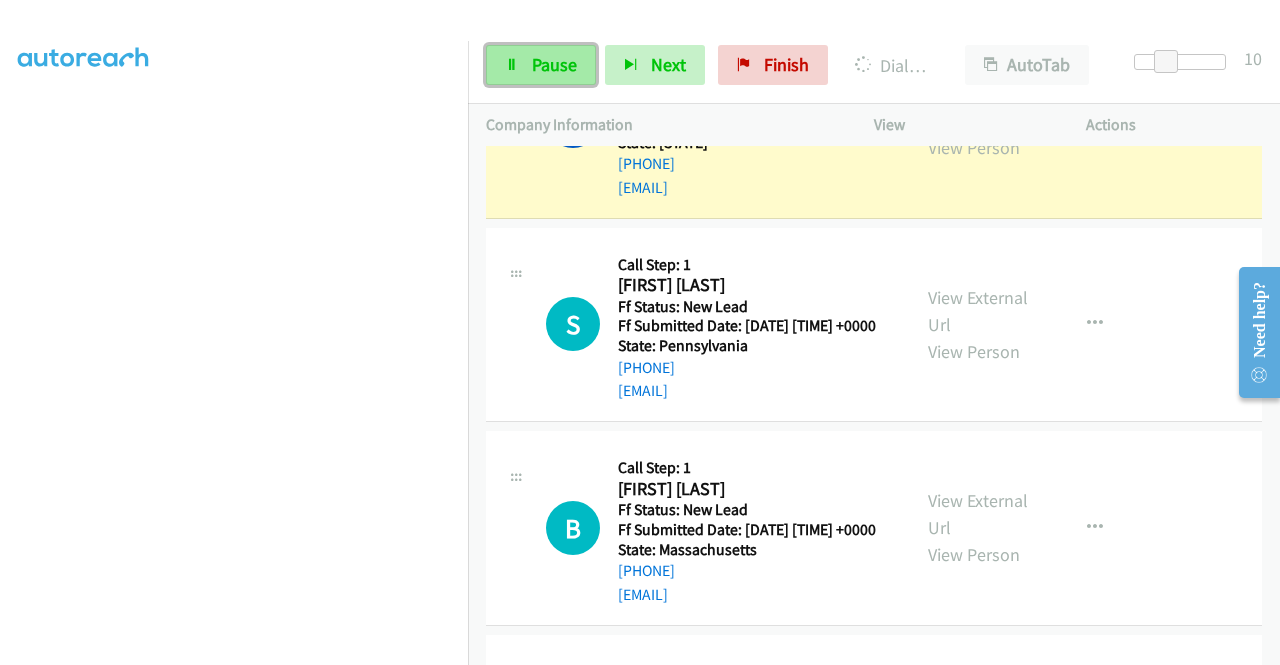click on "Pause" at bounding box center (554, 64) 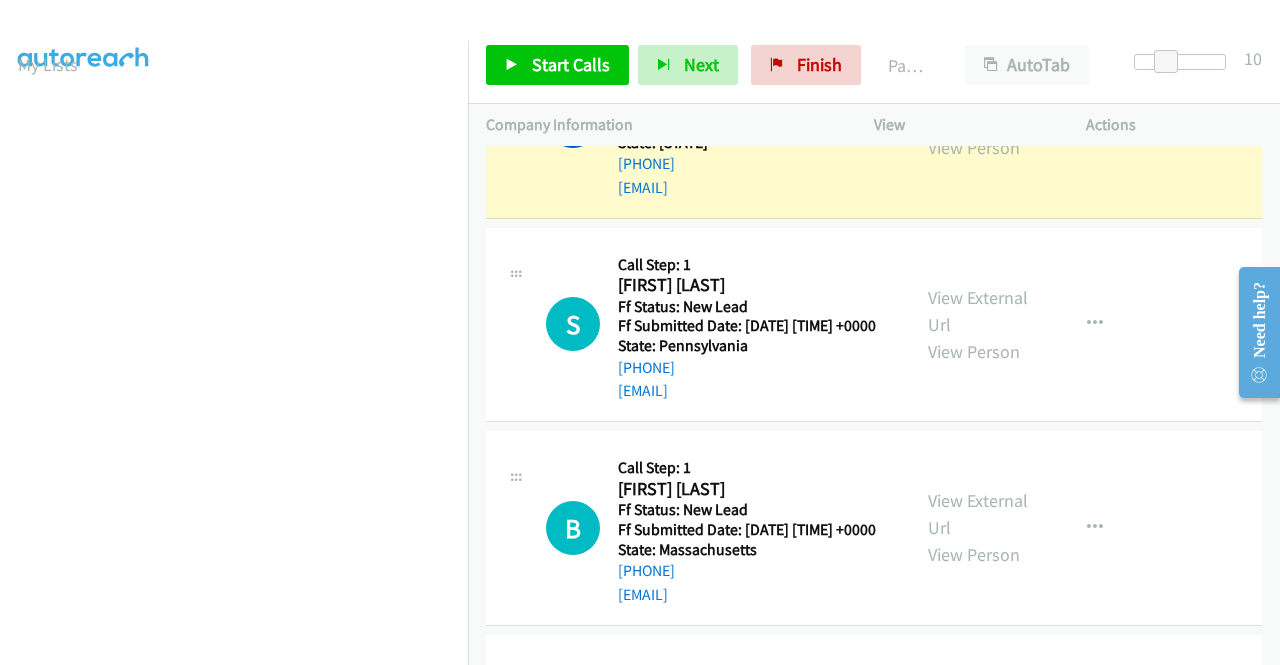 scroll, scrollTop: 56, scrollLeft: 0, axis: vertical 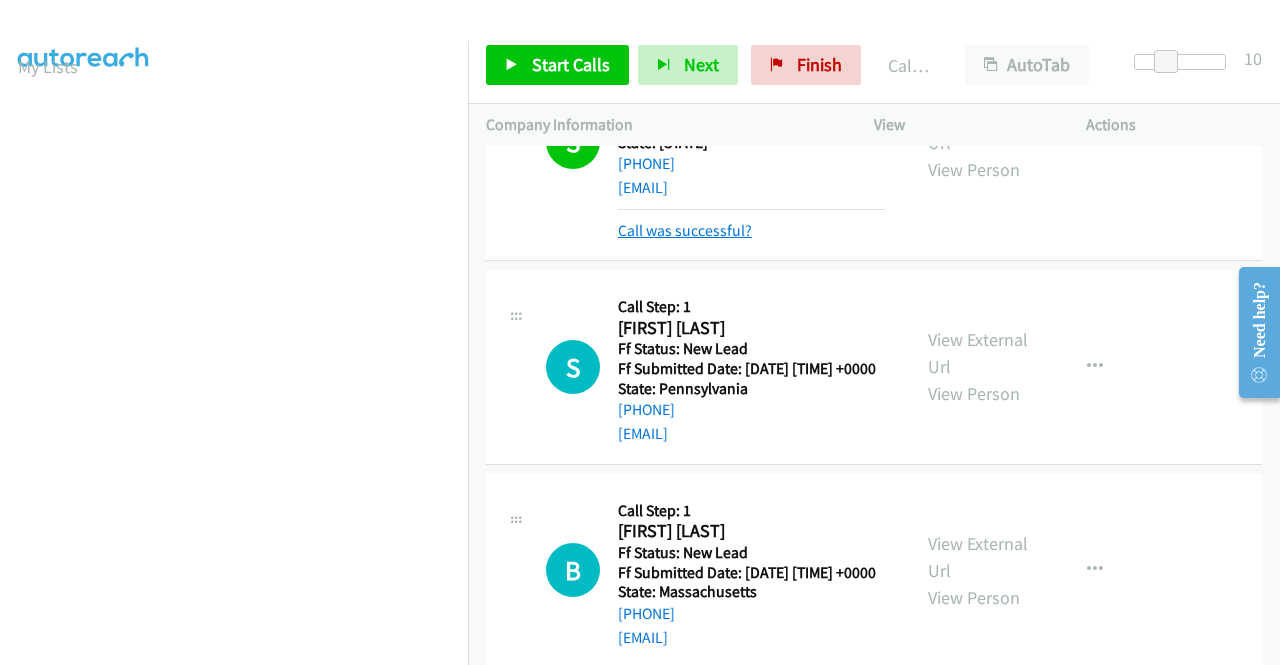 click on "Call was successful?" at bounding box center (685, 230) 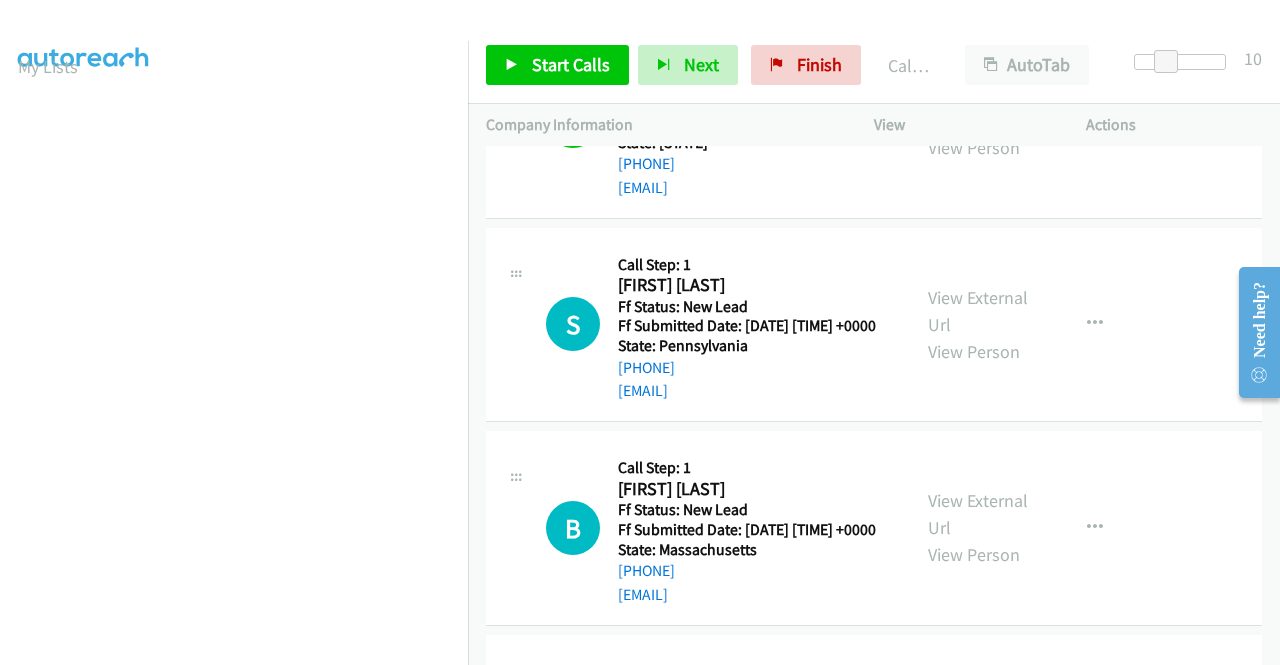 click at bounding box center [1095, 121] 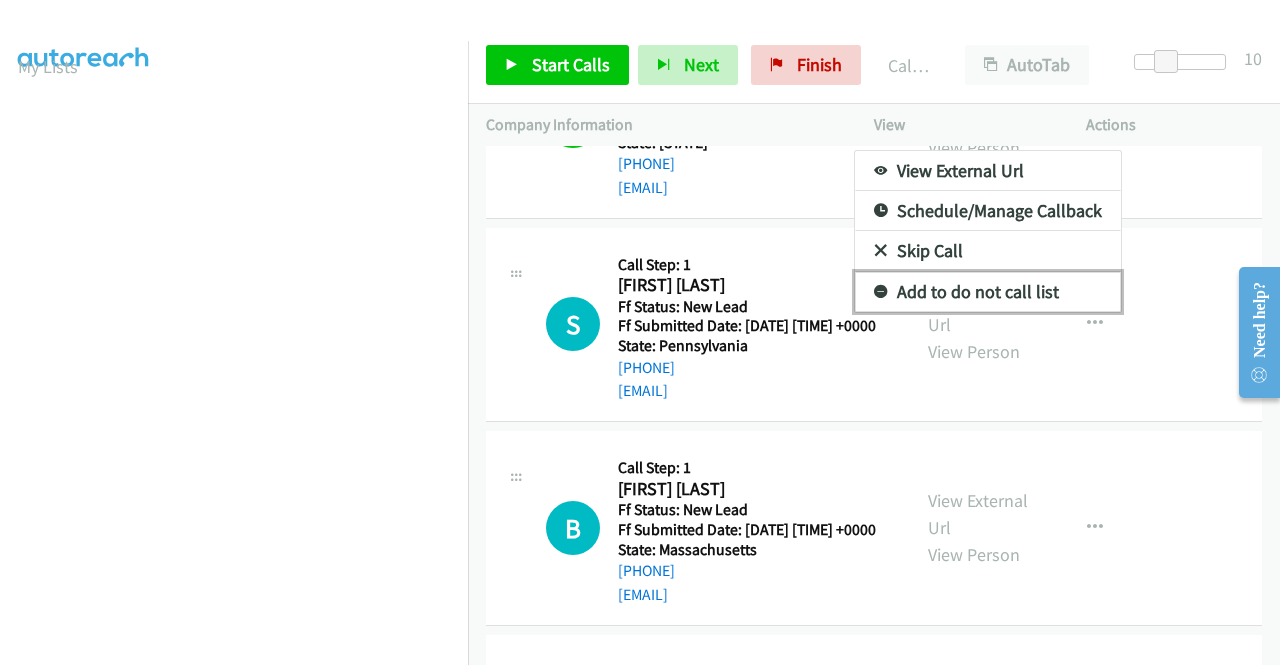 click on "Add to do not call list" at bounding box center [988, 292] 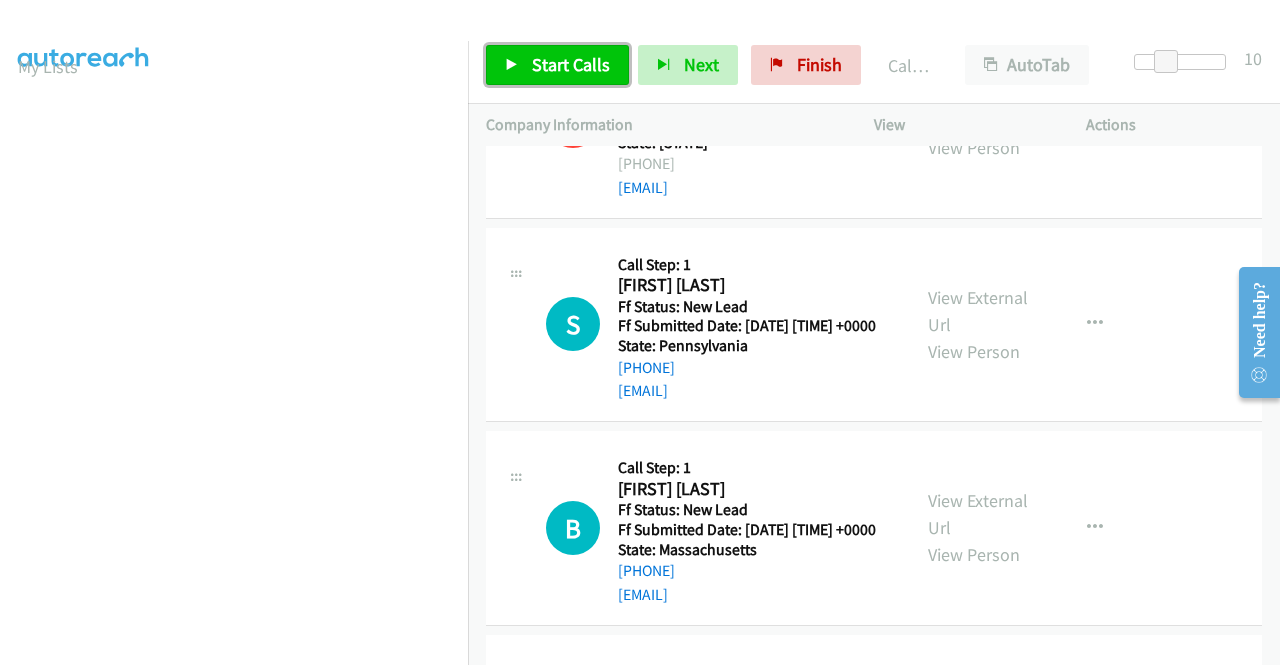click on "Start Calls" at bounding box center (571, 64) 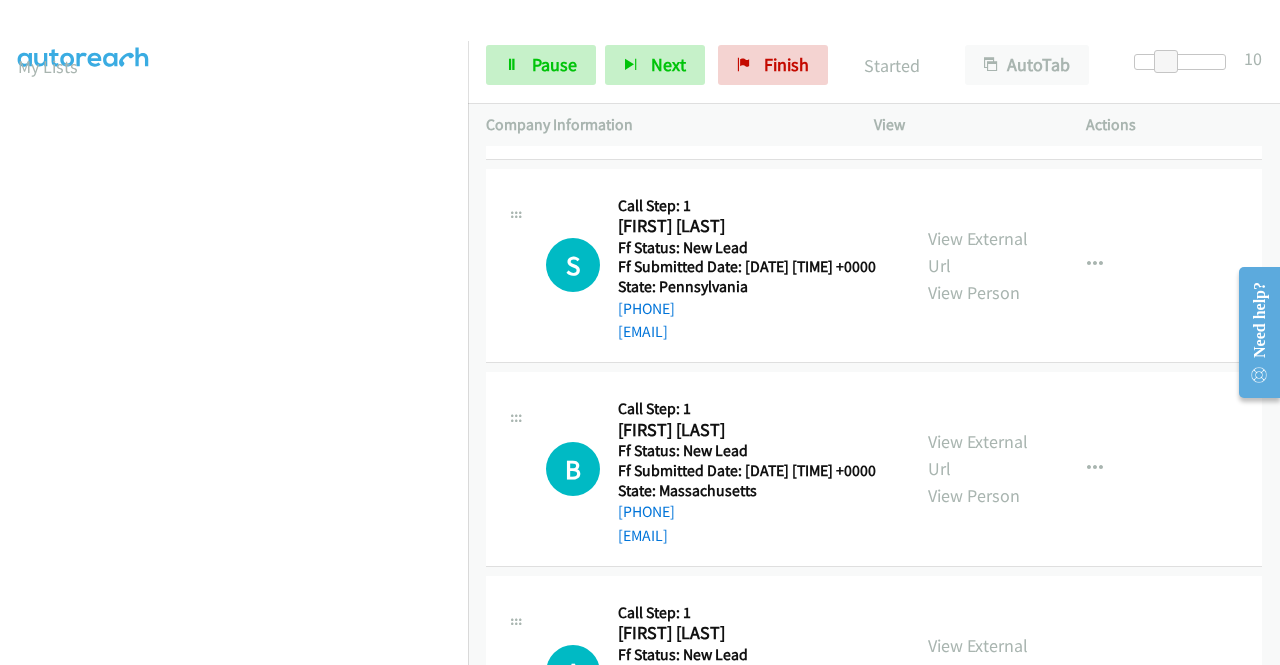 scroll, scrollTop: 1618, scrollLeft: 0, axis: vertical 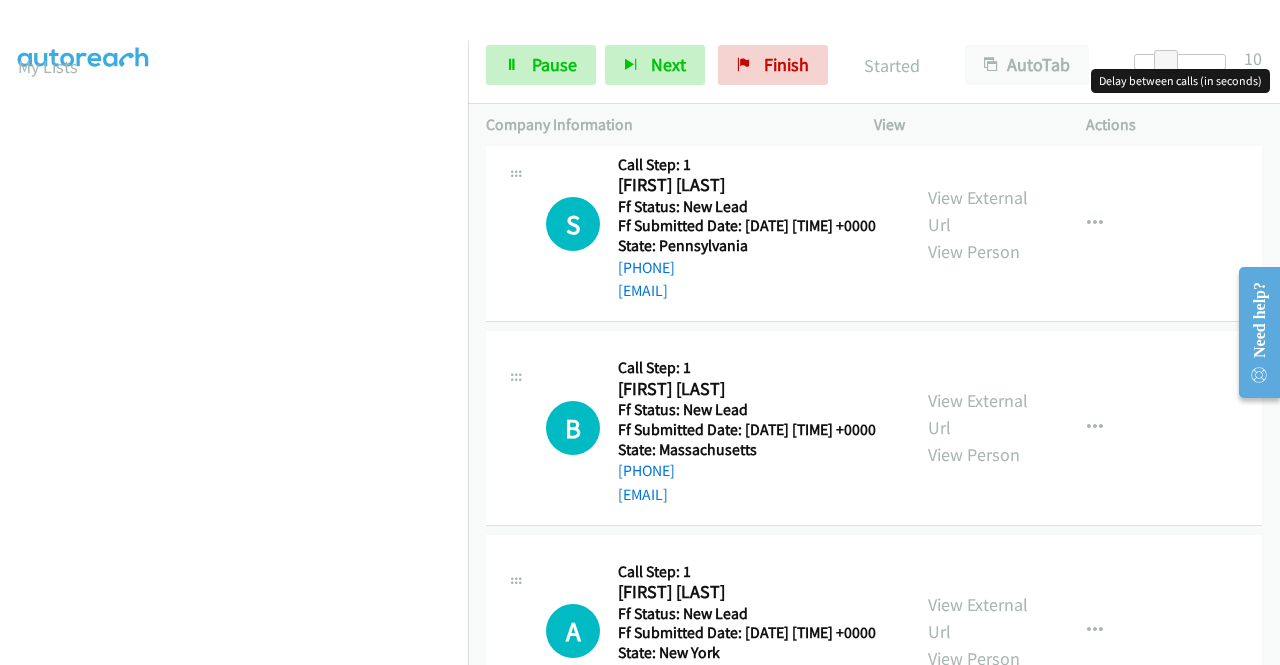 click at bounding box center (1180, 62) 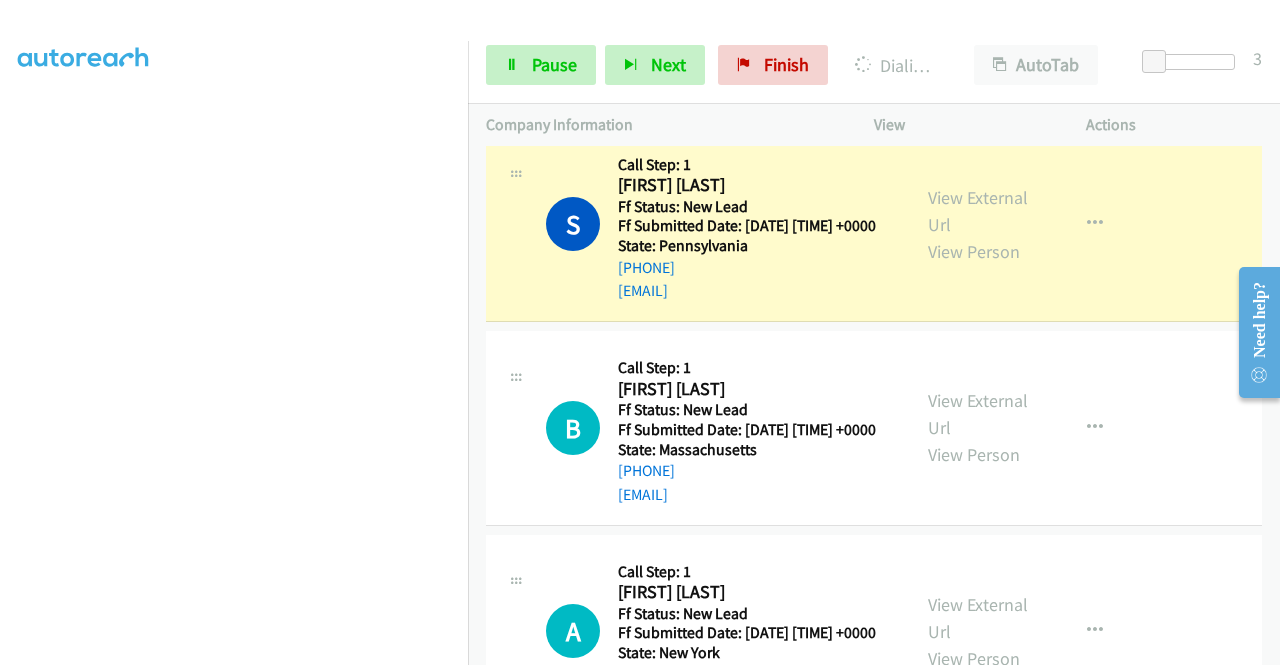 scroll, scrollTop: 0, scrollLeft: 0, axis: both 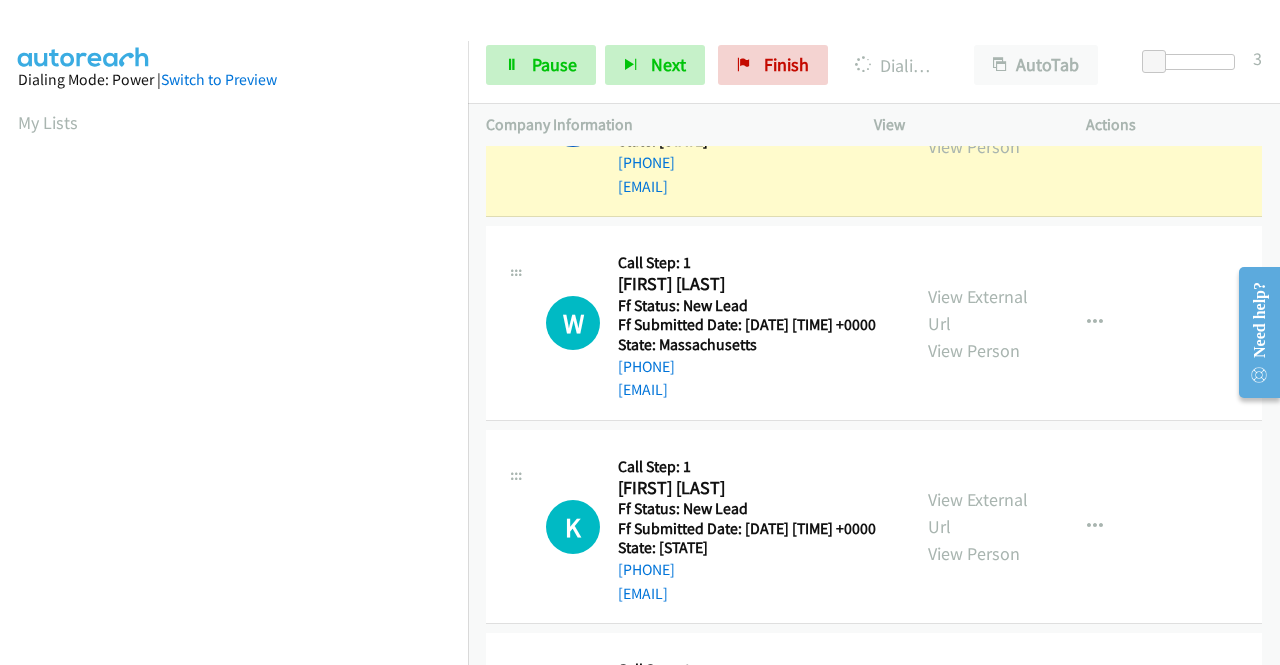 click on "View External Url" at bounding box center (978, 106) 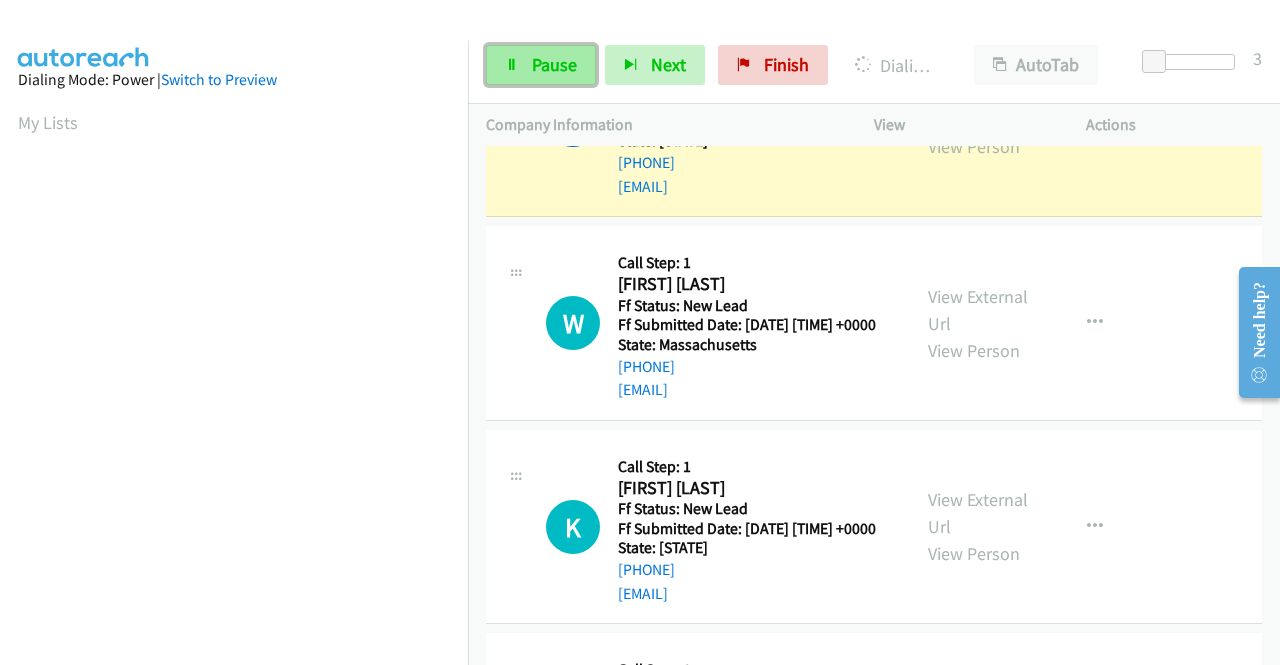 click on "Pause" at bounding box center (554, 64) 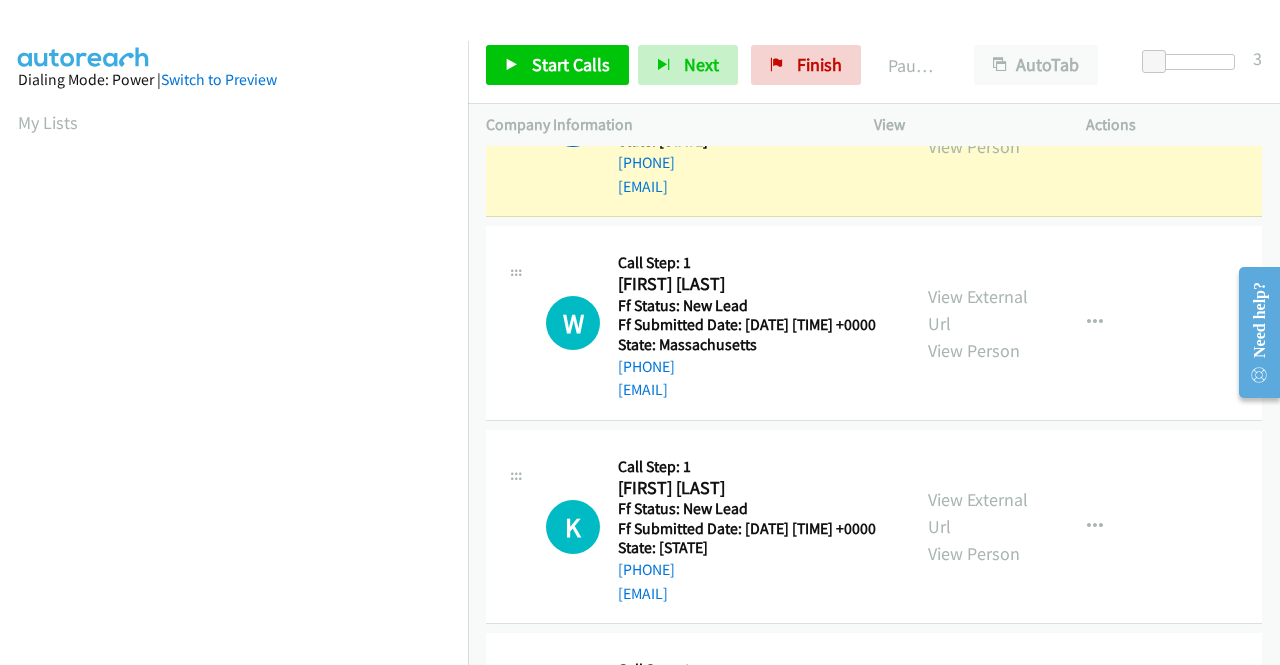 scroll, scrollTop: 456, scrollLeft: 0, axis: vertical 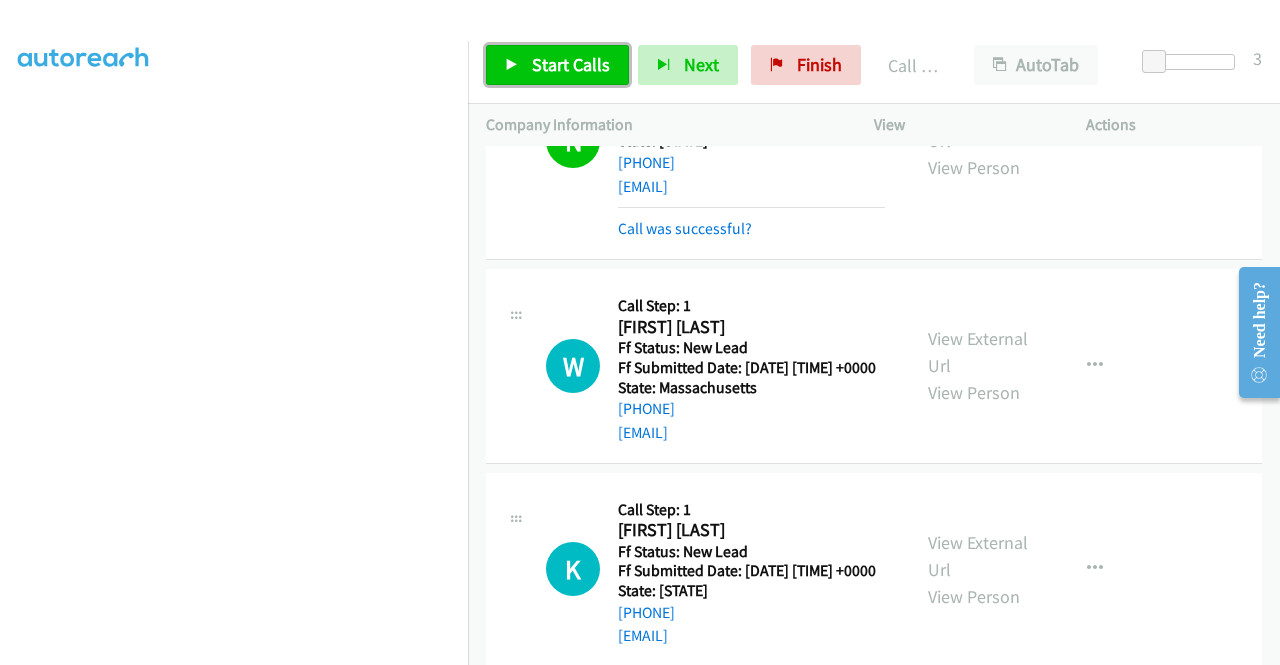 click on "Start Calls" at bounding box center (571, 64) 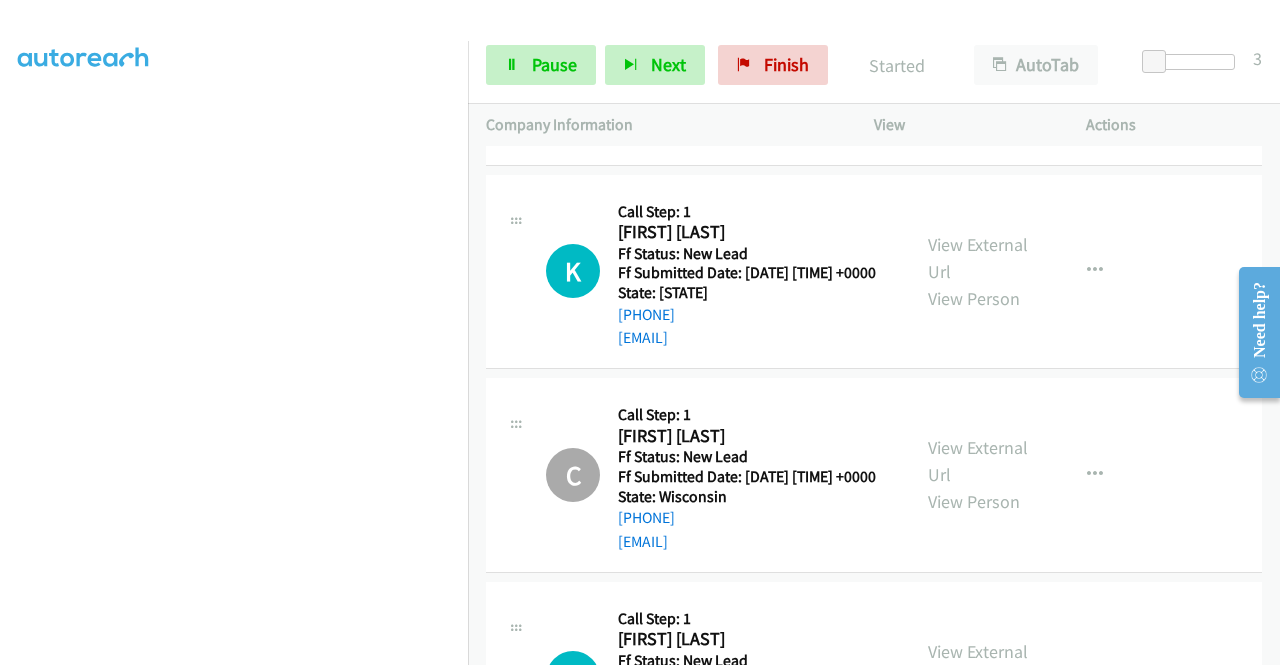 scroll, scrollTop: 2761, scrollLeft: 0, axis: vertical 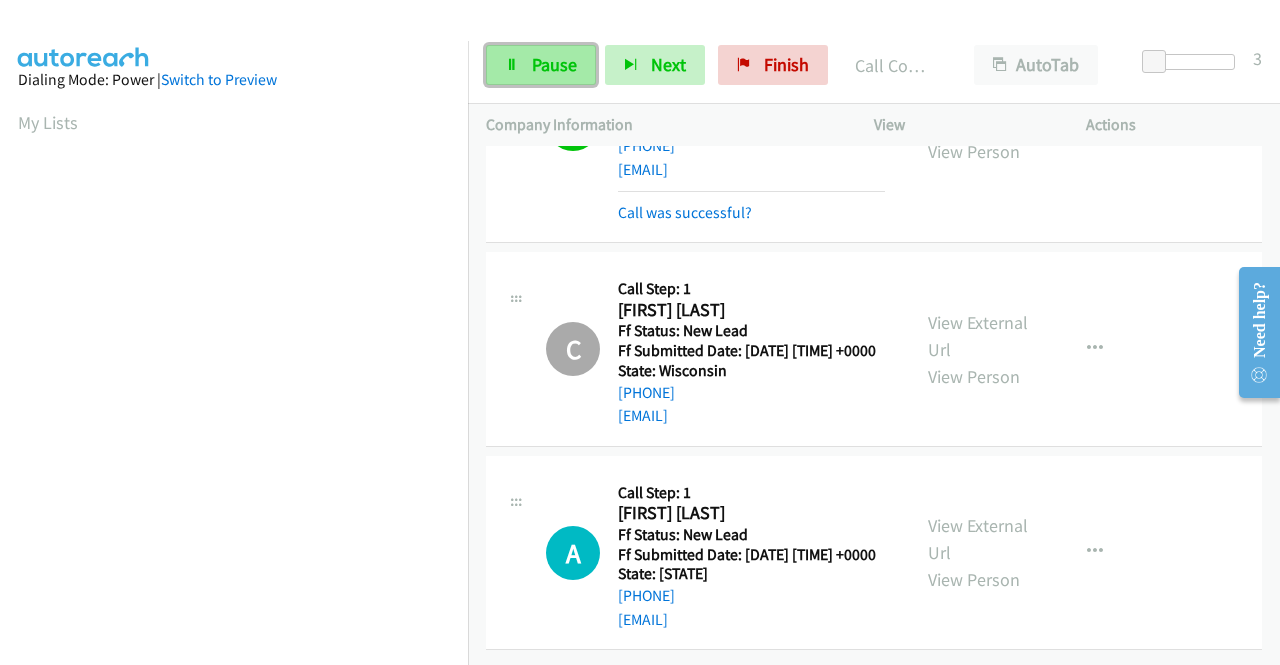 click on "Pause" at bounding box center [554, 64] 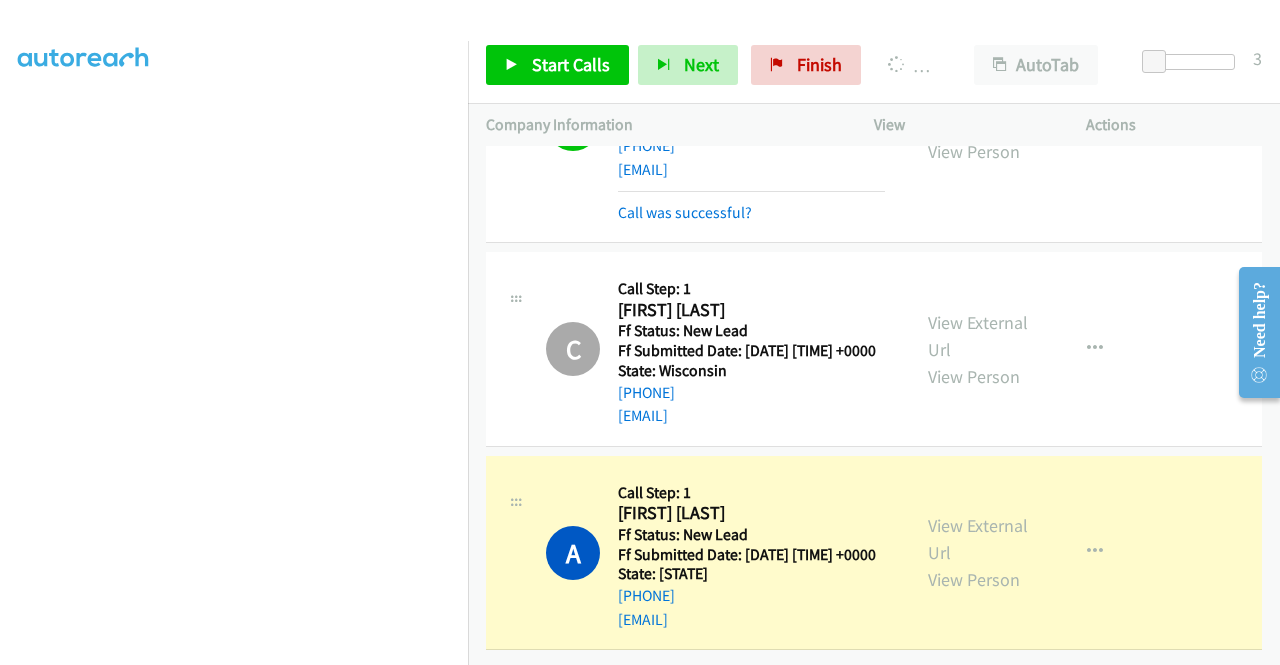 scroll, scrollTop: 0, scrollLeft: 0, axis: both 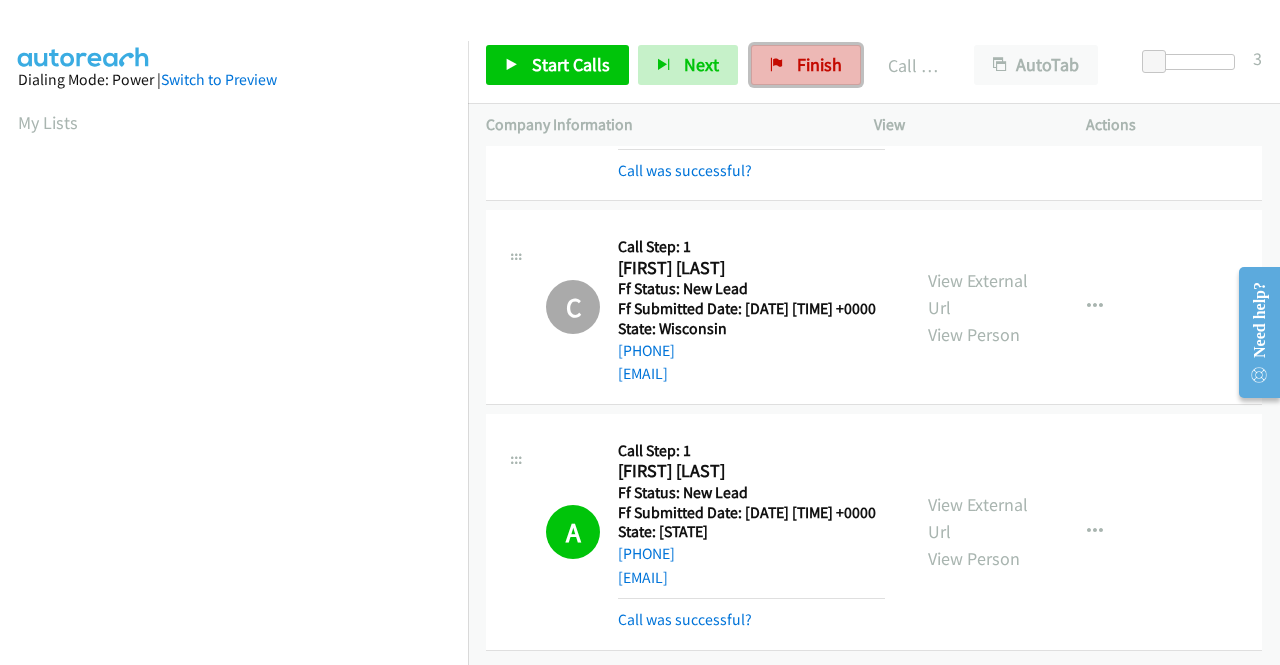 click on "Finish" at bounding box center (819, 64) 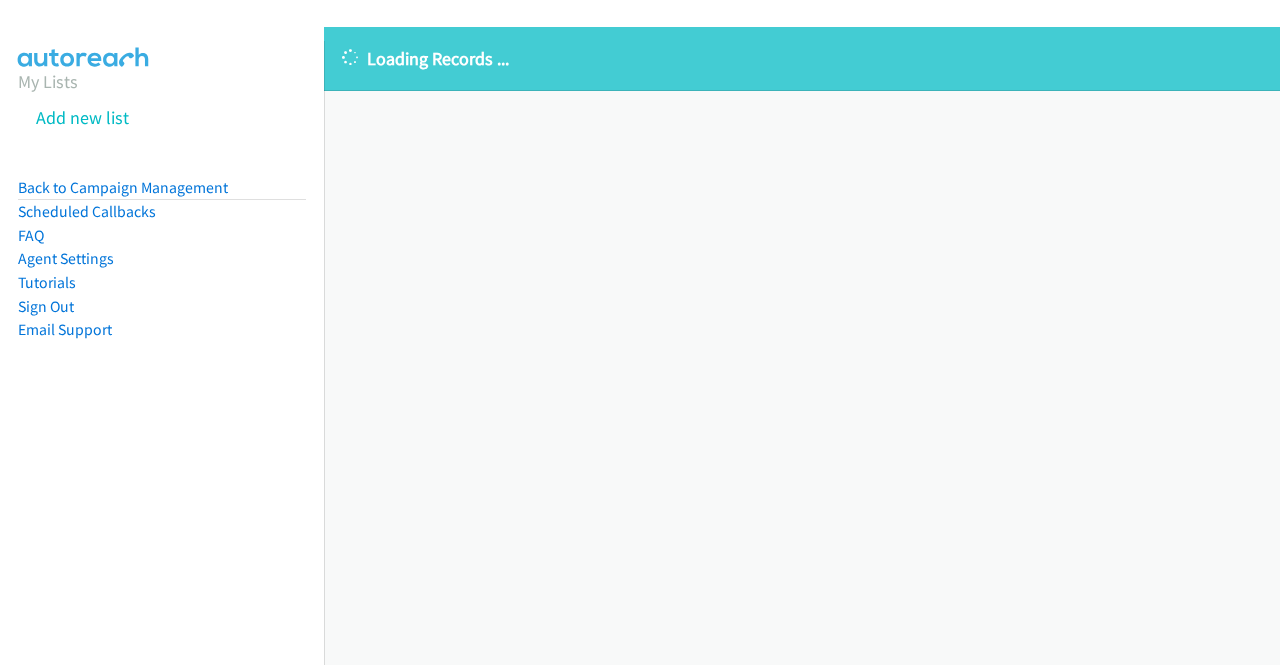 scroll, scrollTop: 0, scrollLeft: 0, axis: both 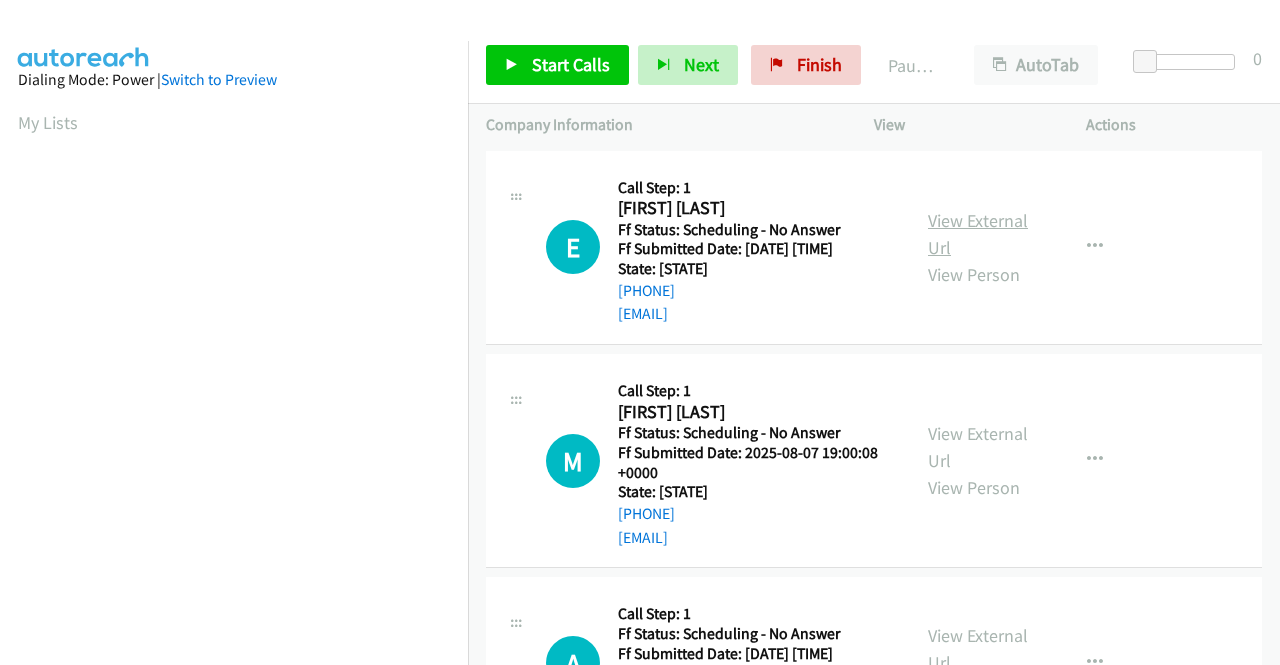 click on "View External Url" at bounding box center (978, 234) 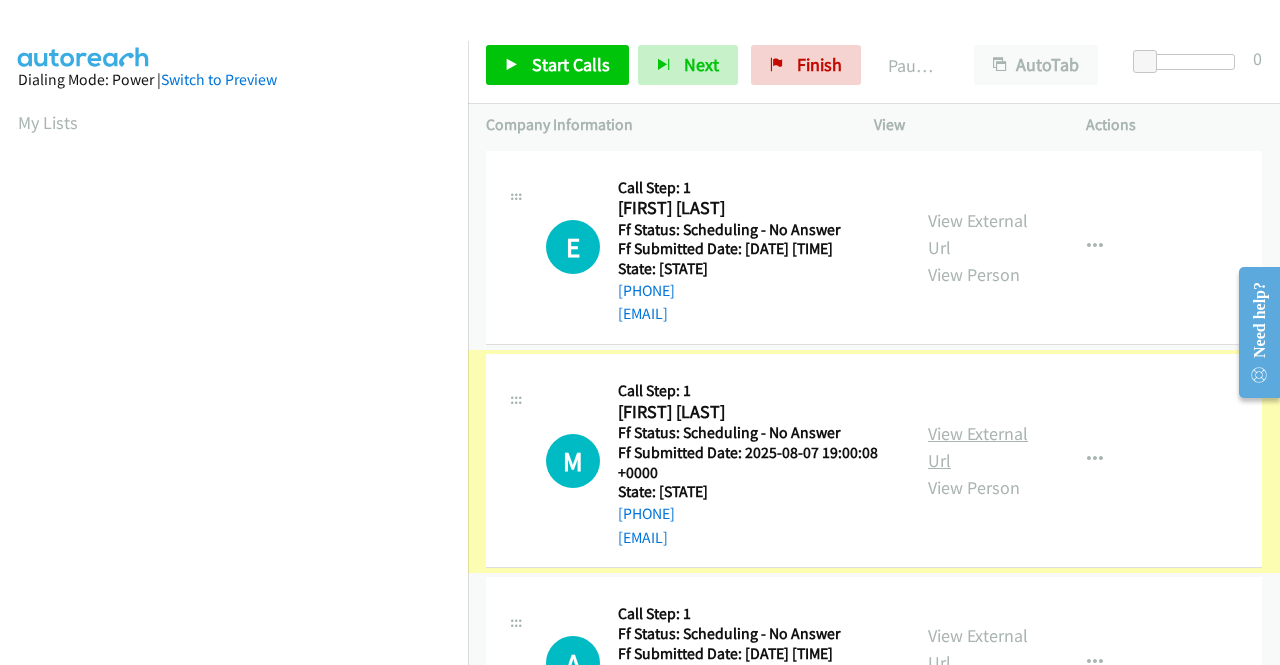 click on "View External Url" at bounding box center (978, 447) 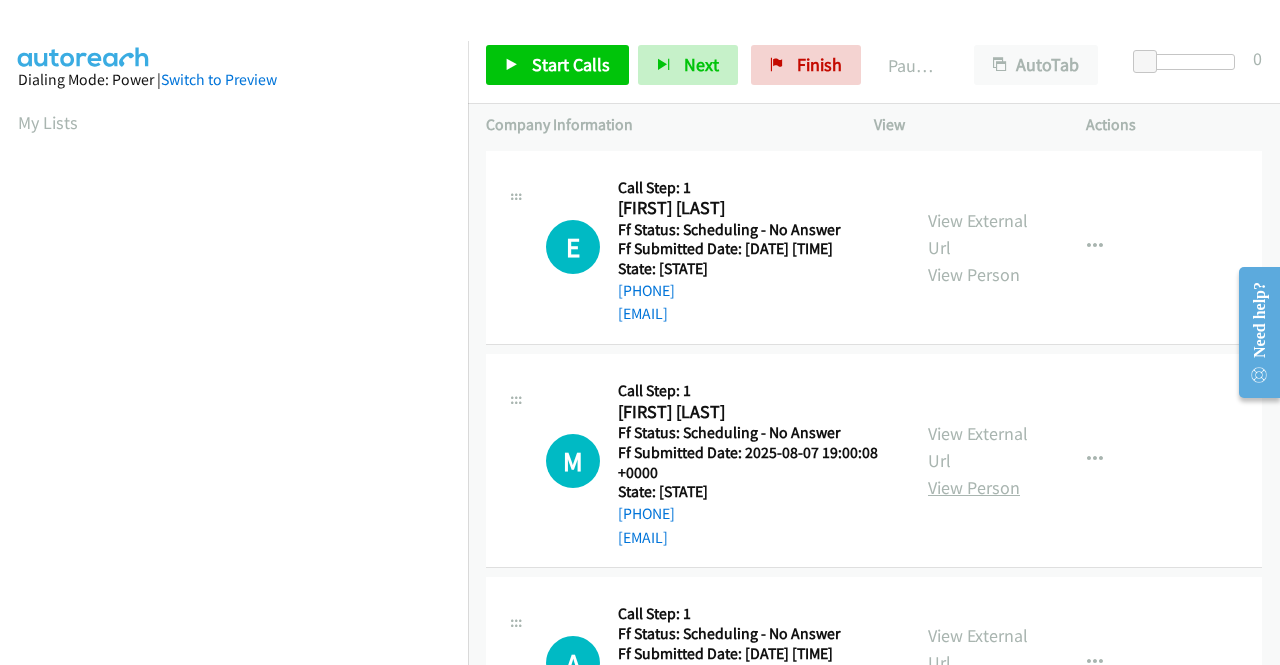 scroll, scrollTop: 100, scrollLeft: 0, axis: vertical 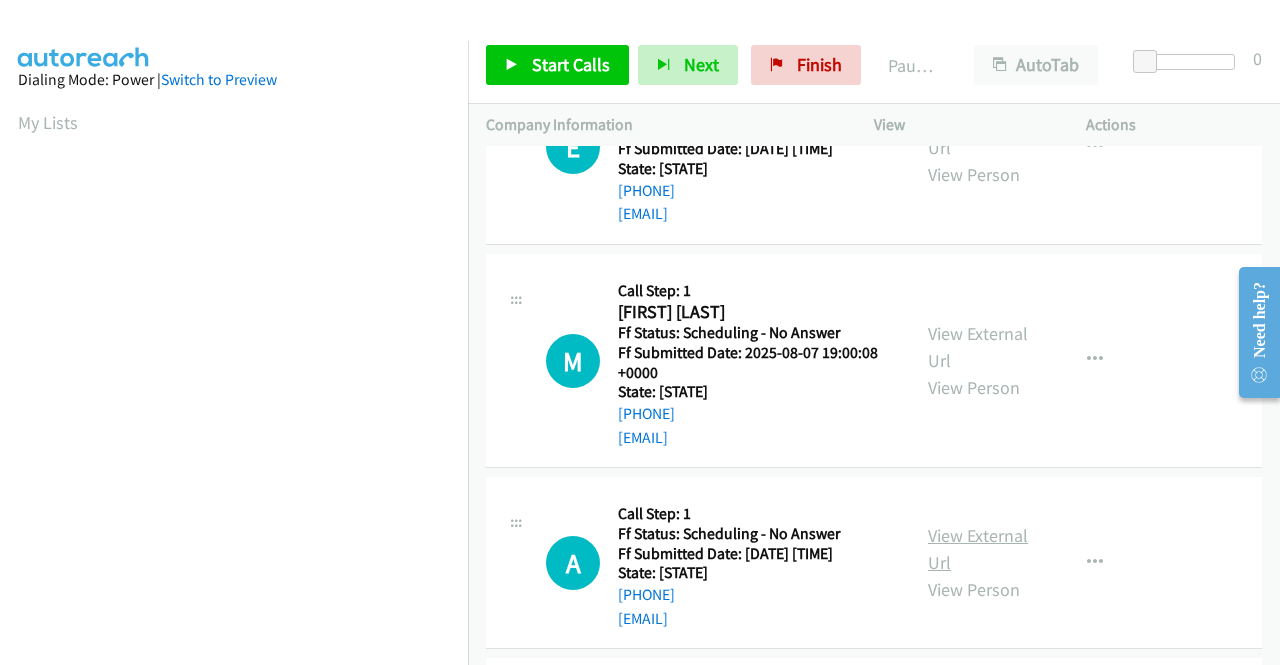 click on "View External Url" at bounding box center [978, 549] 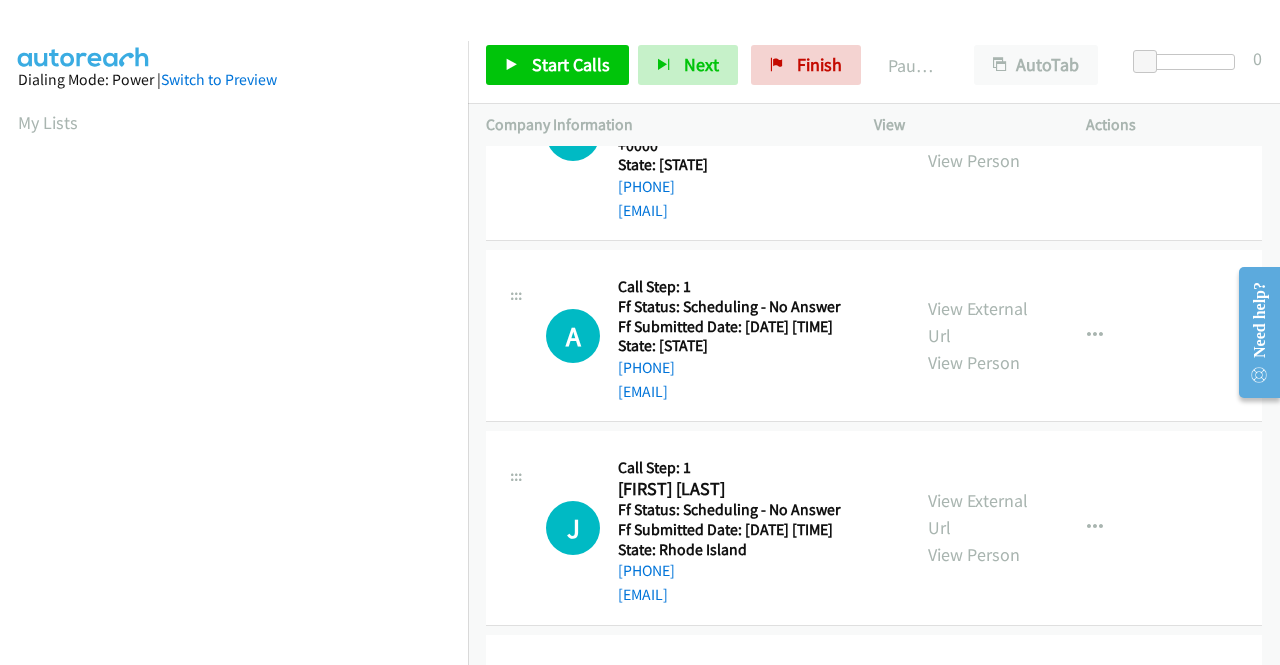 scroll, scrollTop: 400, scrollLeft: 0, axis: vertical 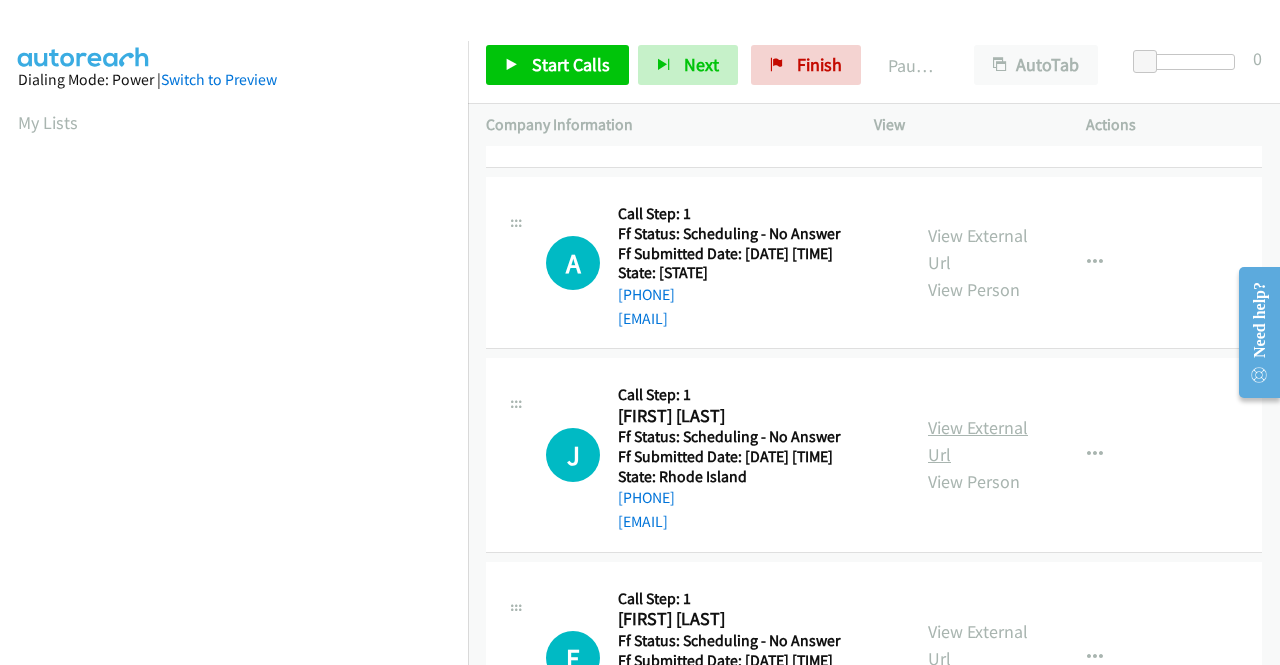 click on "View External Url" at bounding box center [978, 441] 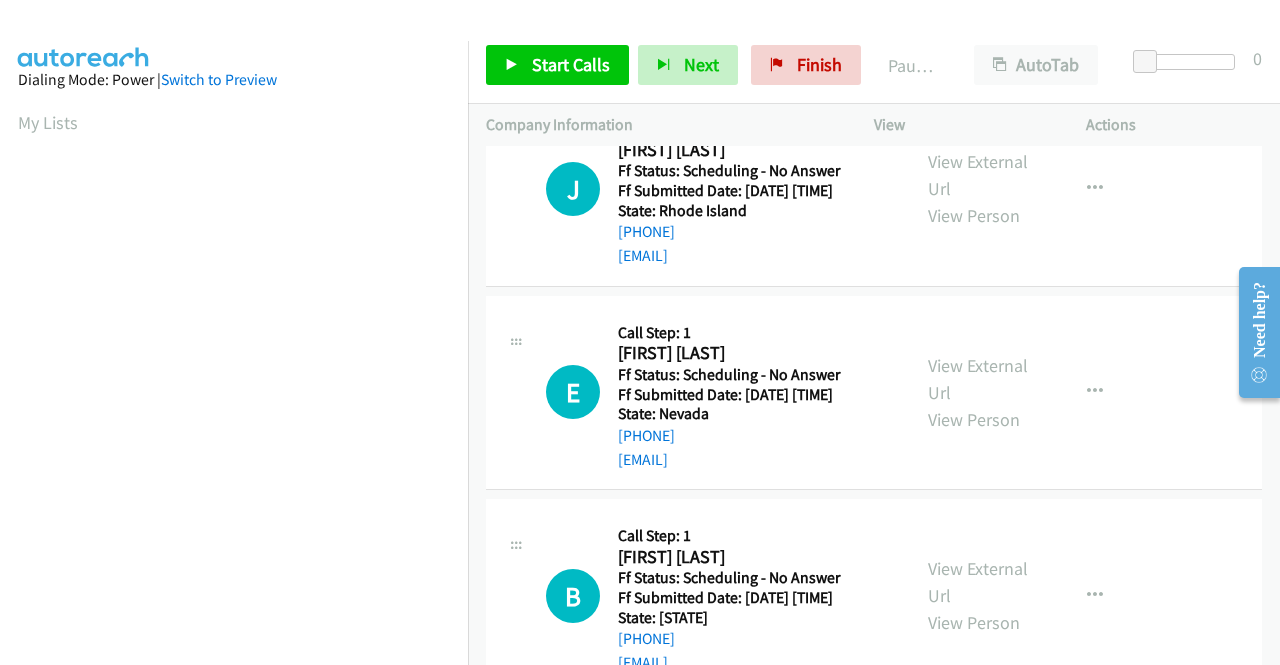 scroll, scrollTop: 700, scrollLeft: 0, axis: vertical 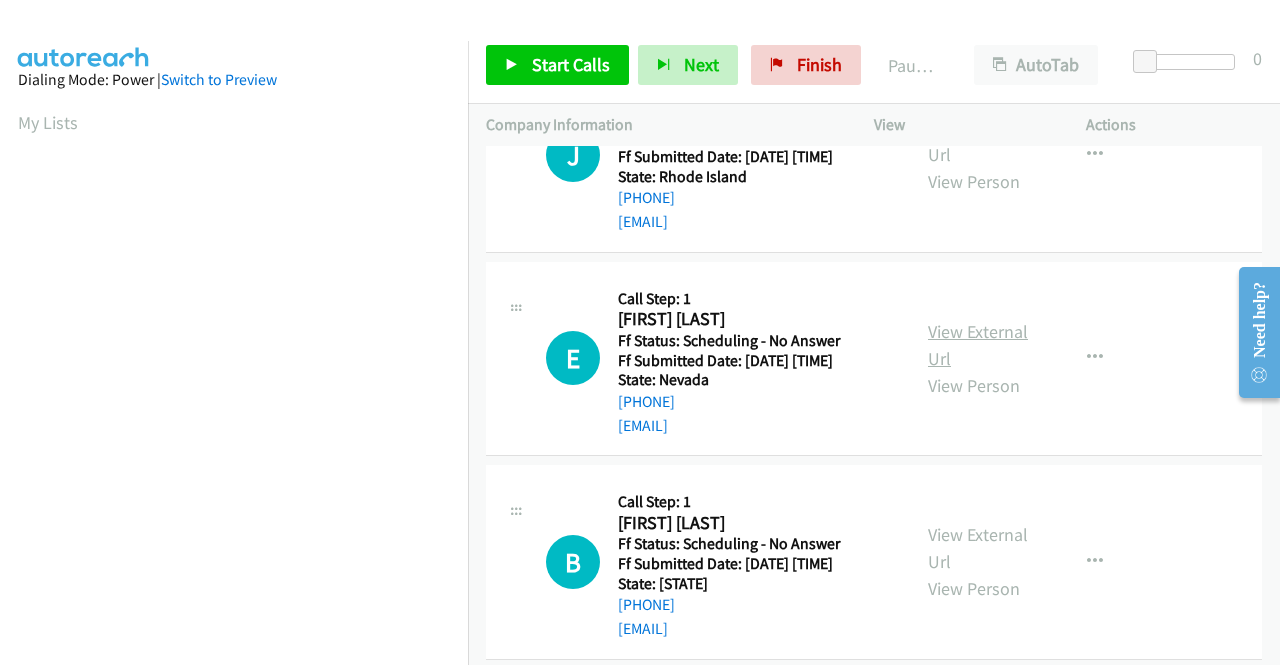 click on "View External Url" at bounding box center (978, 345) 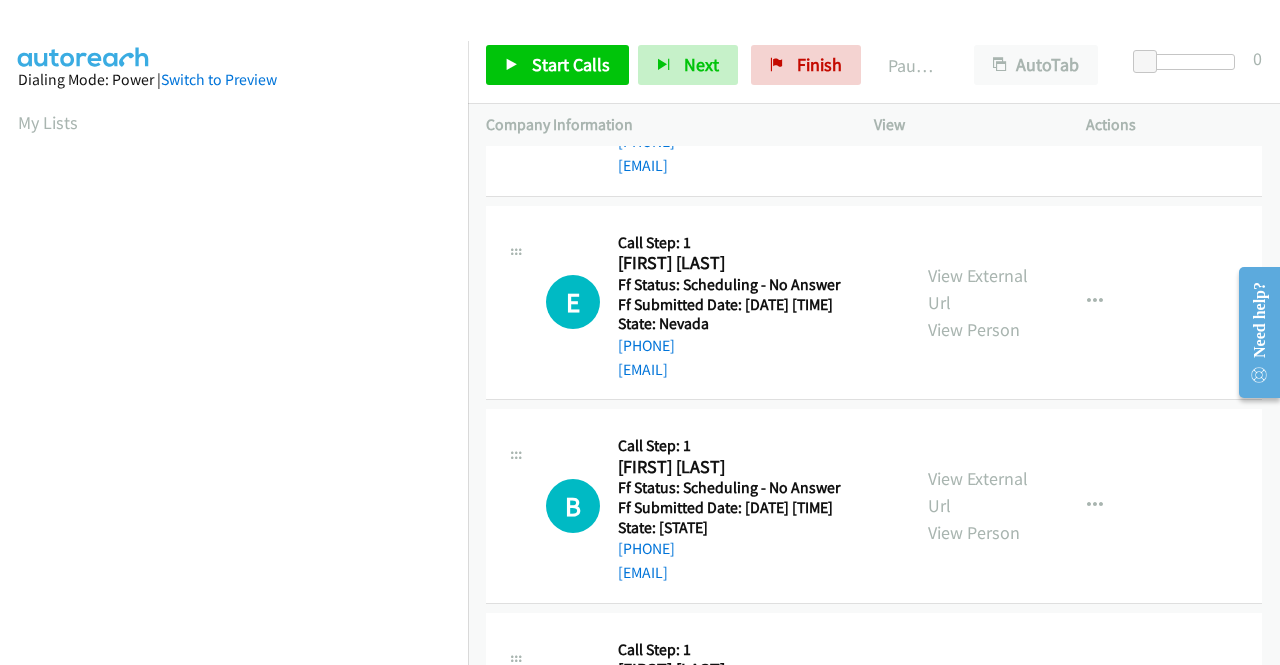 scroll, scrollTop: 800, scrollLeft: 0, axis: vertical 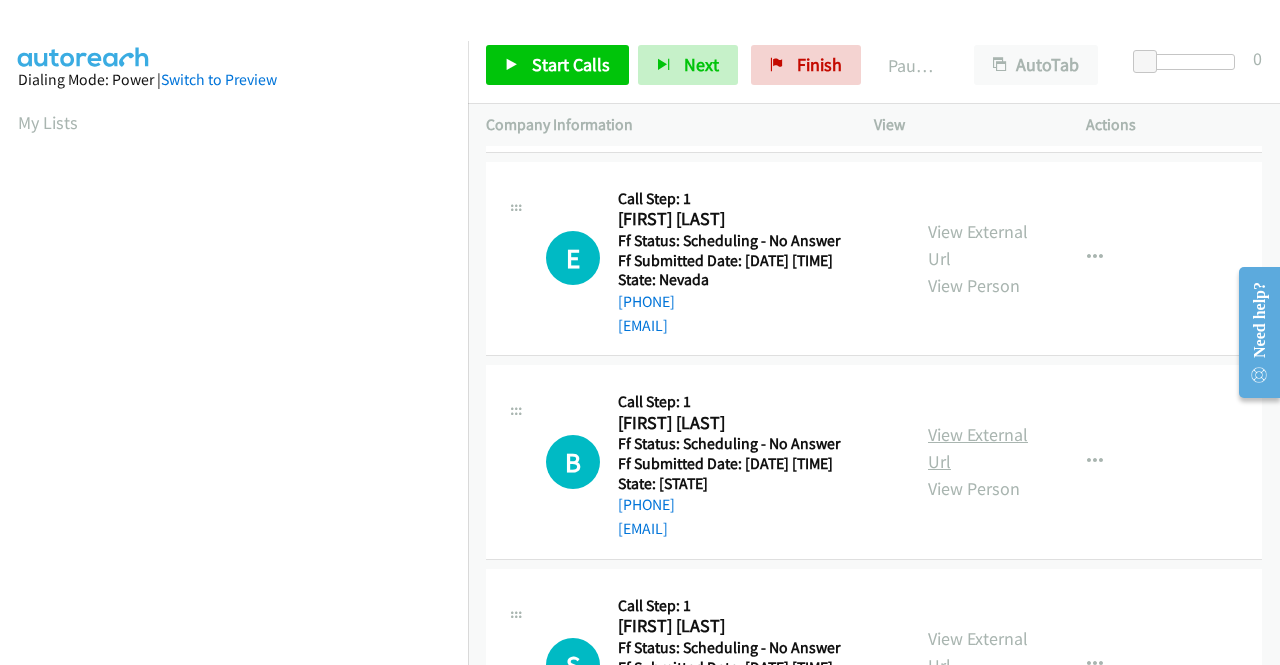 click on "View External Url" at bounding box center [978, 448] 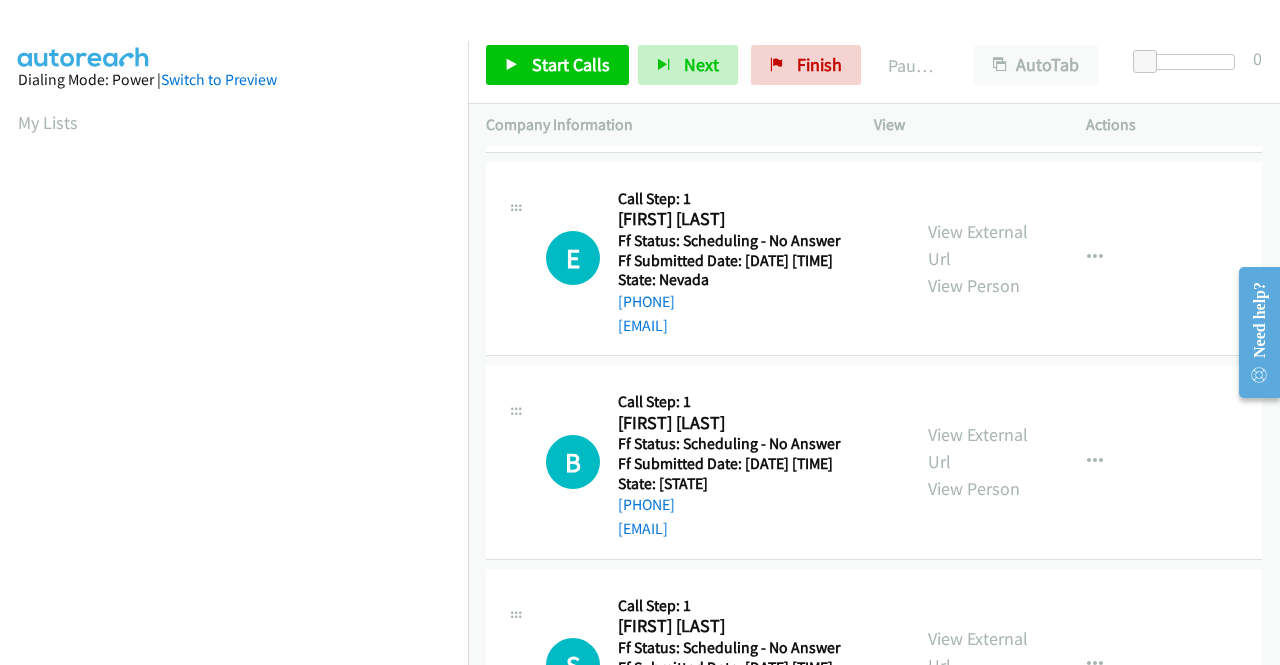 scroll, scrollTop: 1000, scrollLeft: 0, axis: vertical 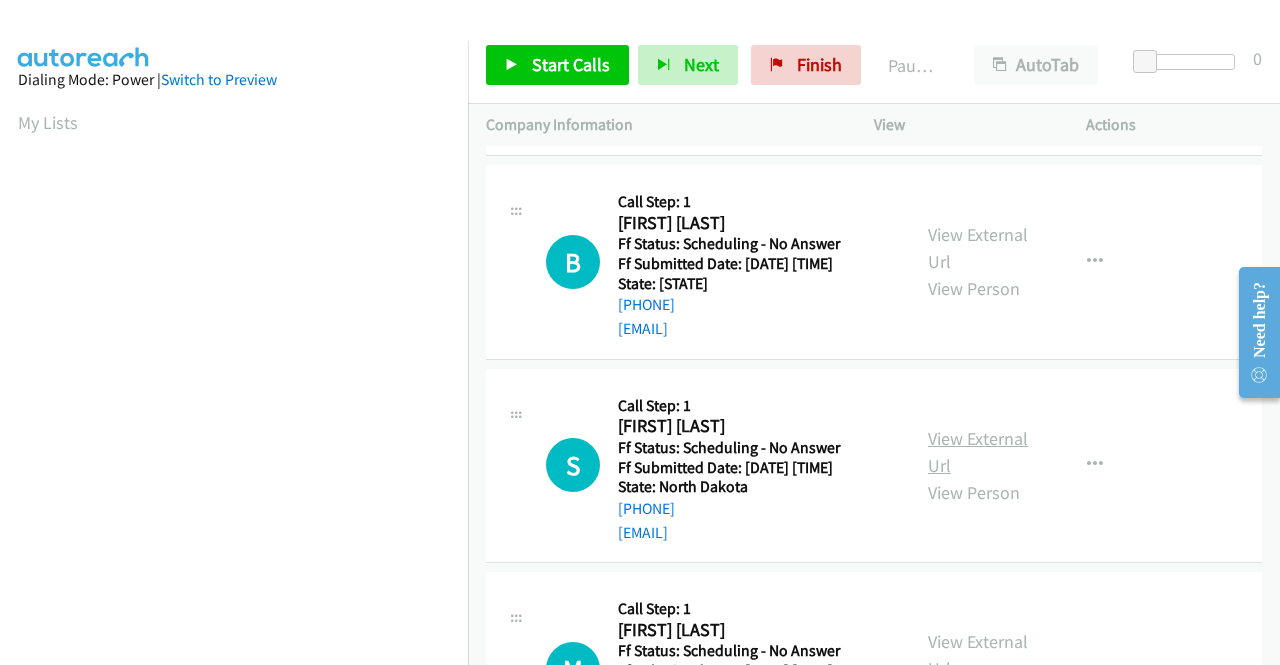 click on "View External Url" at bounding box center [978, 452] 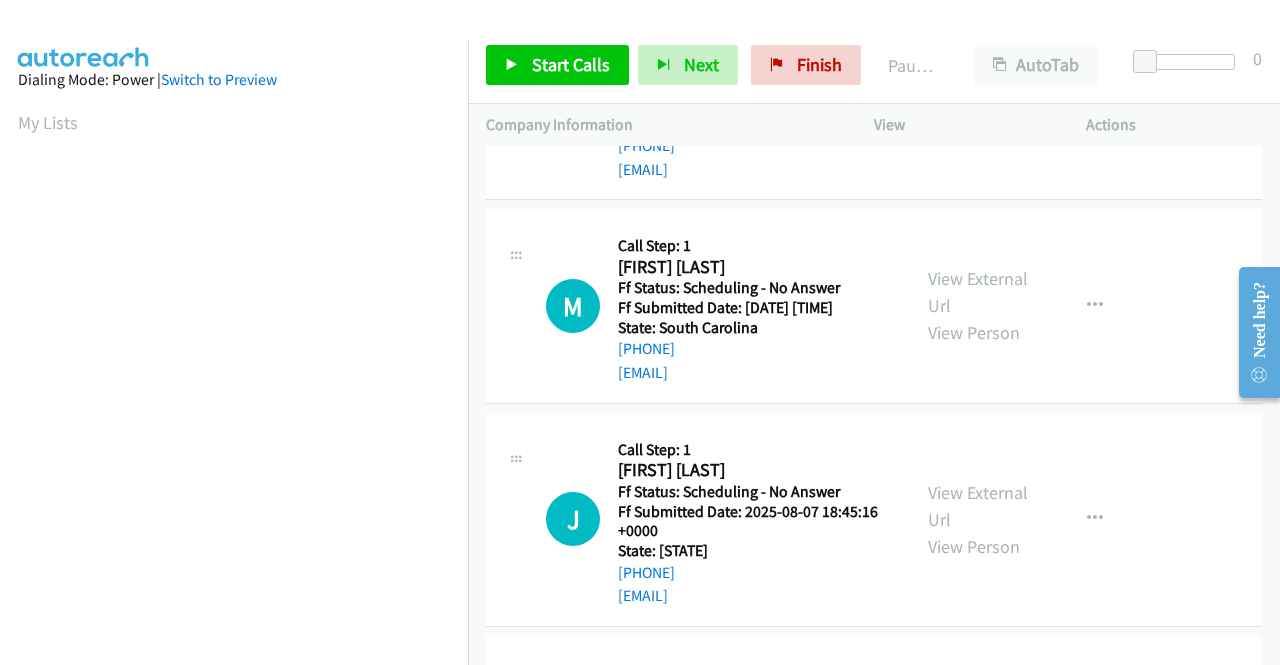 scroll, scrollTop: 1400, scrollLeft: 0, axis: vertical 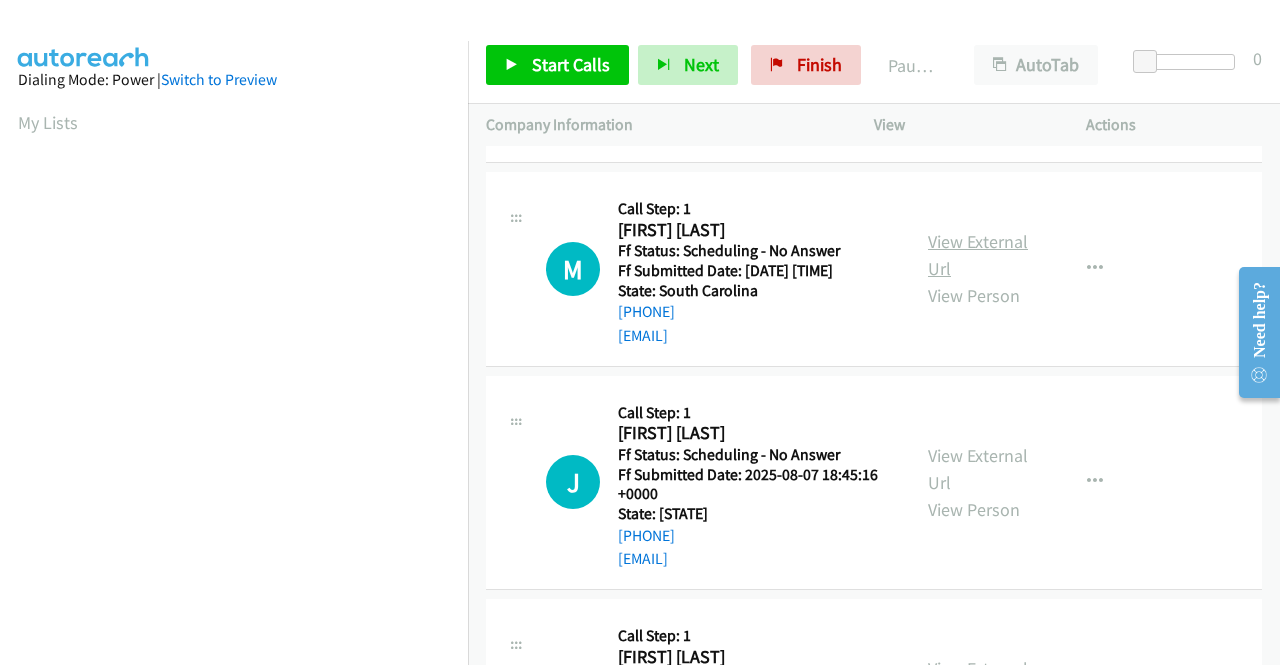 click on "View External Url" at bounding box center (978, 255) 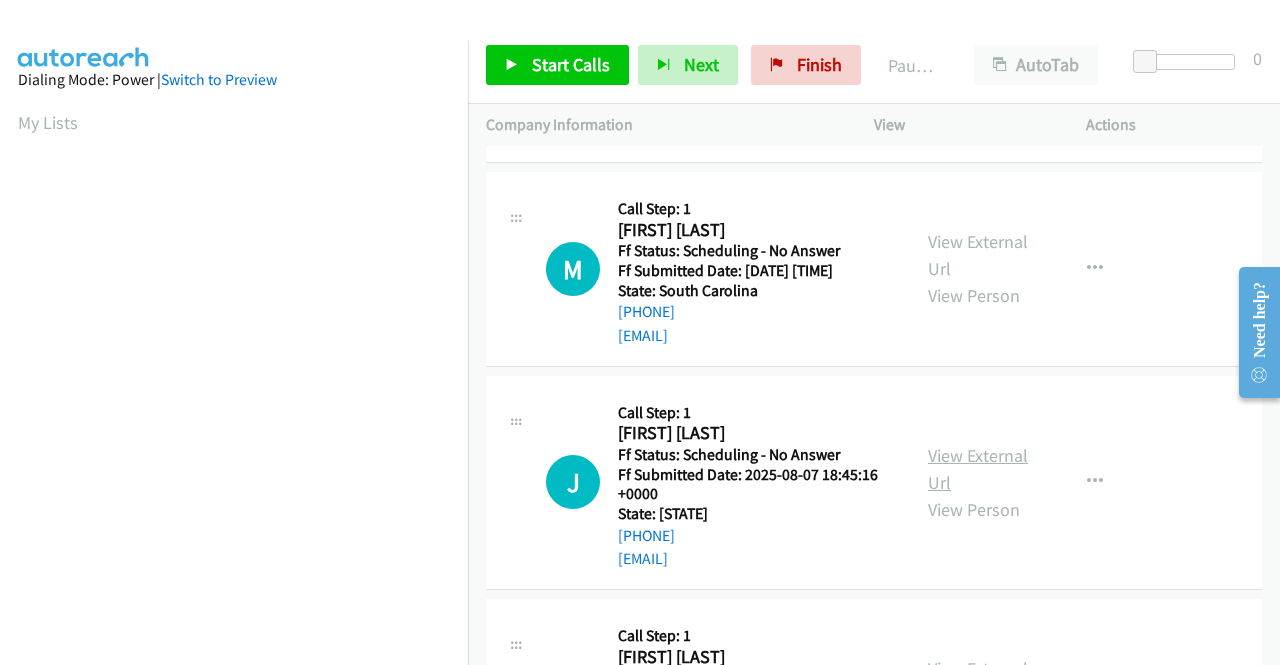 click on "View External Url" at bounding box center (978, 469) 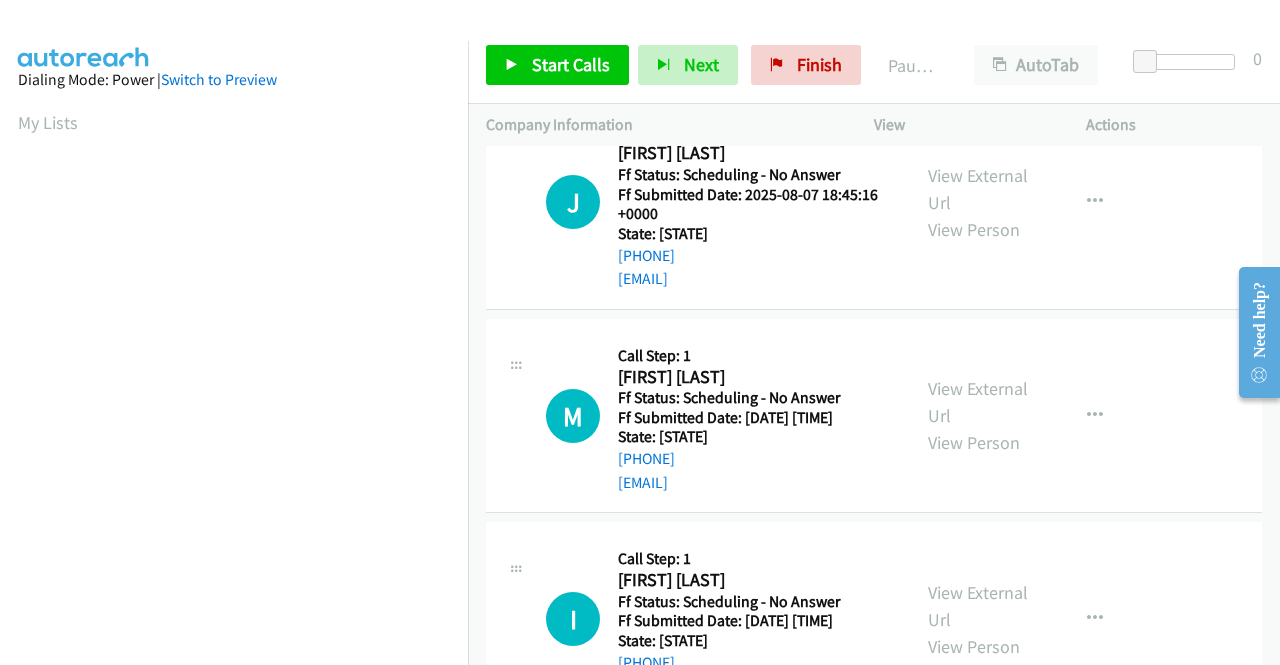scroll, scrollTop: 1700, scrollLeft: 0, axis: vertical 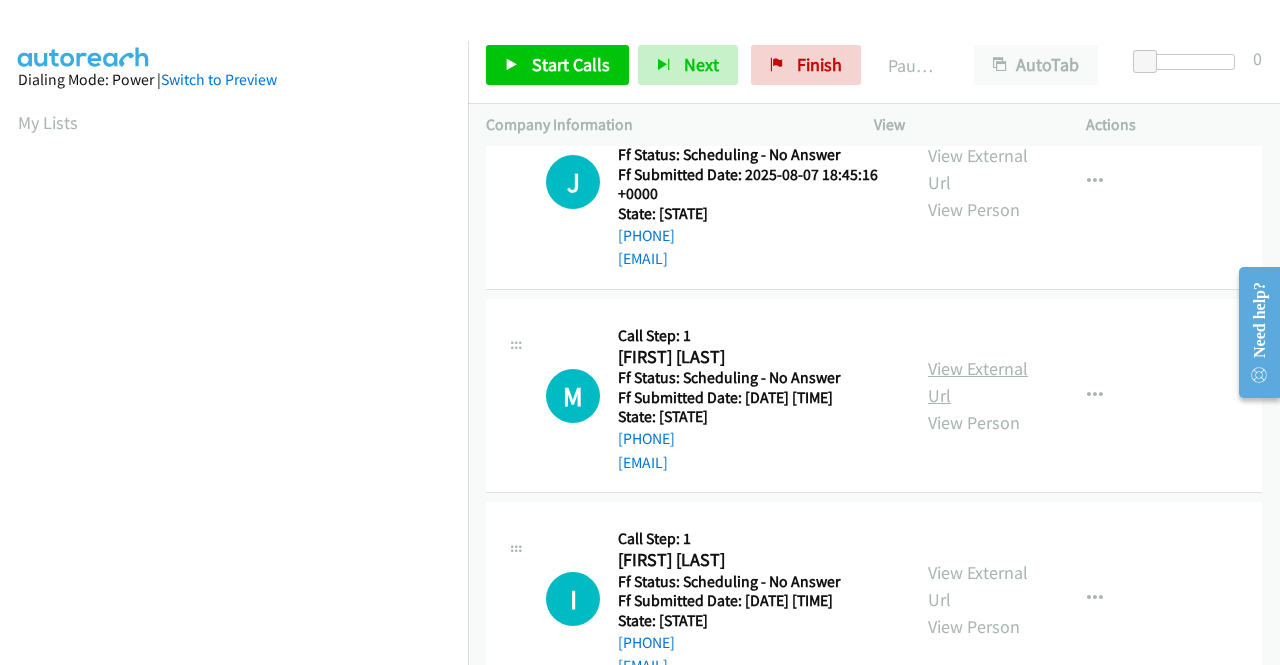 click on "View External Url" at bounding box center [978, 382] 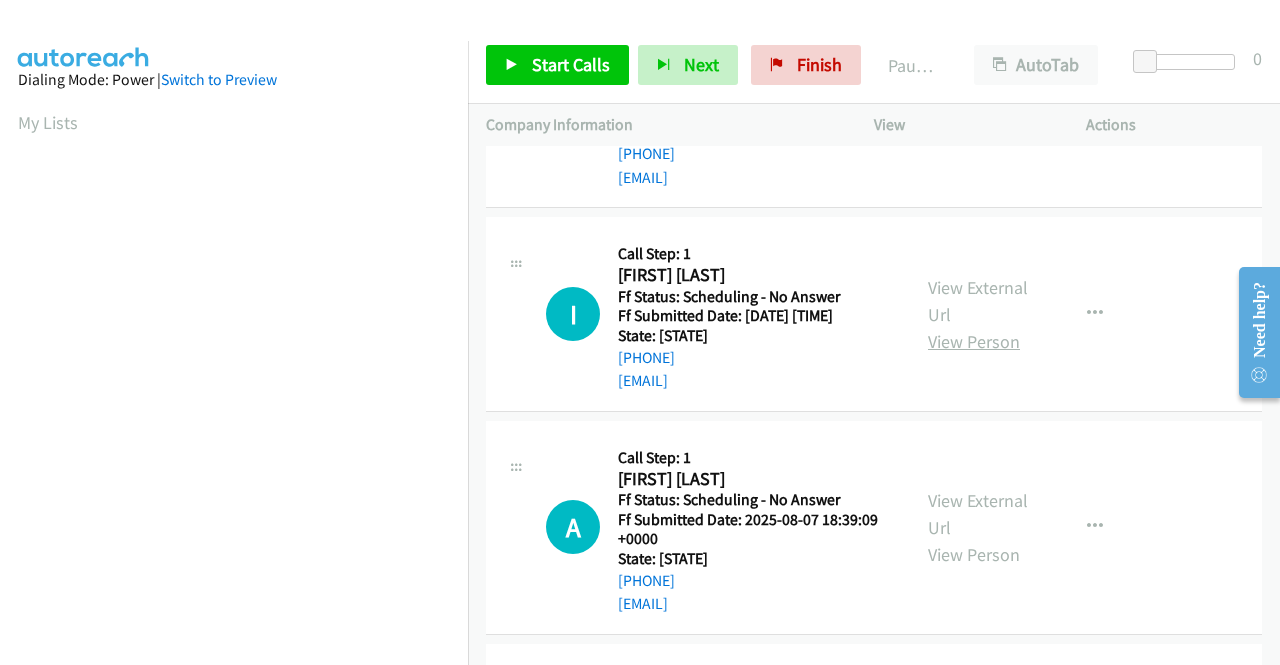 scroll, scrollTop: 2000, scrollLeft: 0, axis: vertical 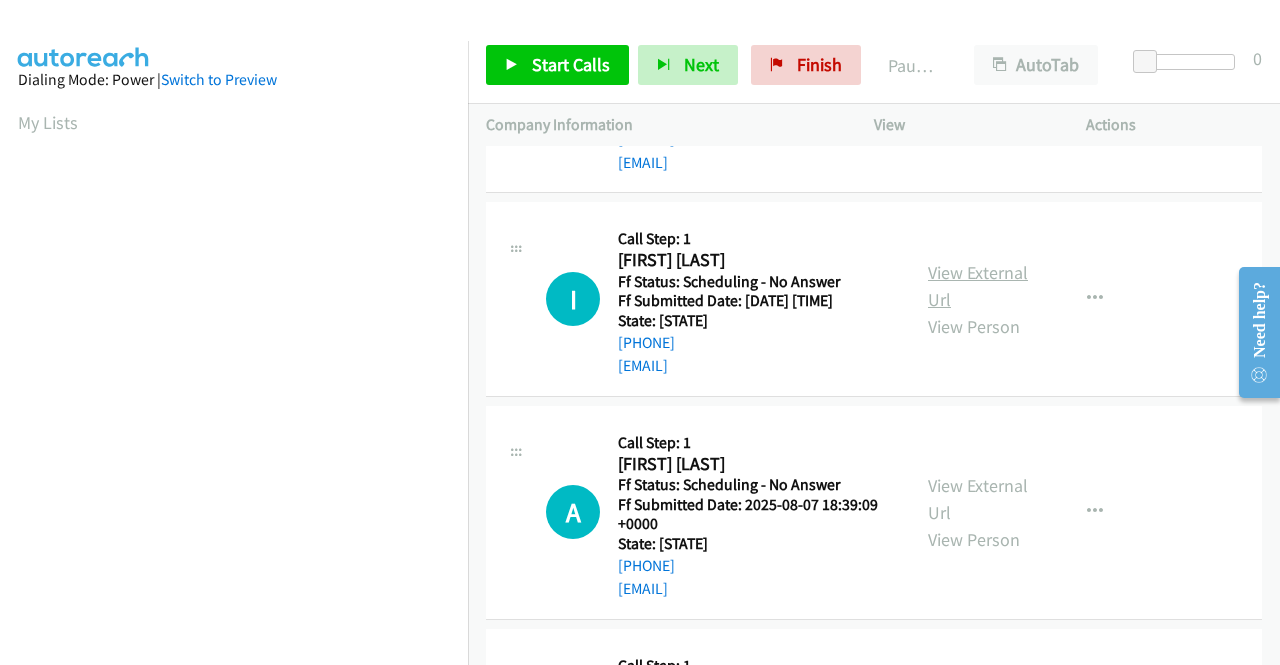 click on "View External Url" at bounding box center (978, 286) 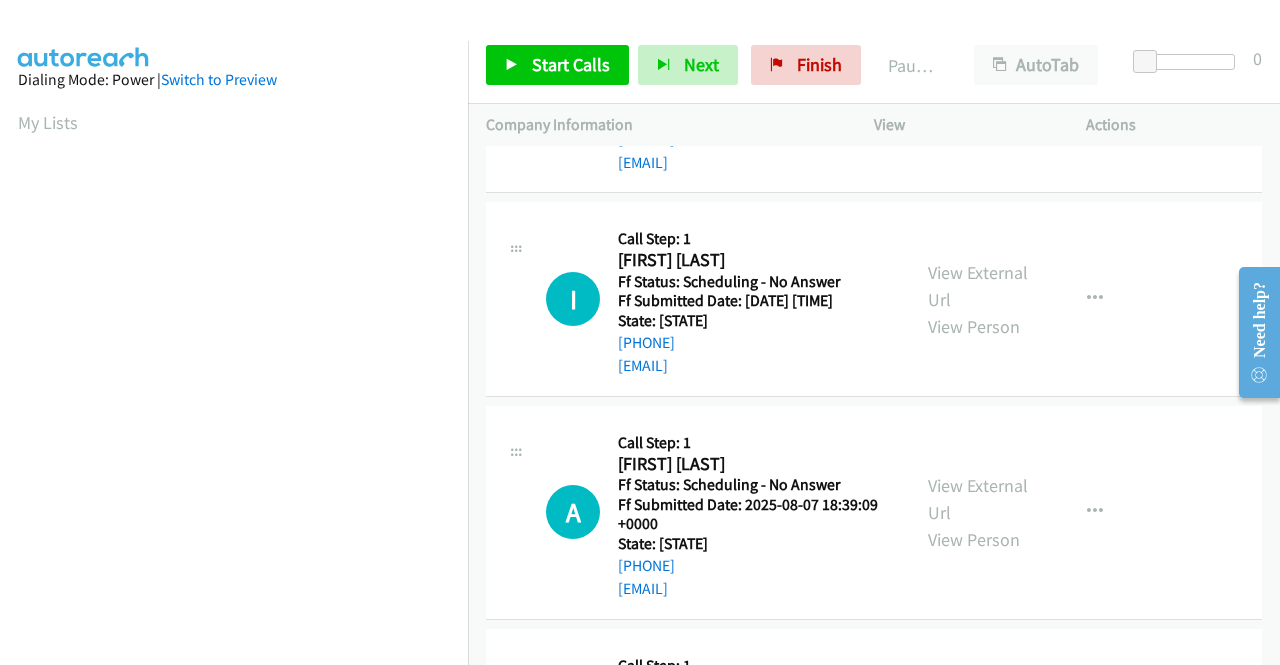 scroll, scrollTop: 2200, scrollLeft: 0, axis: vertical 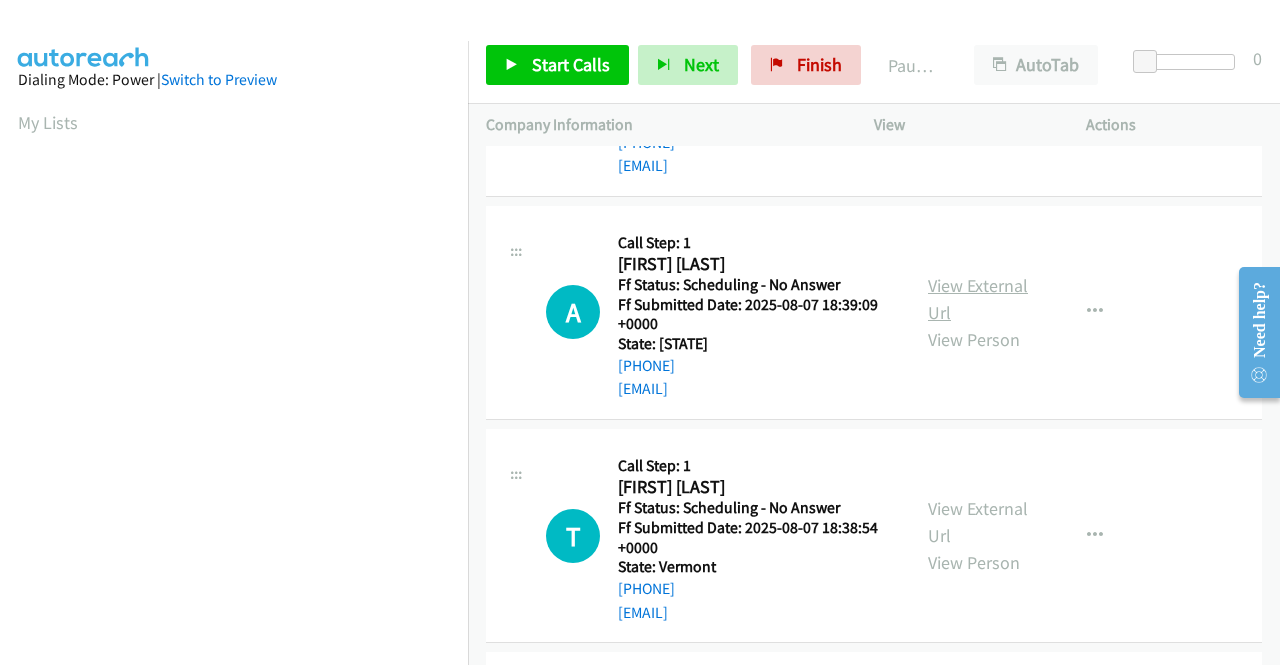 click on "View External Url" at bounding box center (978, 299) 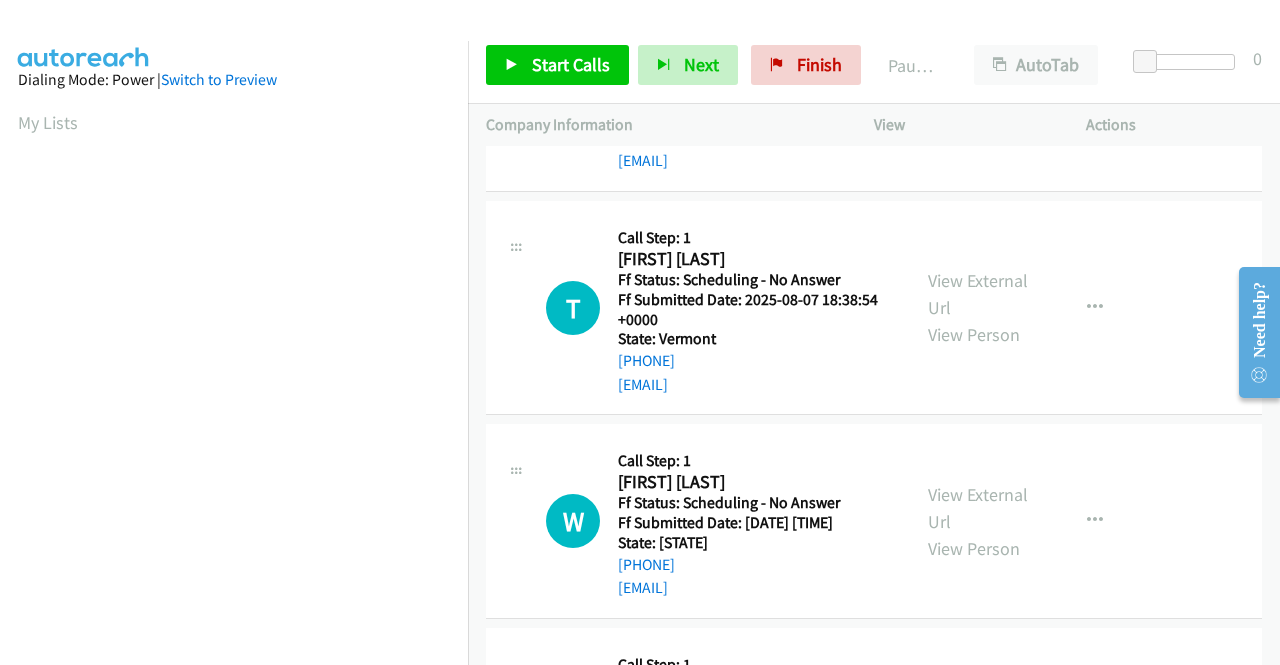 scroll, scrollTop: 2500, scrollLeft: 0, axis: vertical 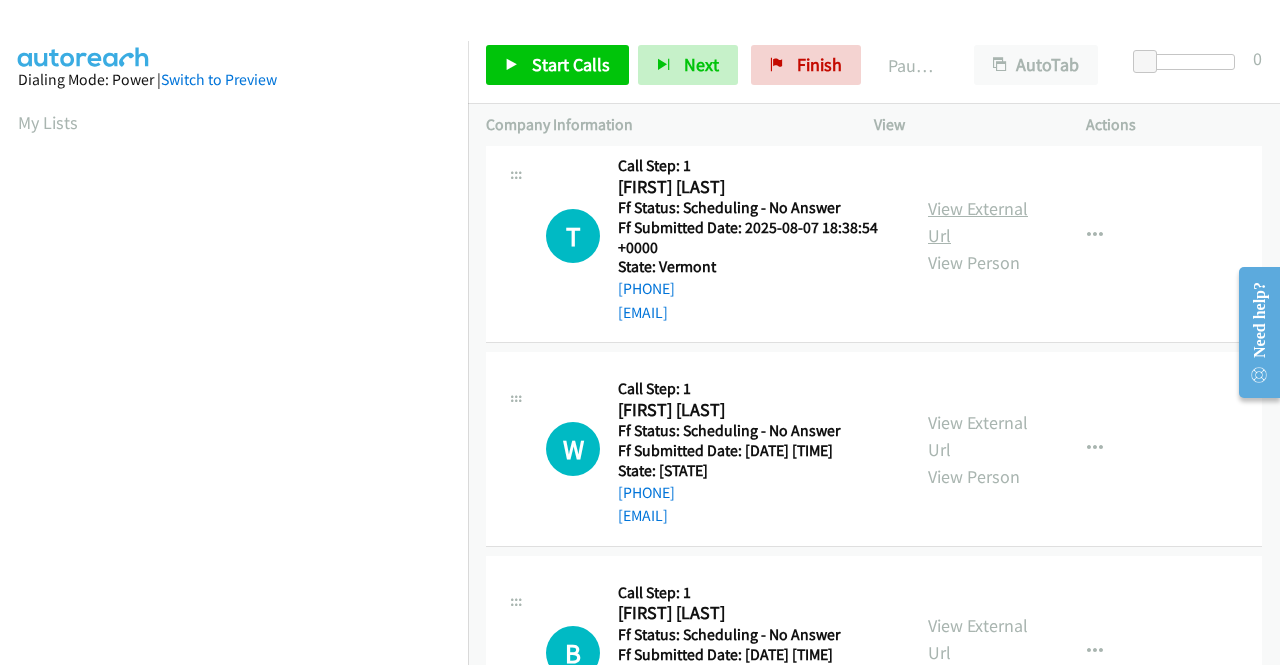 click on "View External Url" at bounding box center [978, 222] 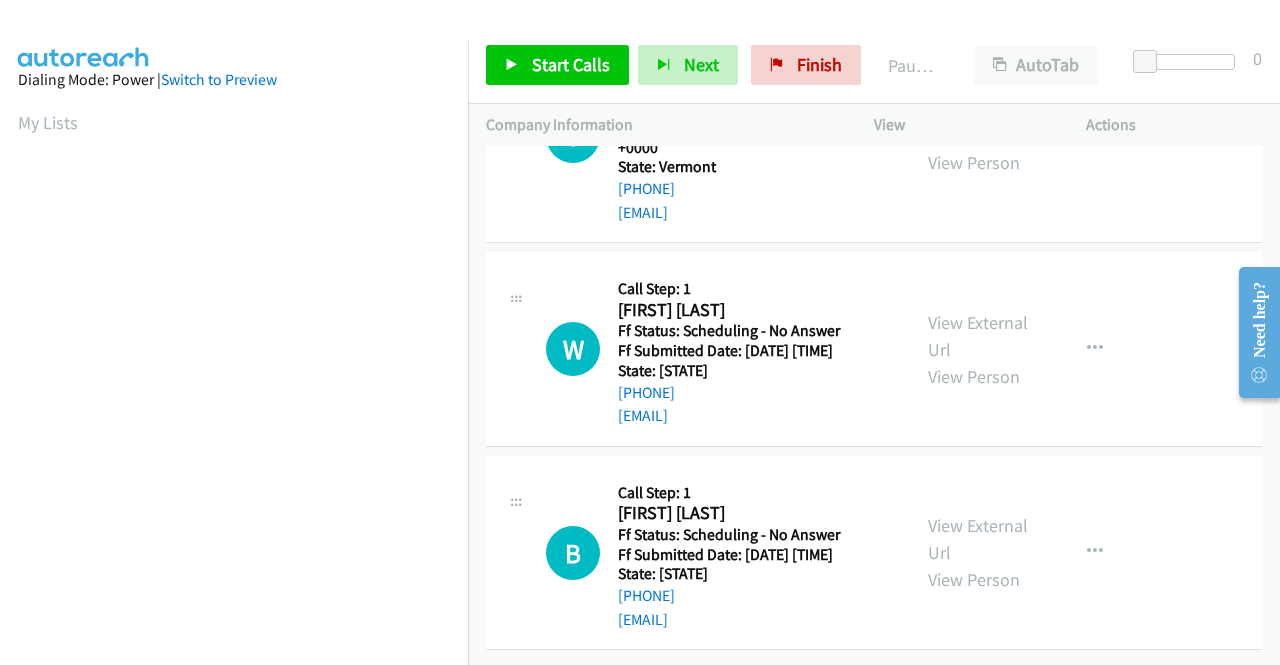 scroll, scrollTop: 2700, scrollLeft: 0, axis: vertical 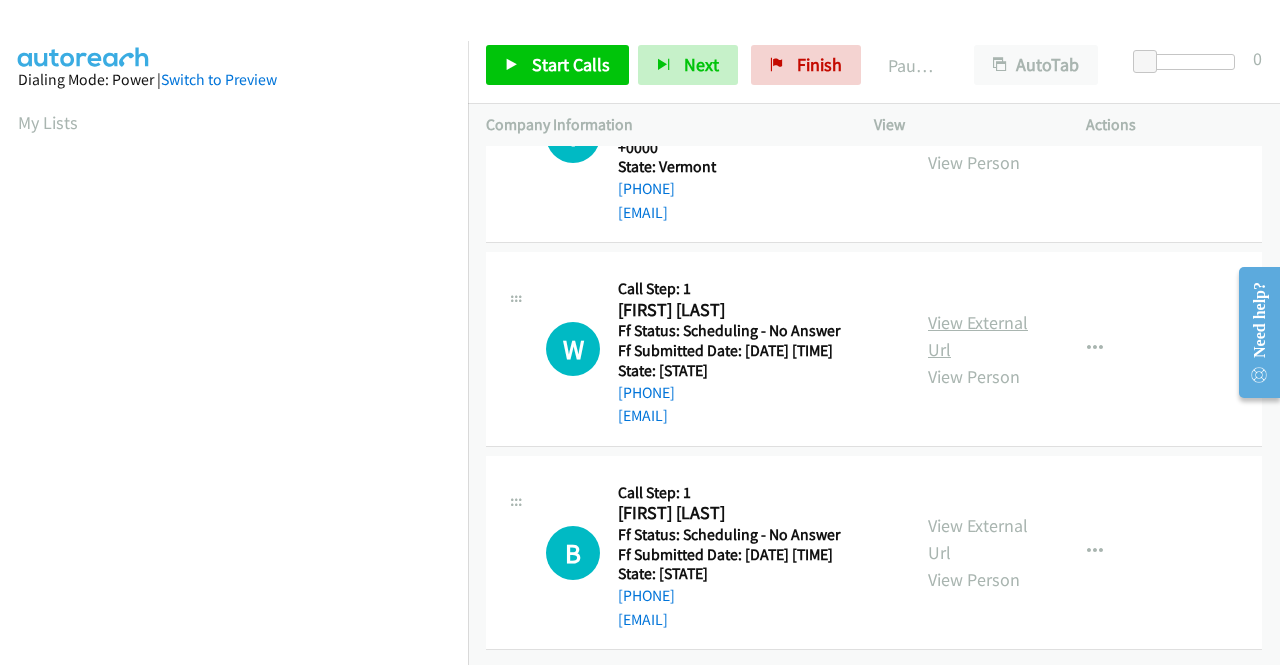click on "View External Url" at bounding box center [978, 336] 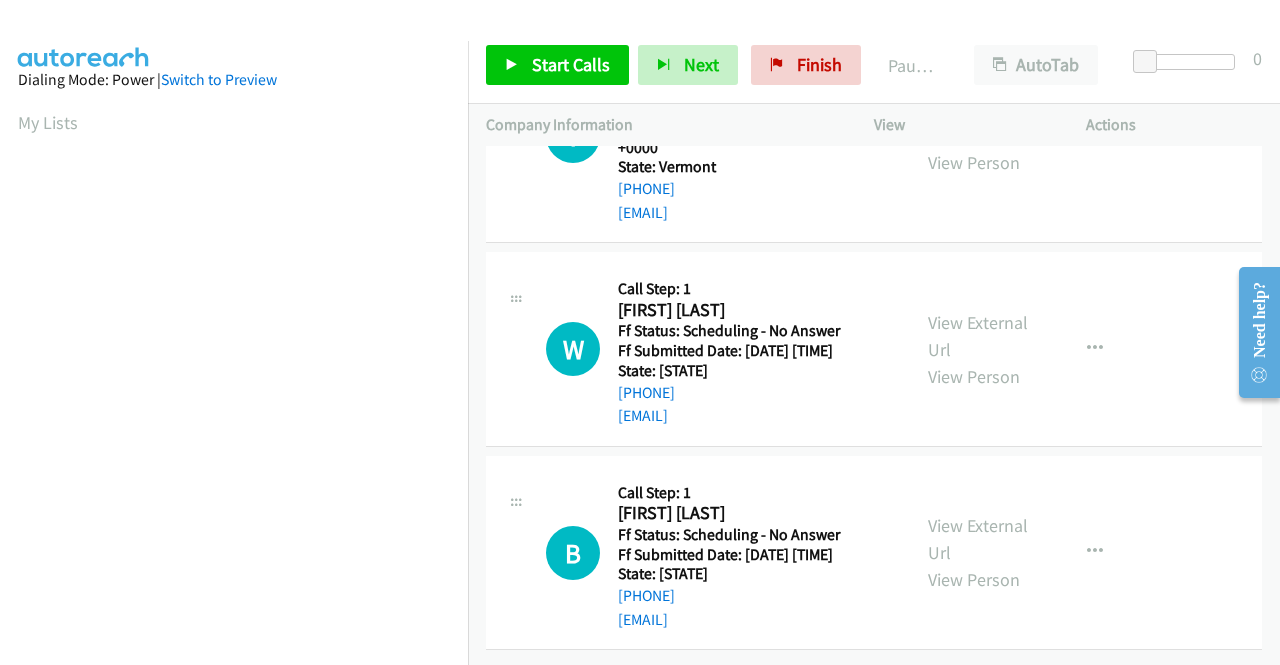 scroll, scrollTop: 2826, scrollLeft: 0, axis: vertical 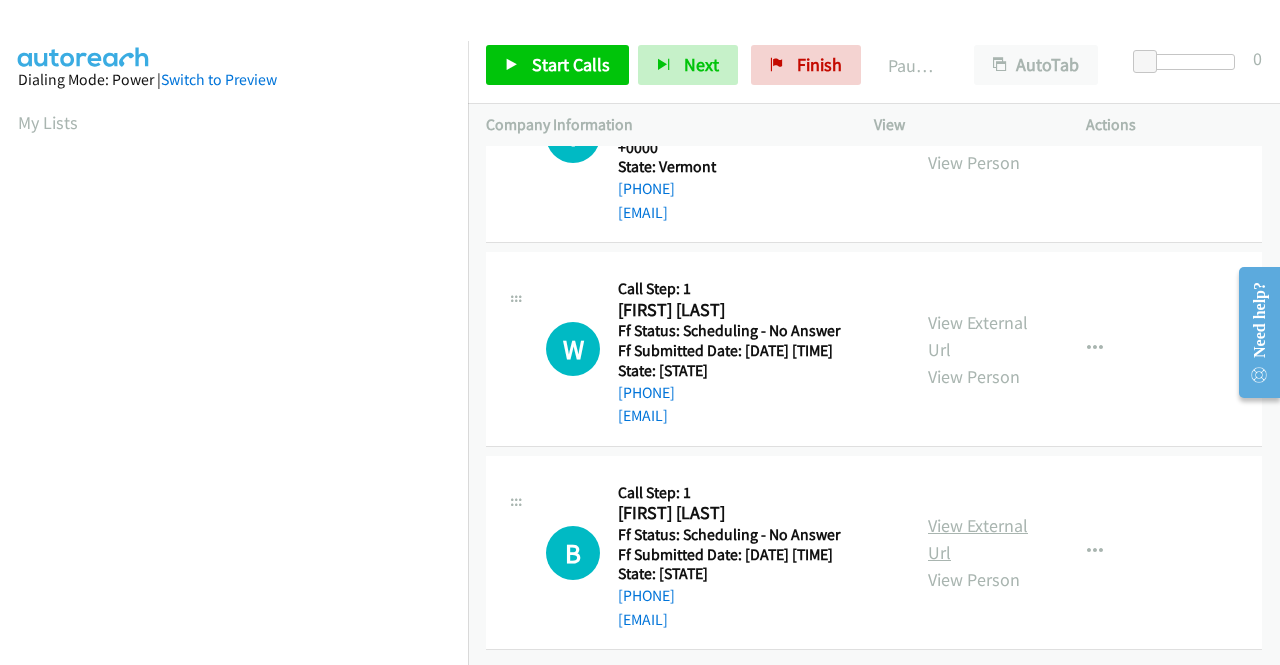 click on "View External Url" at bounding box center (978, 539) 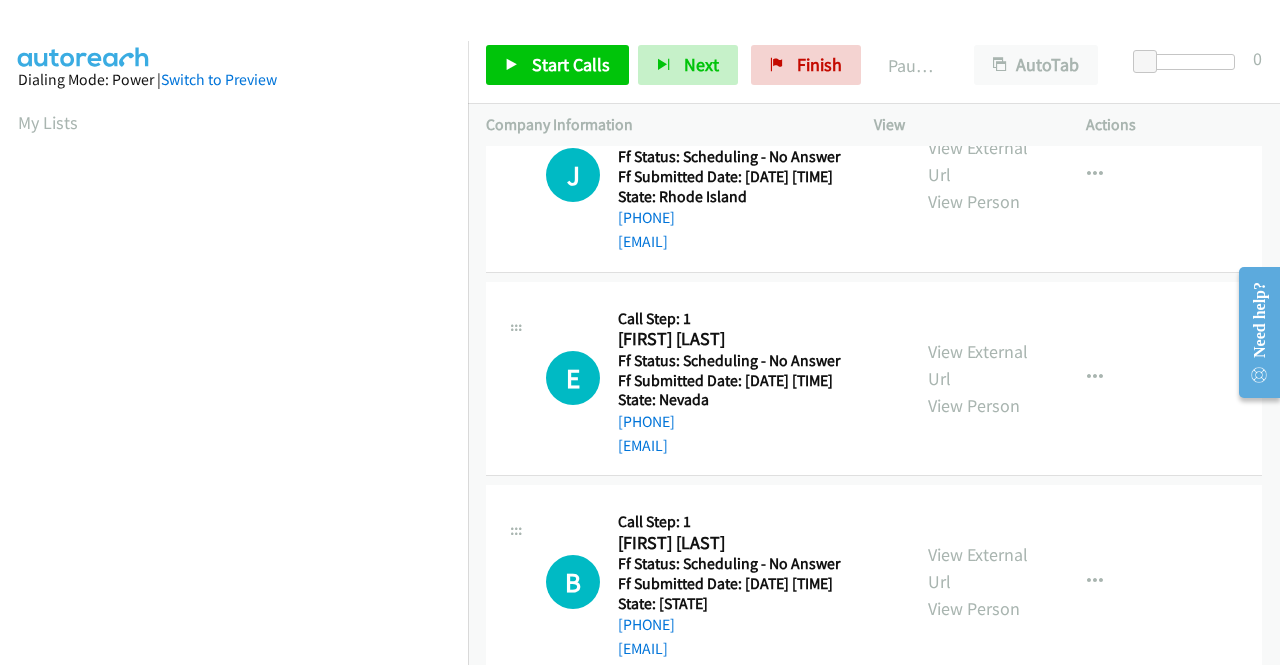 scroll, scrollTop: 0, scrollLeft: 0, axis: both 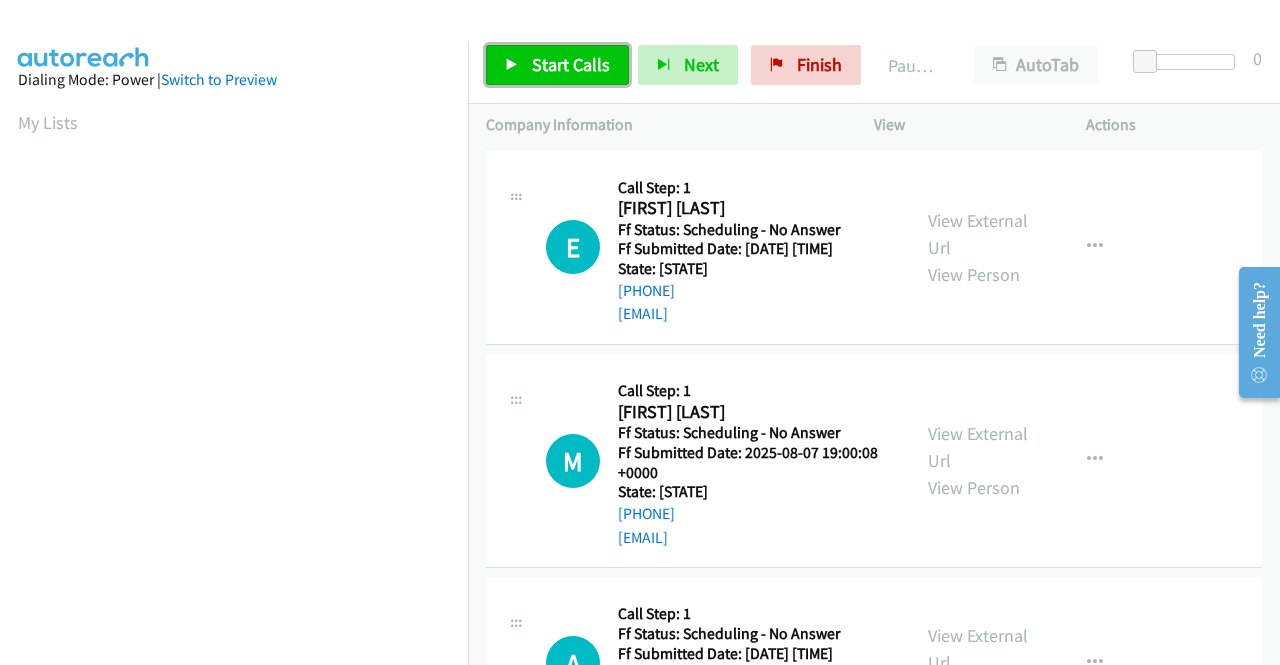 click on "Start Calls" at bounding box center [571, 64] 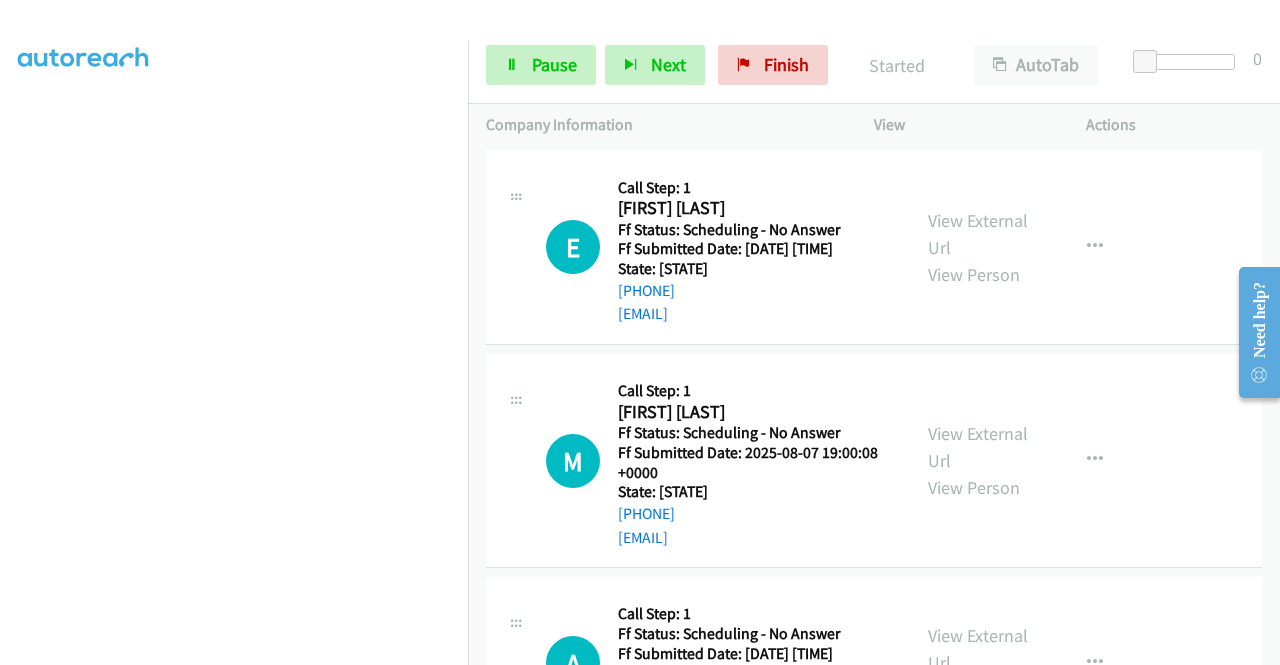 scroll, scrollTop: 456, scrollLeft: 0, axis: vertical 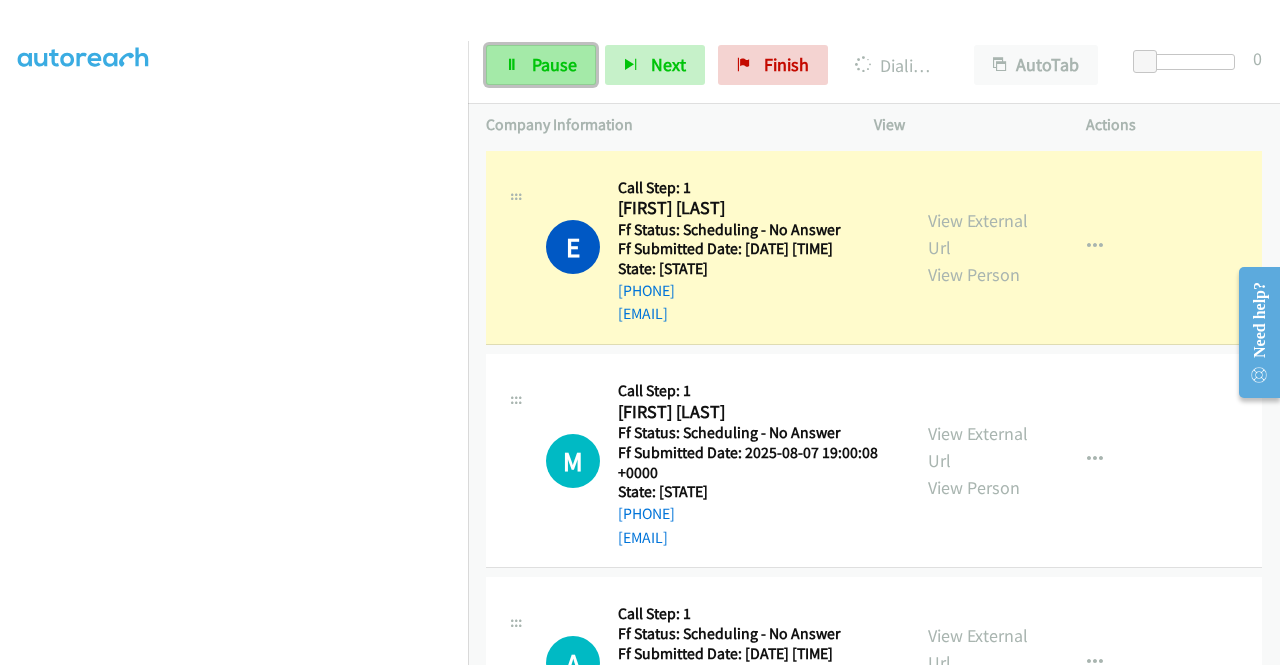 click on "Pause" at bounding box center (554, 64) 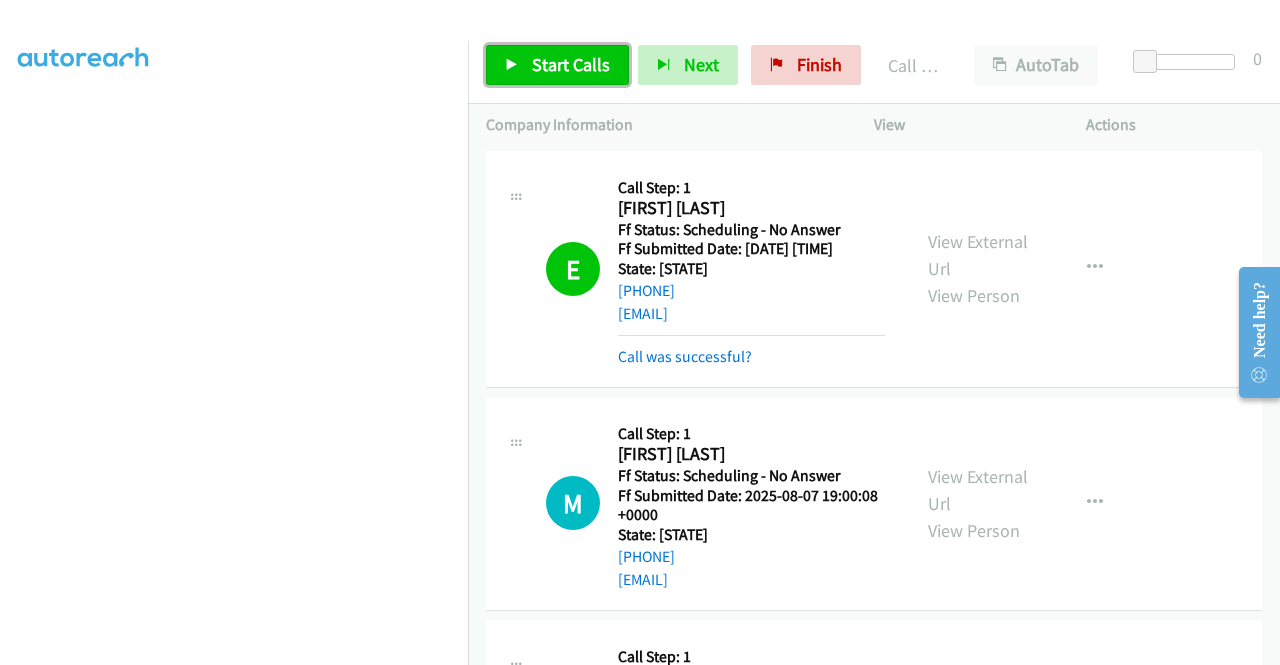 click on "Start Calls" at bounding box center (571, 64) 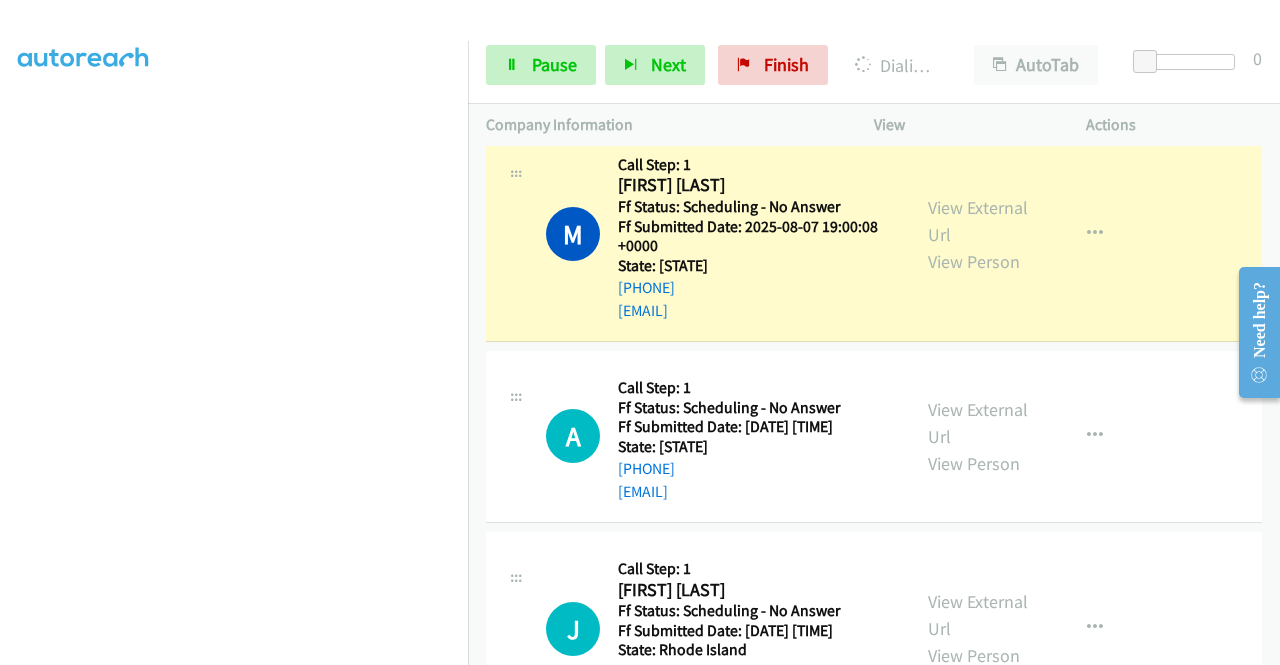 scroll, scrollTop: 300, scrollLeft: 0, axis: vertical 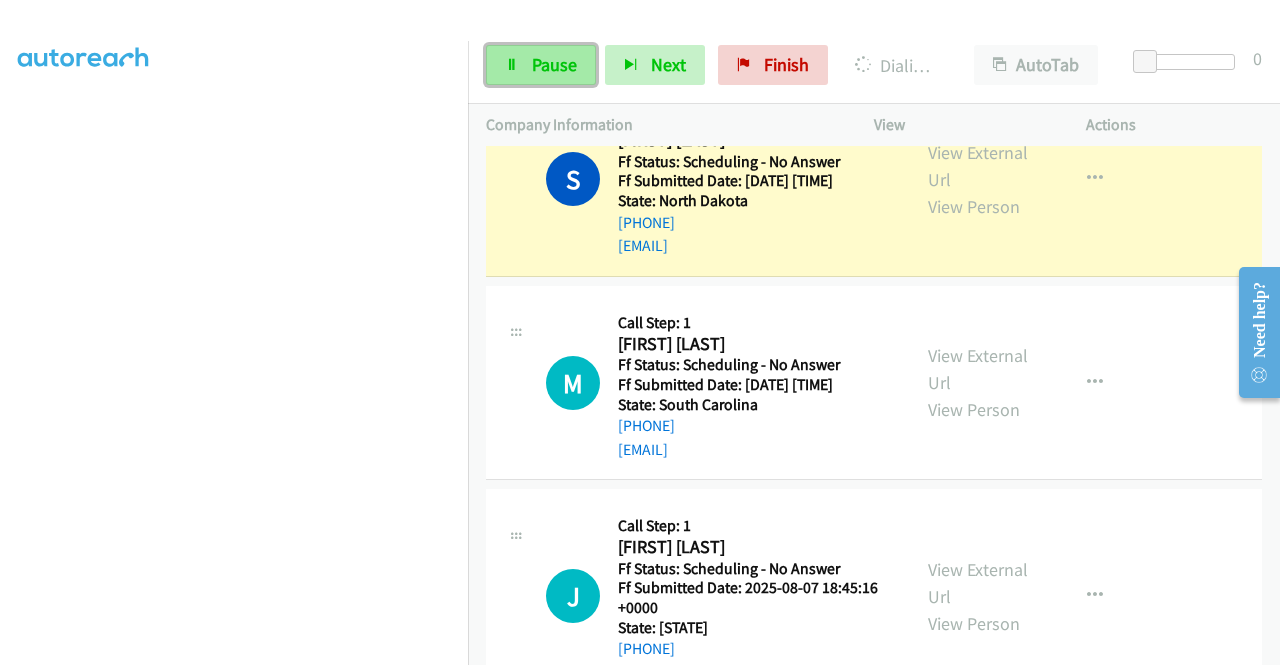 click on "Pause" at bounding box center [541, 65] 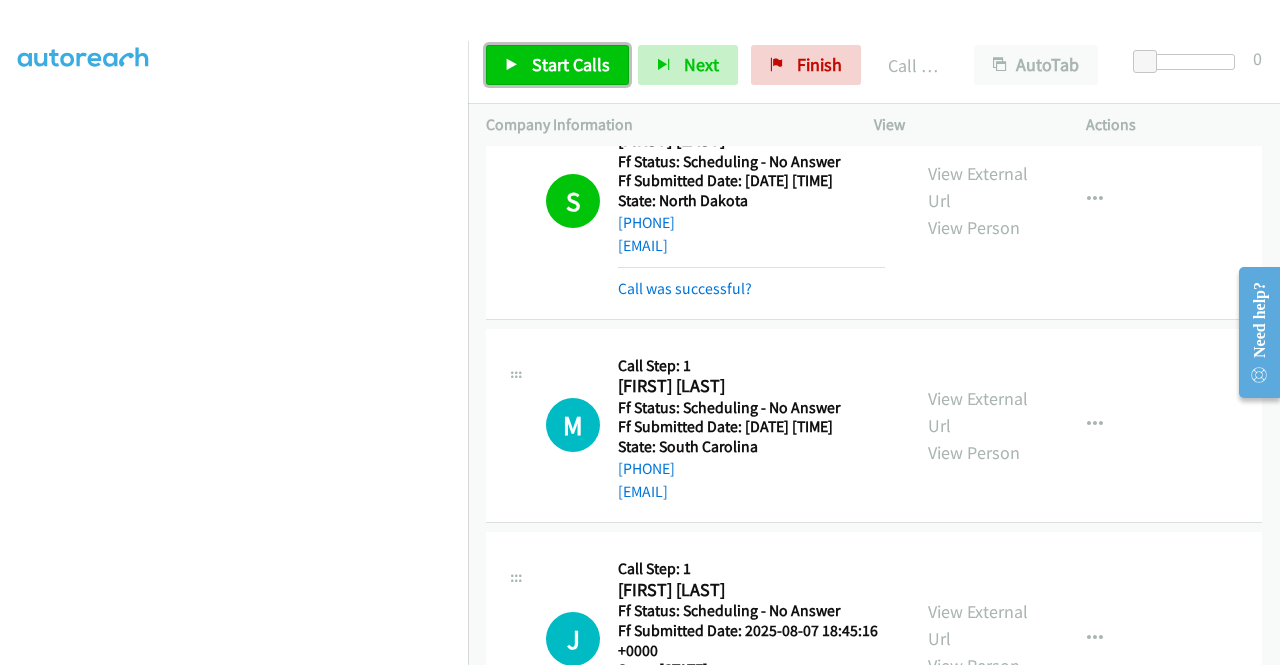 click on "Start Calls" at bounding box center [571, 64] 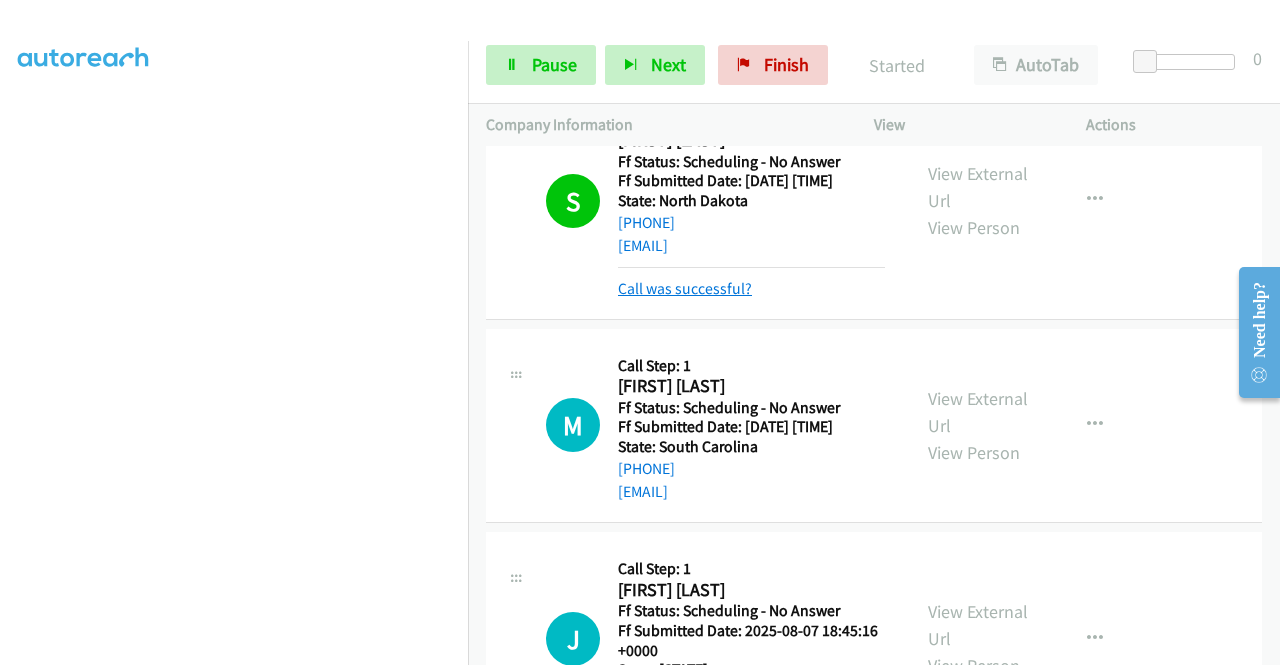 click on "Call was successful?" at bounding box center [685, 288] 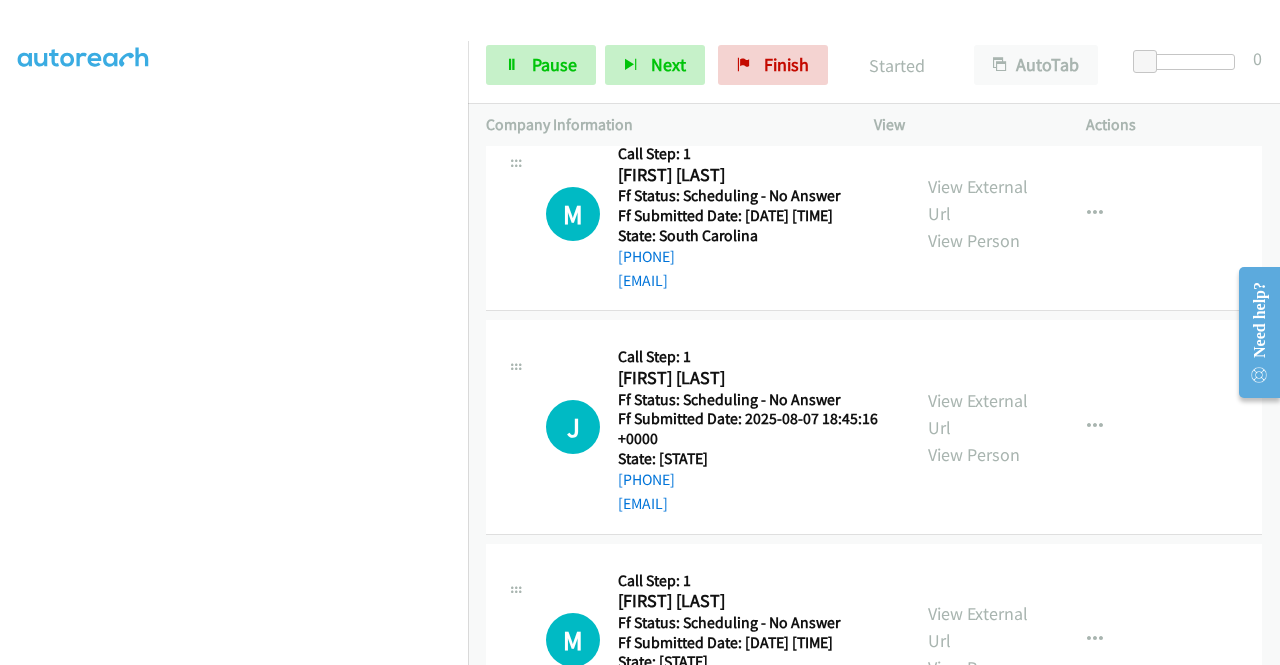 scroll, scrollTop: 1742, scrollLeft: 0, axis: vertical 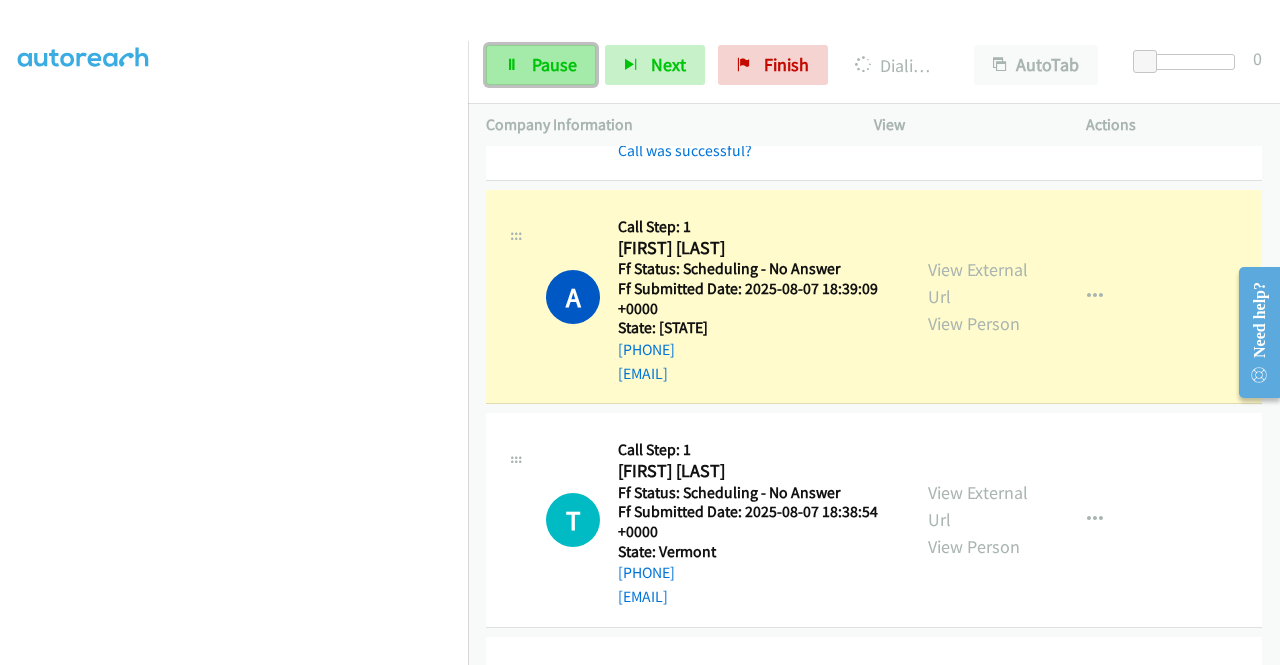 click on "Pause" at bounding box center (541, 65) 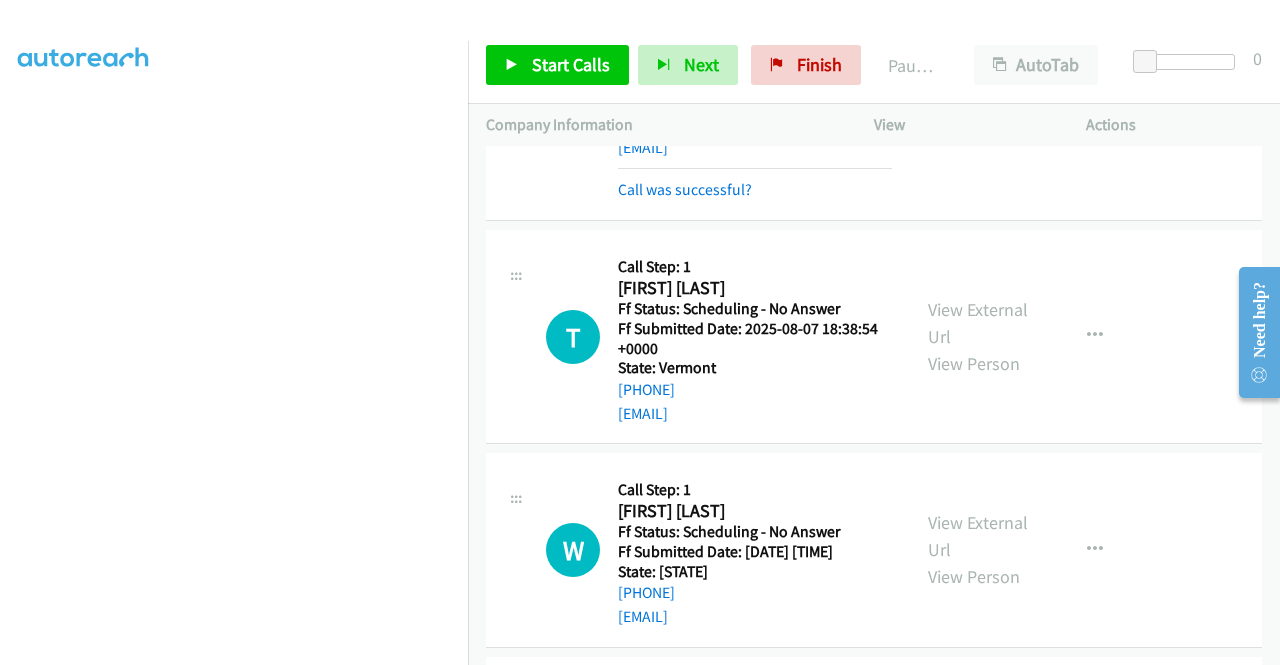 scroll, scrollTop: 2942, scrollLeft: 0, axis: vertical 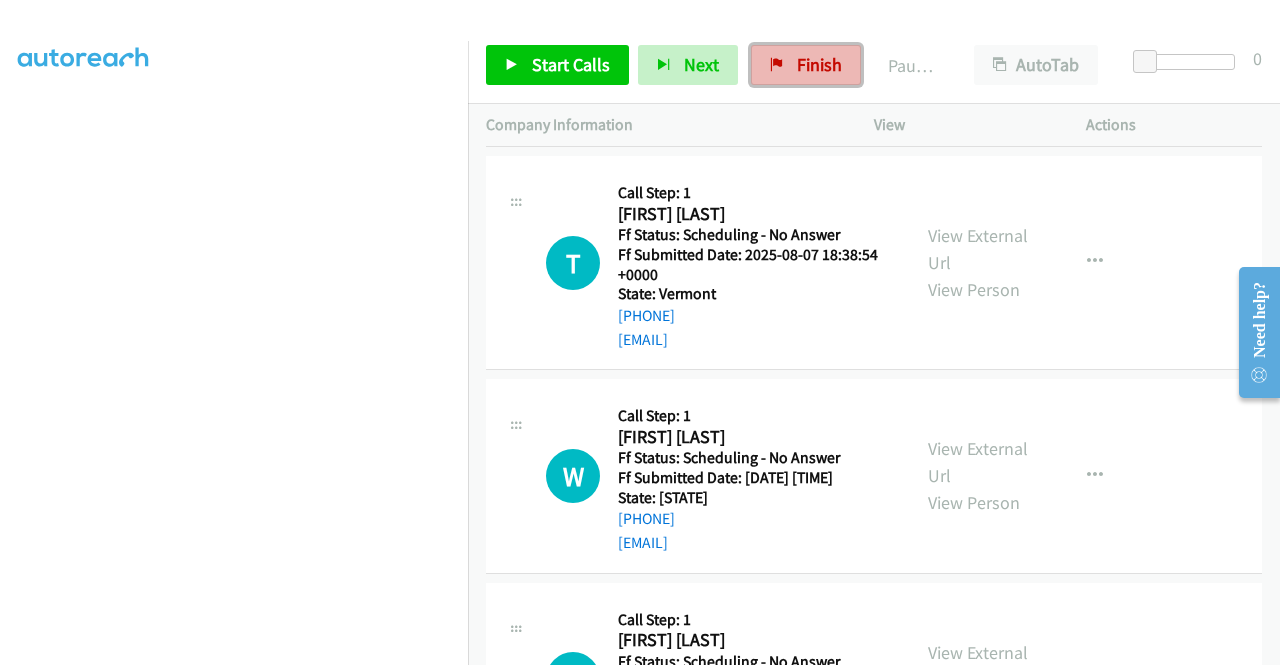 click on "Finish" at bounding box center (819, 64) 